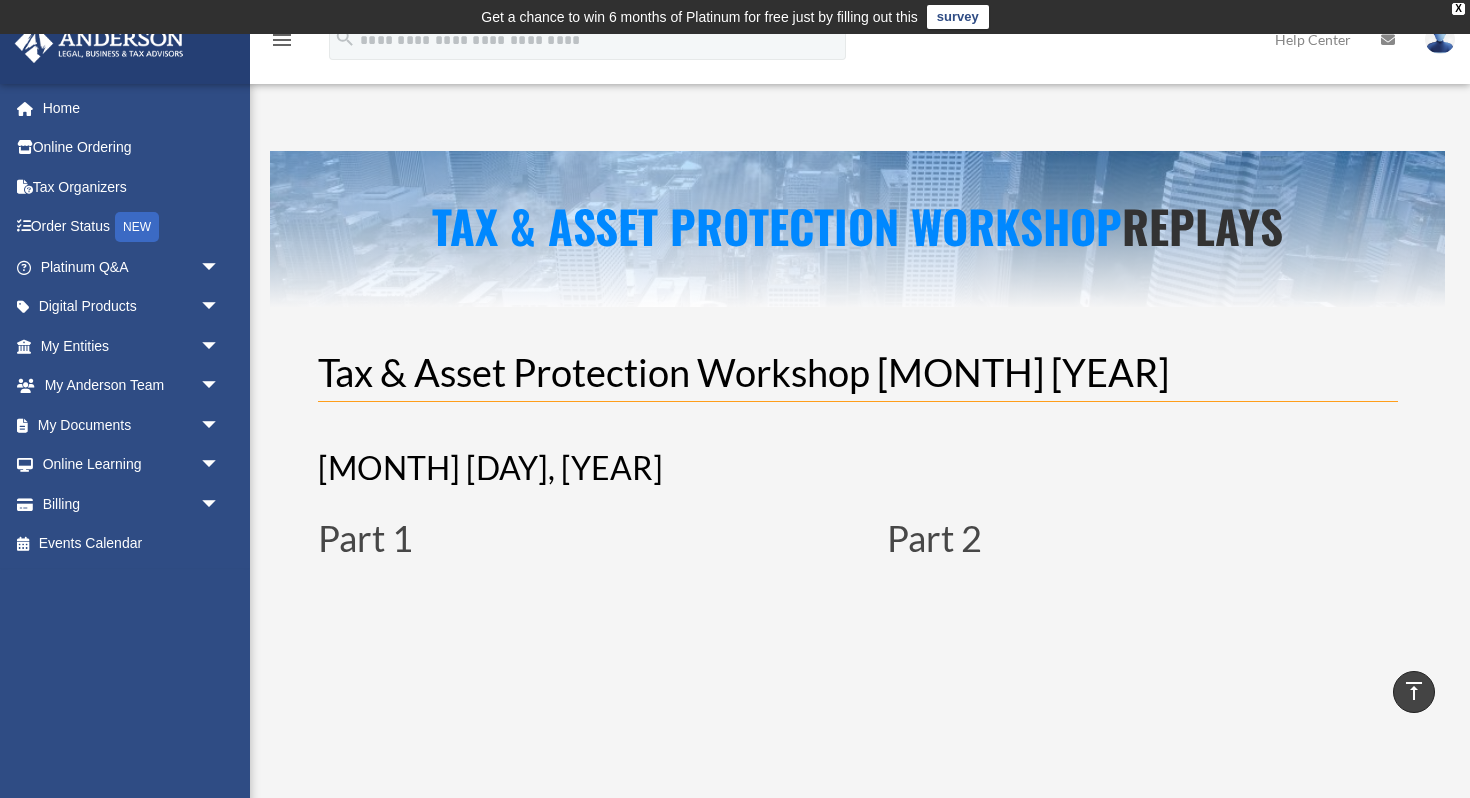 scroll, scrollTop: 5801, scrollLeft: 0, axis: vertical 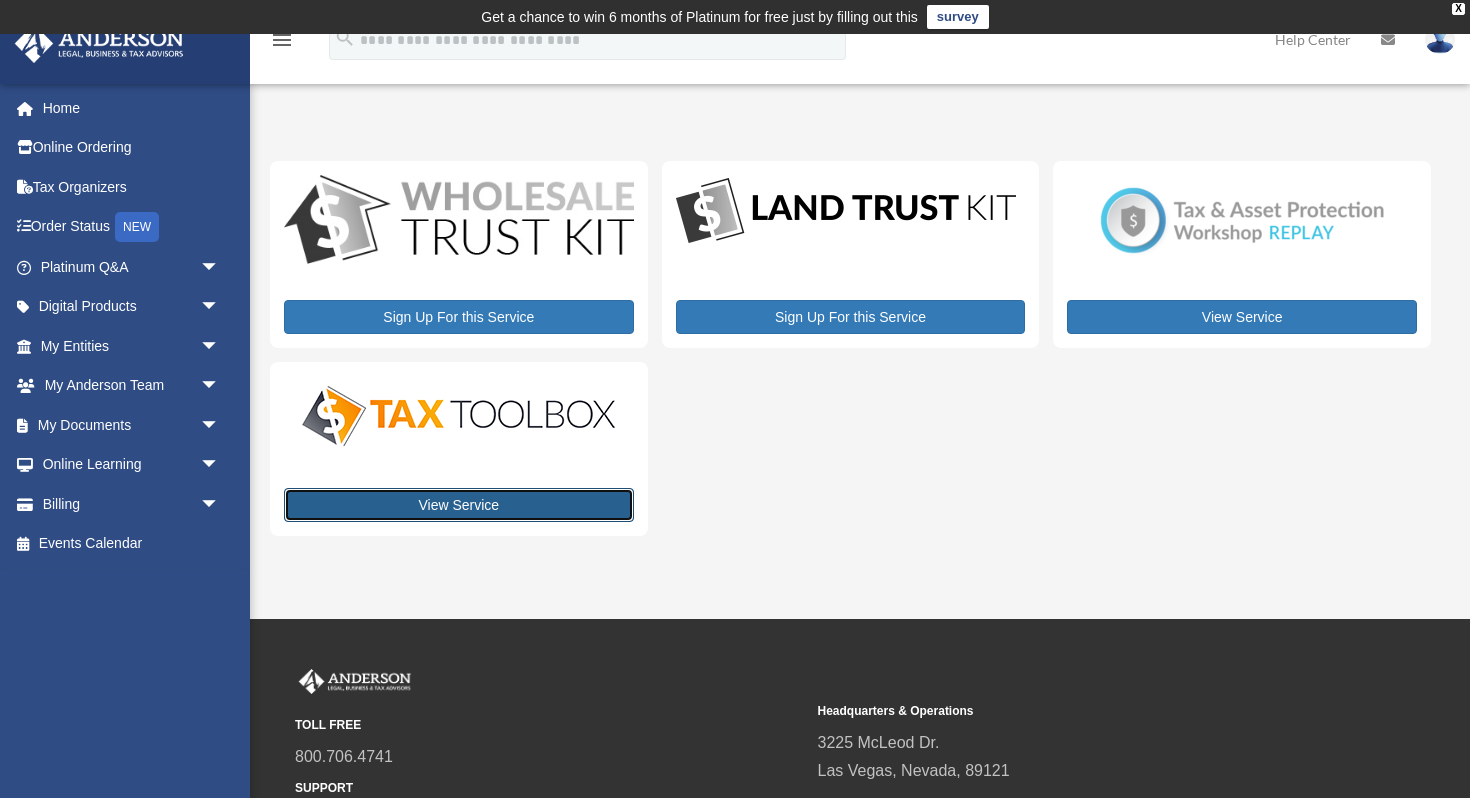 click on "View Service" at bounding box center (459, 505) 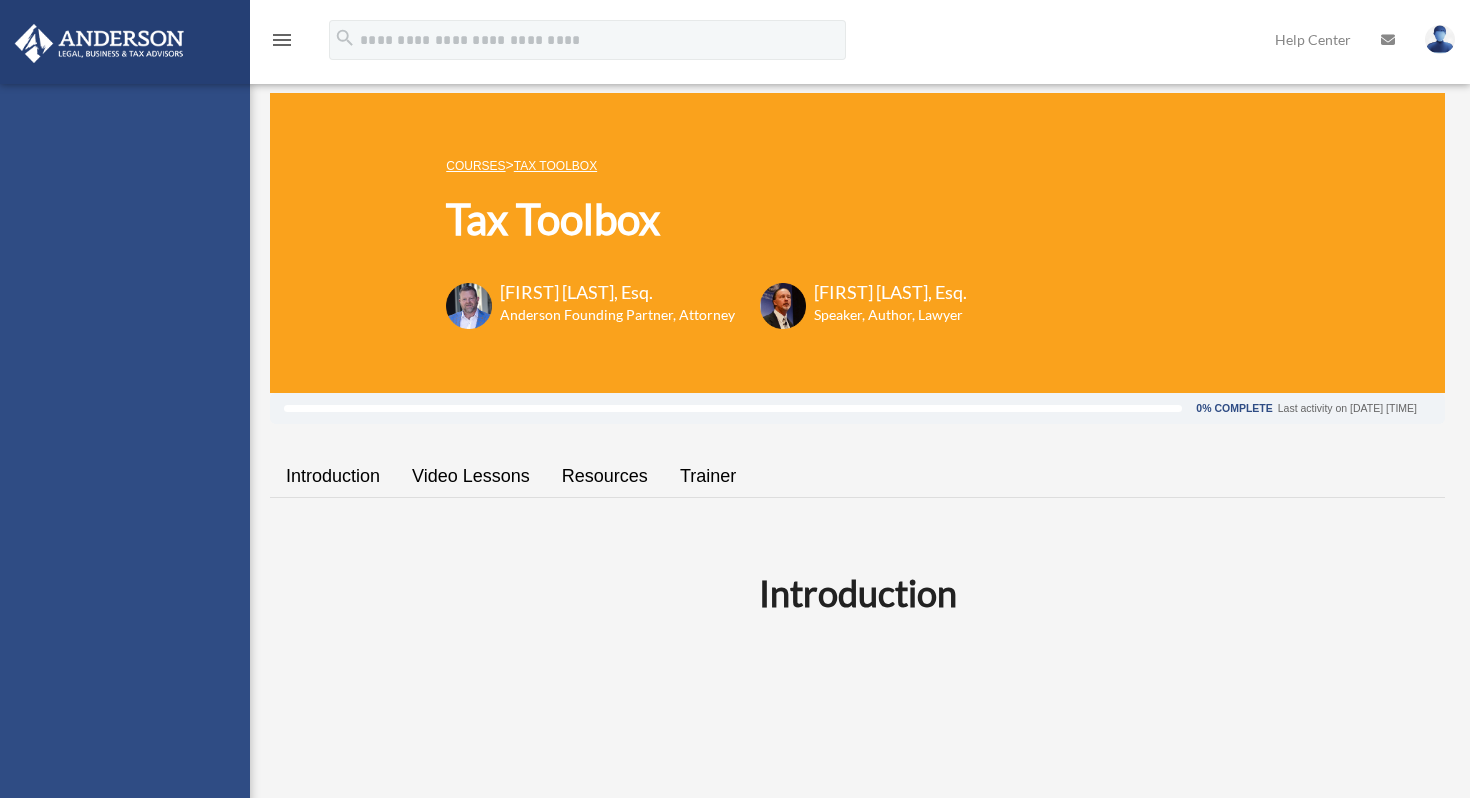 scroll, scrollTop: 0, scrollLeft: 0, axis: both 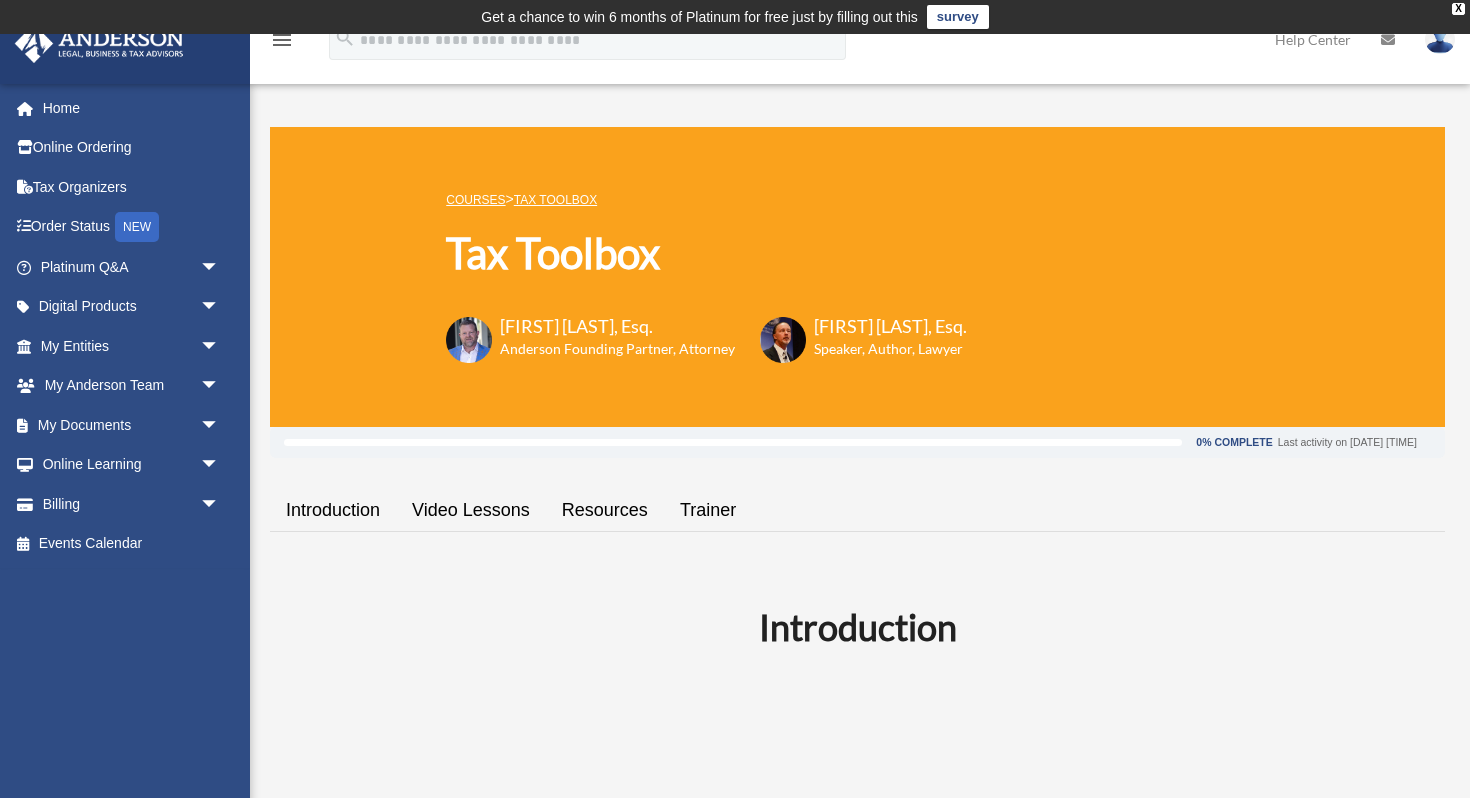 click on "0% Complete
Last activity on February 27, 2024 8:23 am
Introduction
Video Lessons
Resources
Trainer
Introduction
Video Lessons
Tax Planning For Real Estate Investors
Introduction to Real Estate Investing
WATCH
Tax Losses with Rental Properties
WATCH
Rental Property Deductions
WATCH
Real Estate Professional Status
WATCH" at bounding box center [857, 2843] 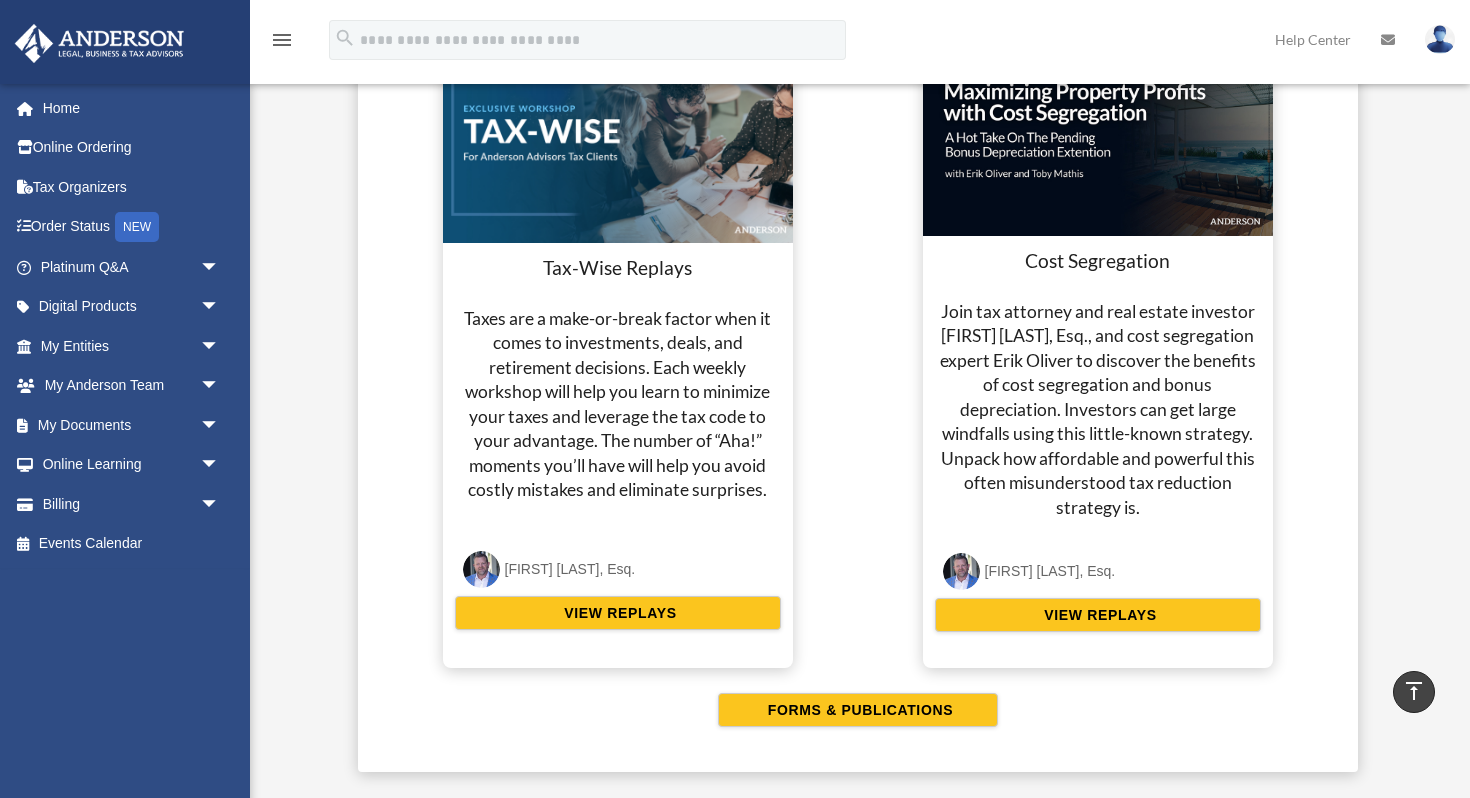 scroll, scrollTop: 3760, scrollLeft: 0, axis: vertical 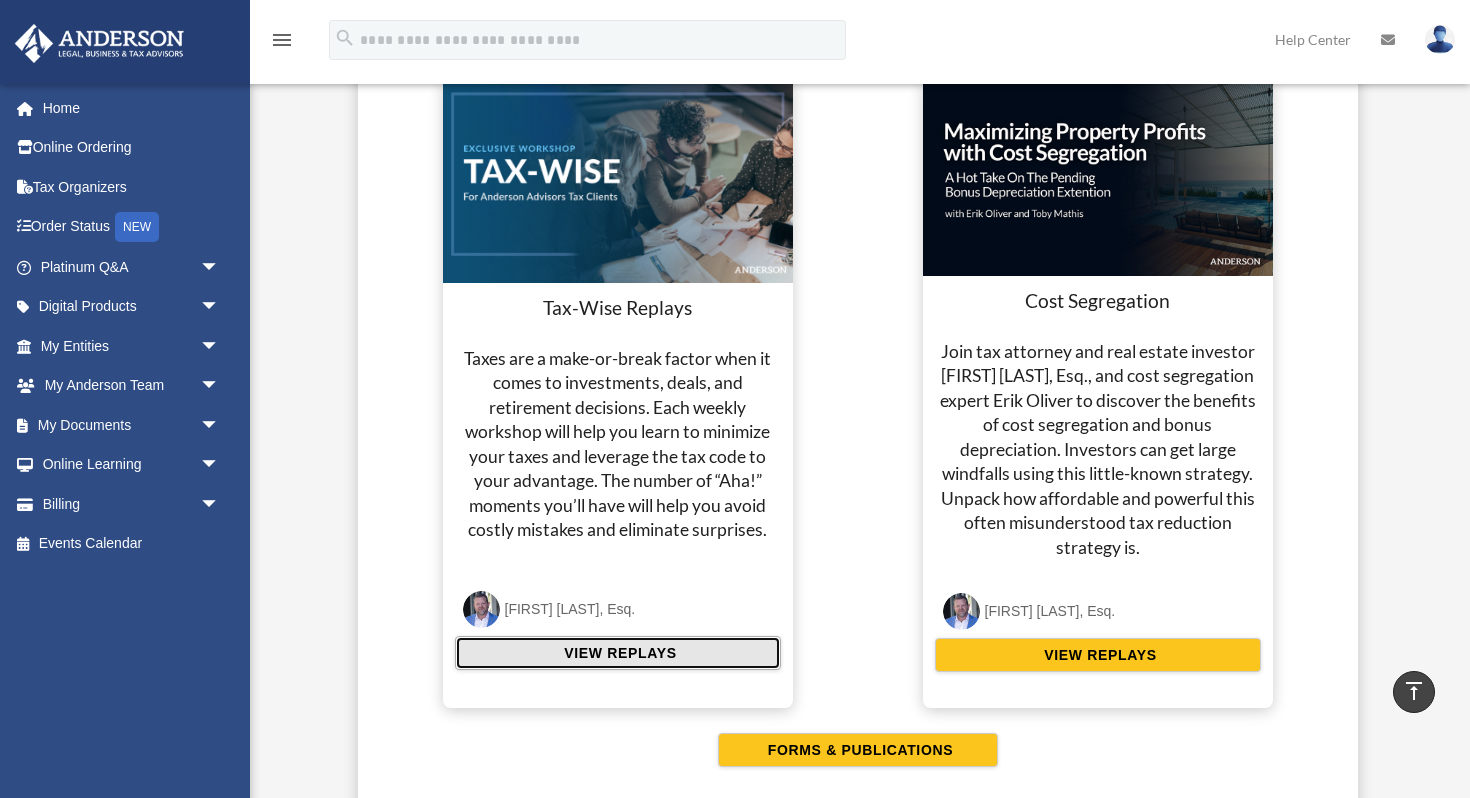 click on "VIEW REPLAYS" at bounding box center (618, 653) 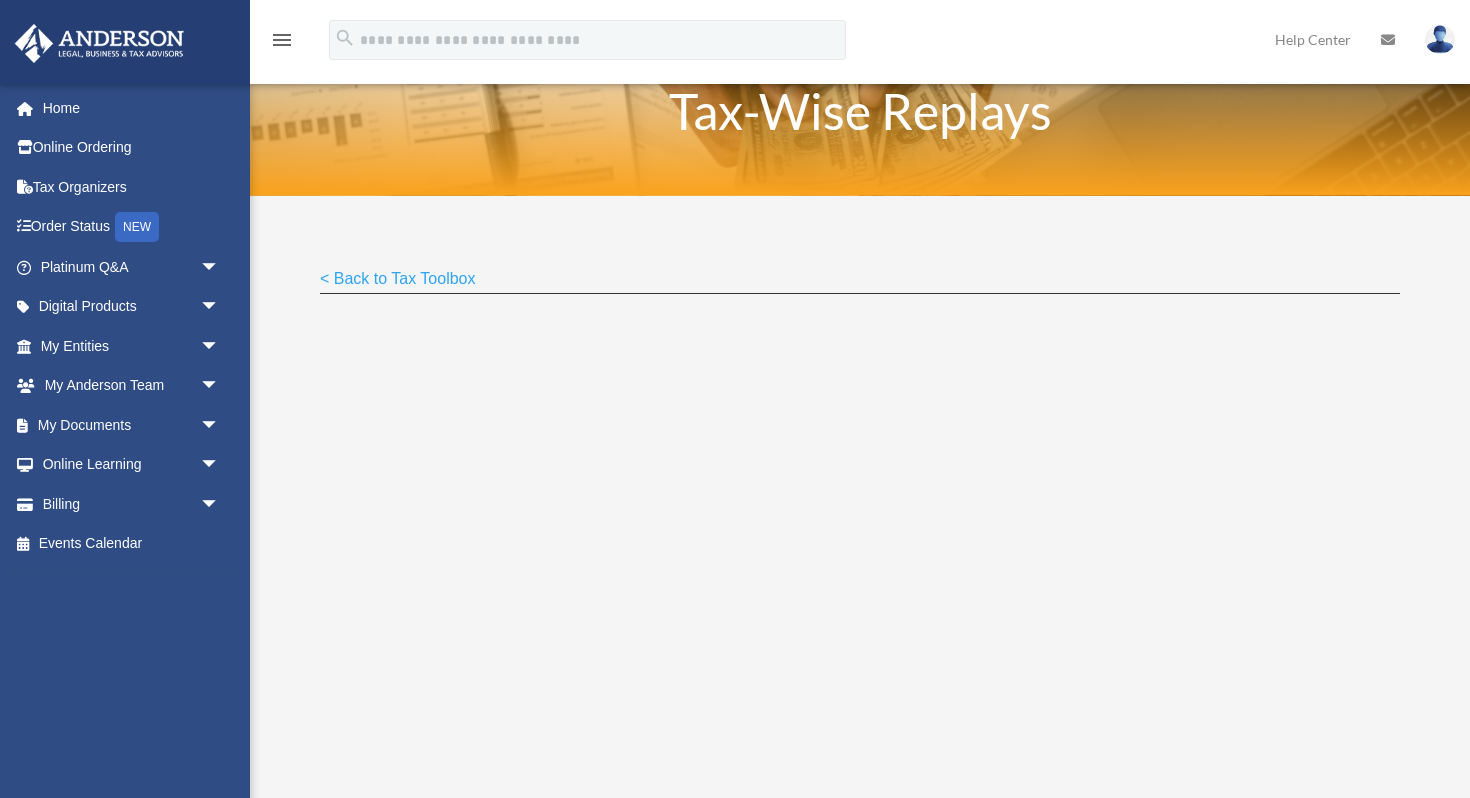 scroll, scrollTop: 0, scrollLeft: 0, axis: both 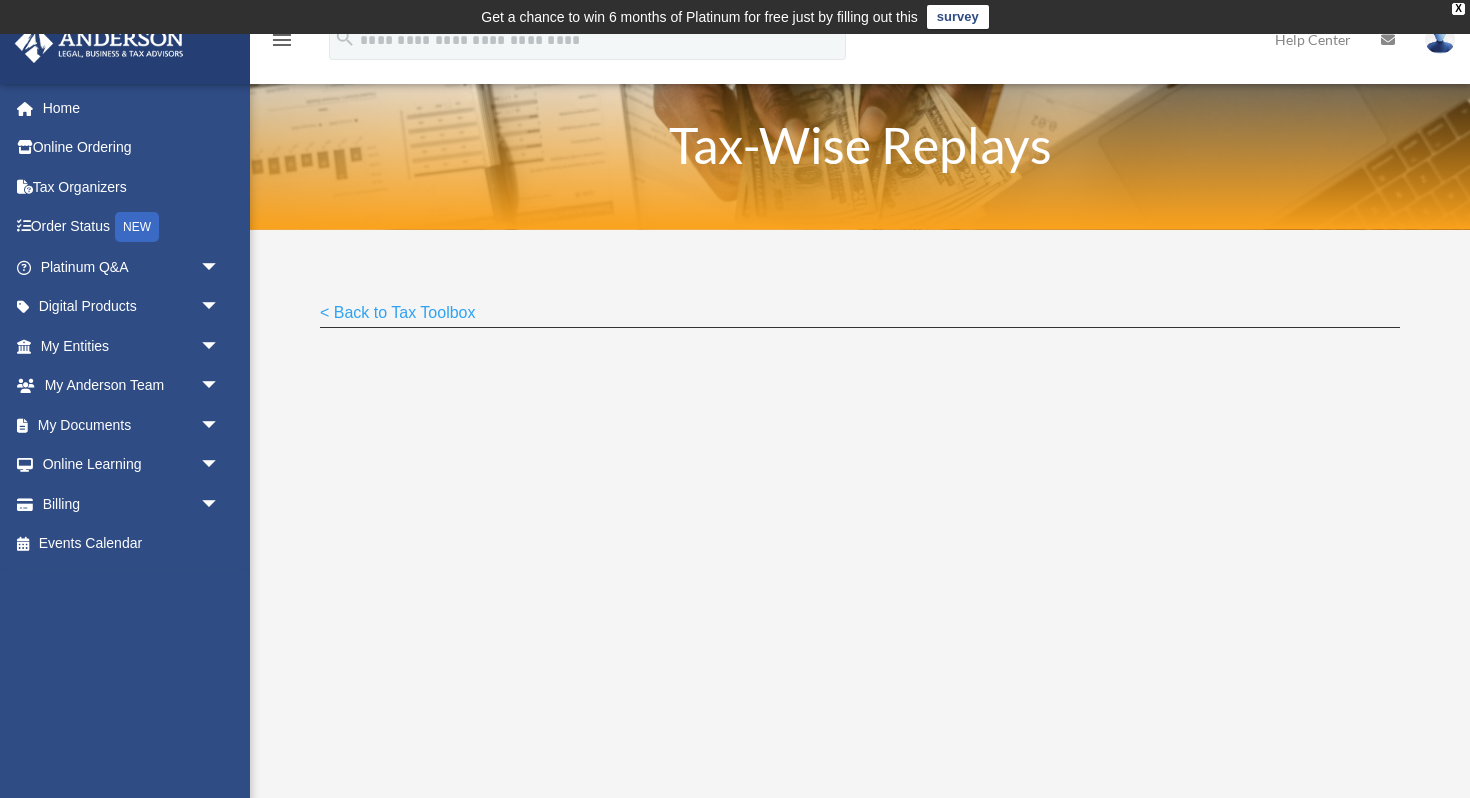 click on "< Back to Tax Toolbox" at bounding box center [860, 632] 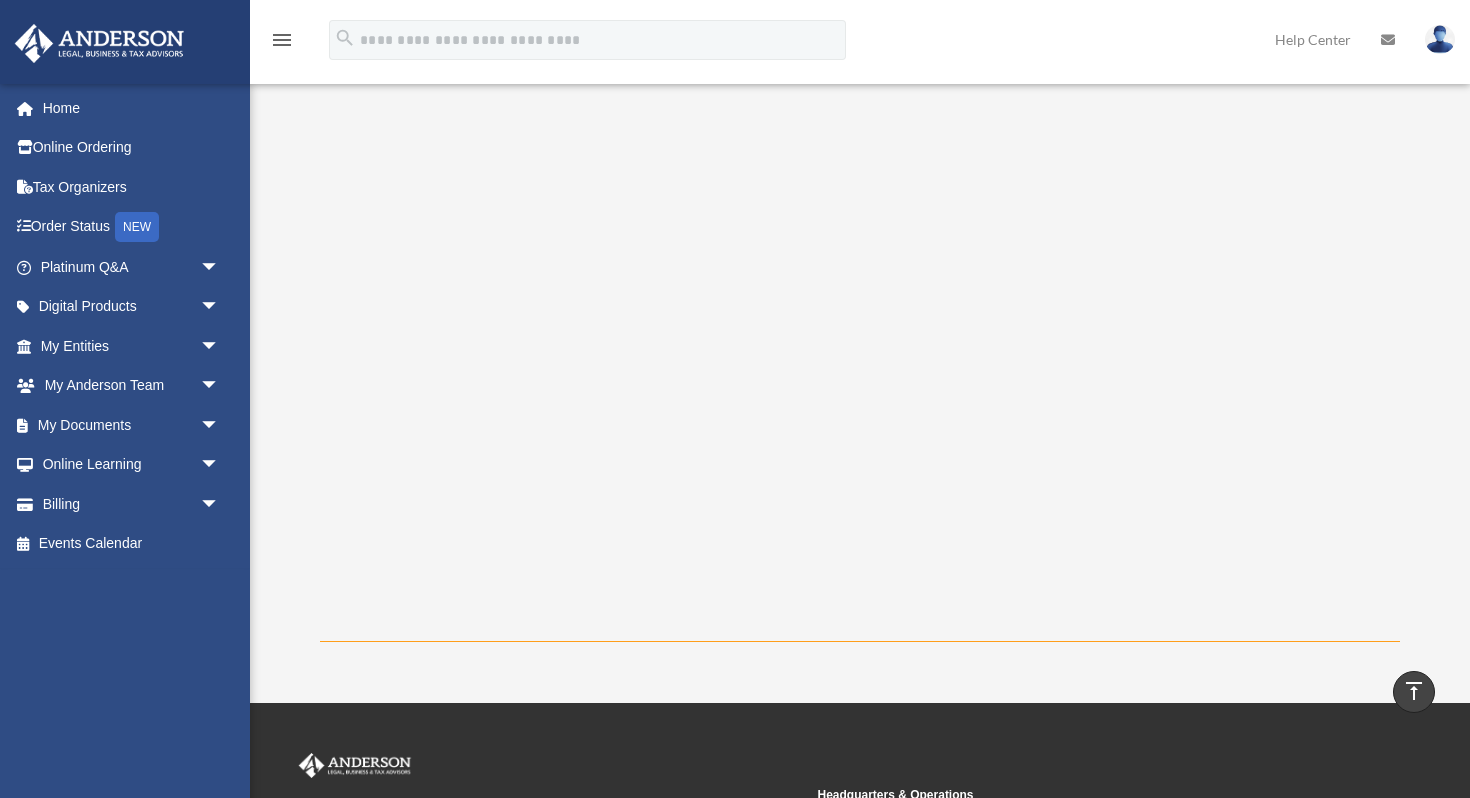 scroll, scrollTop: 335, scrollLeft: 0, axis: vertical 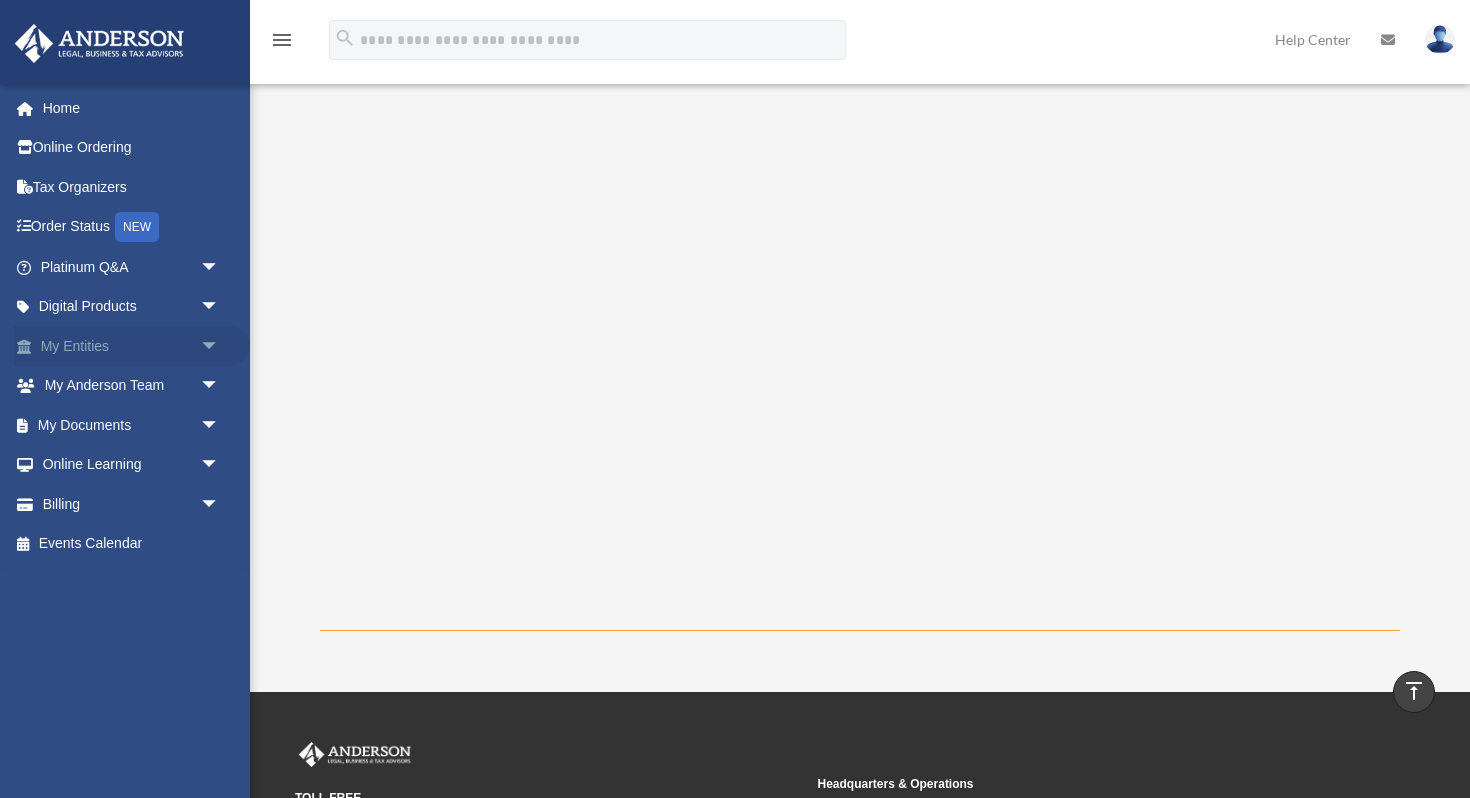 click on "My Entities arrow_drop_down" at bounding box center (132, 346) 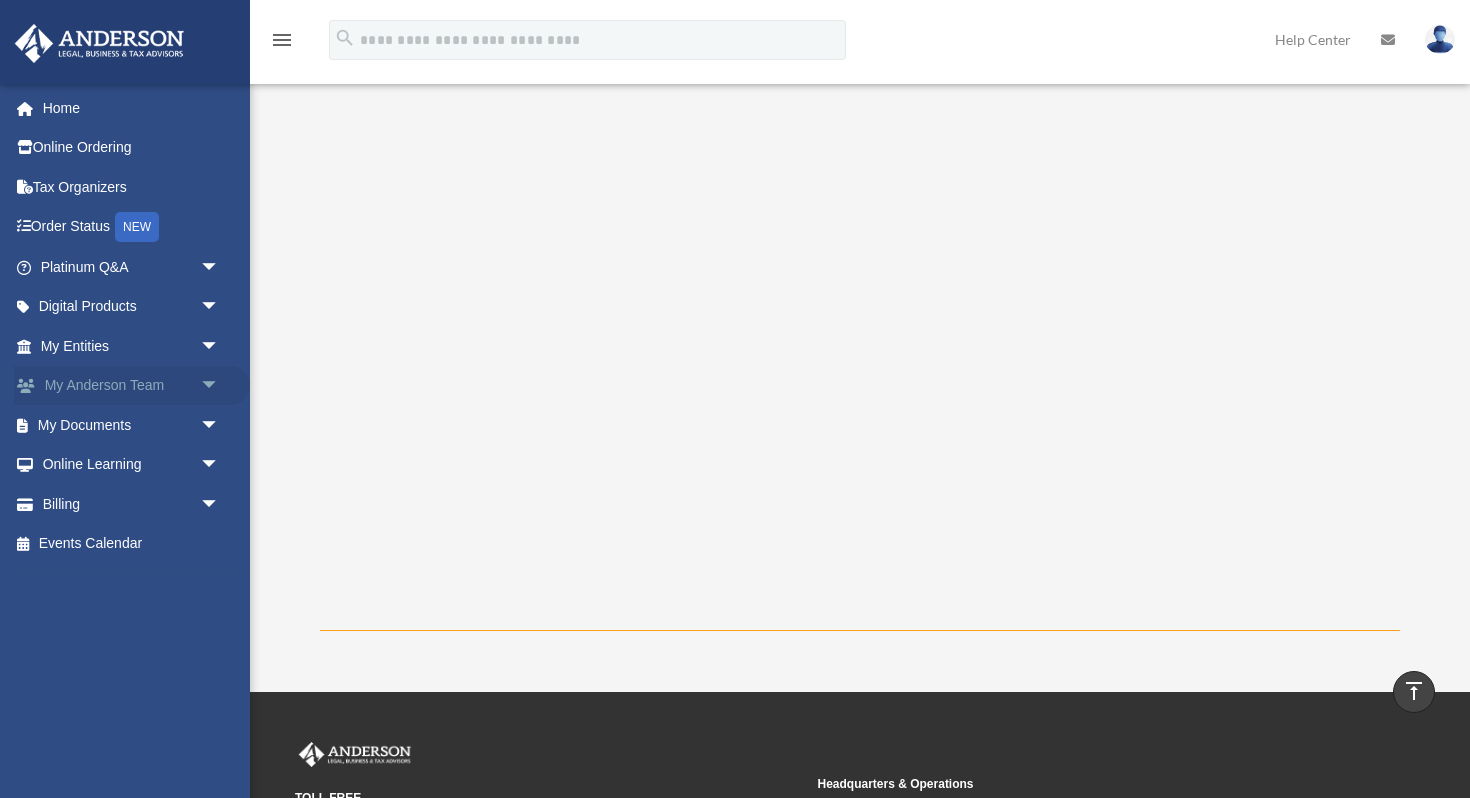 click on "My Anderson Team arrow_drop_down" at bounding box center (132, 386) 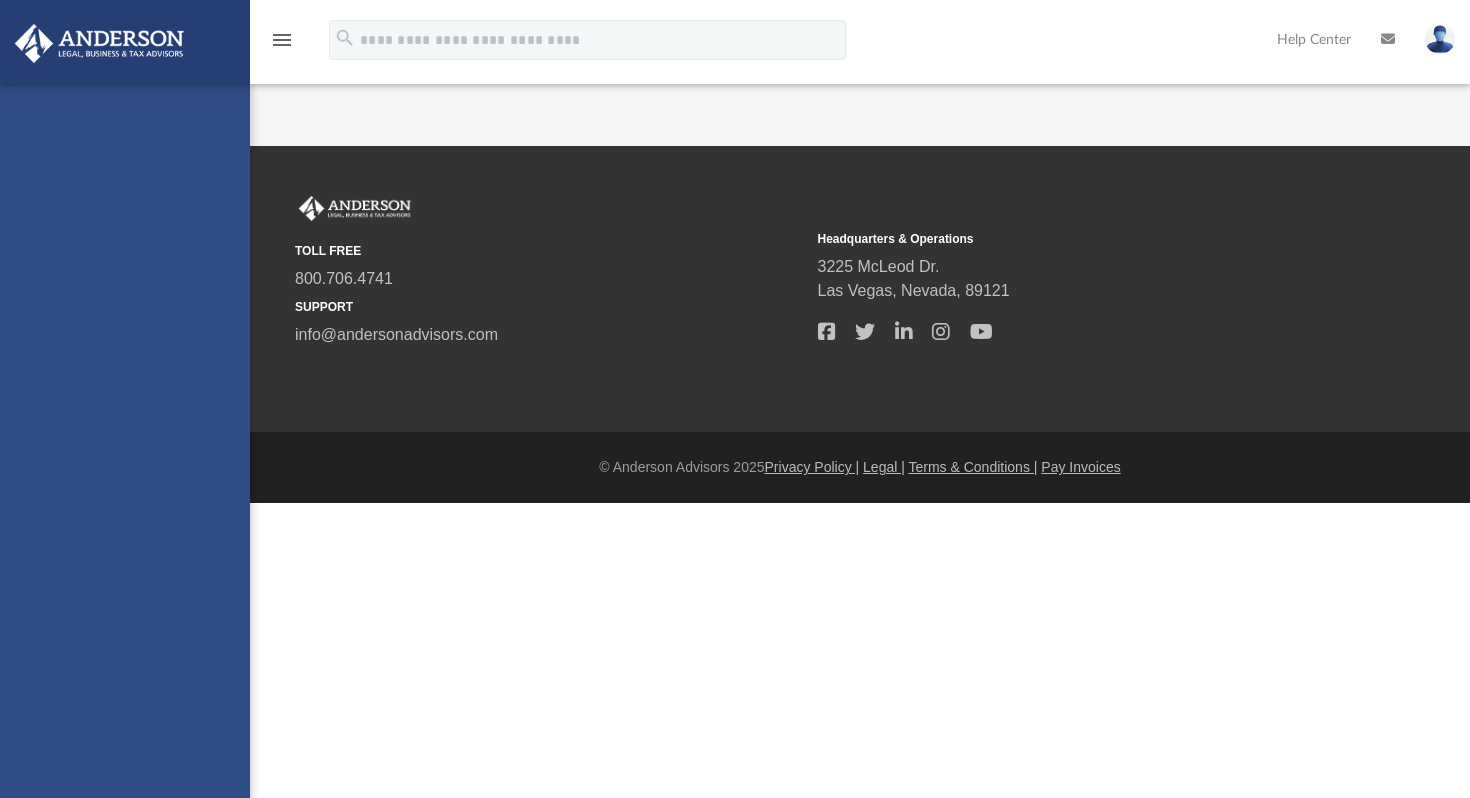 scroll, scrollTop: 0, scrollLeft: 0, axis: both 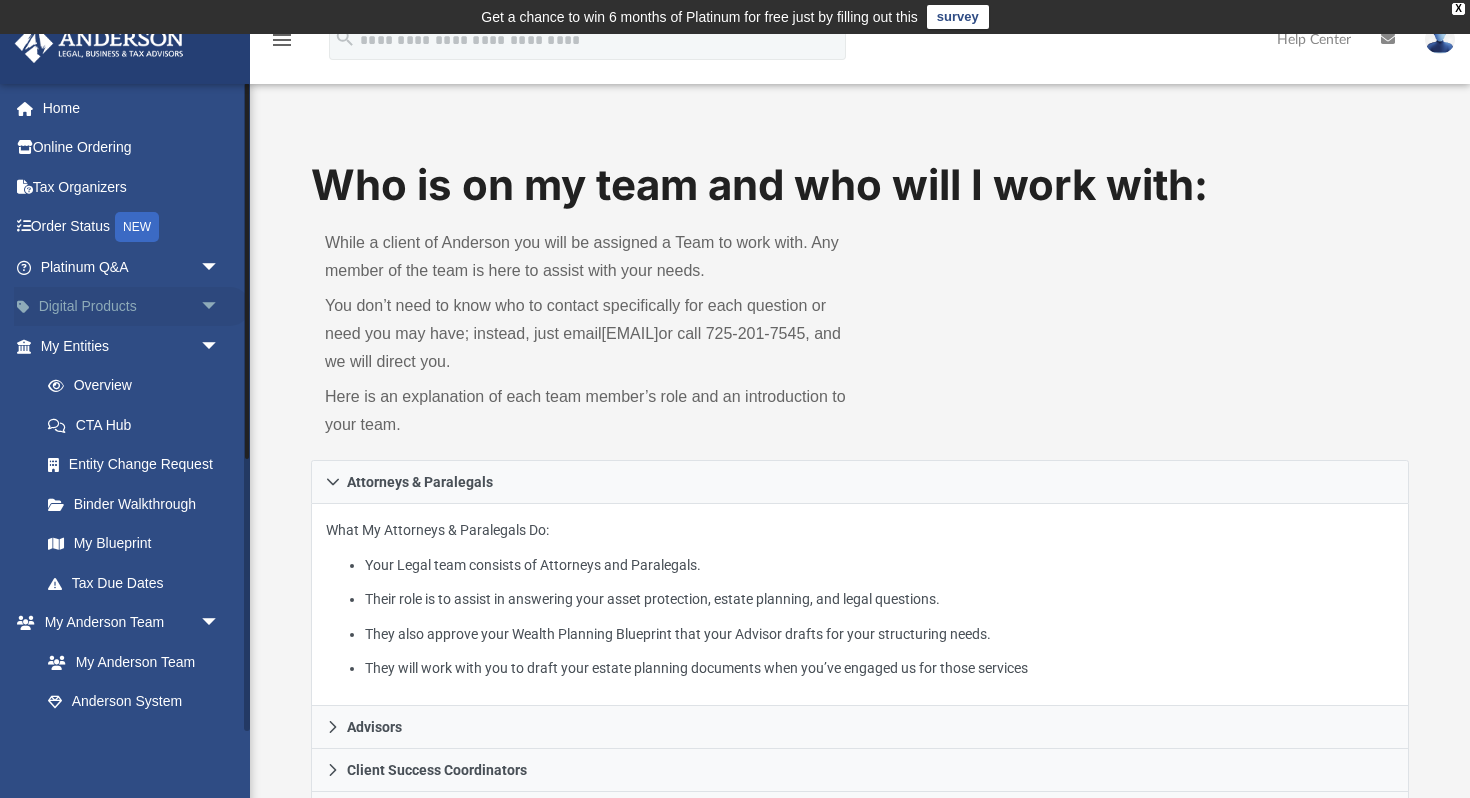 click on "Digital Products arrow_drop_down" at bounding box center (132, 307) 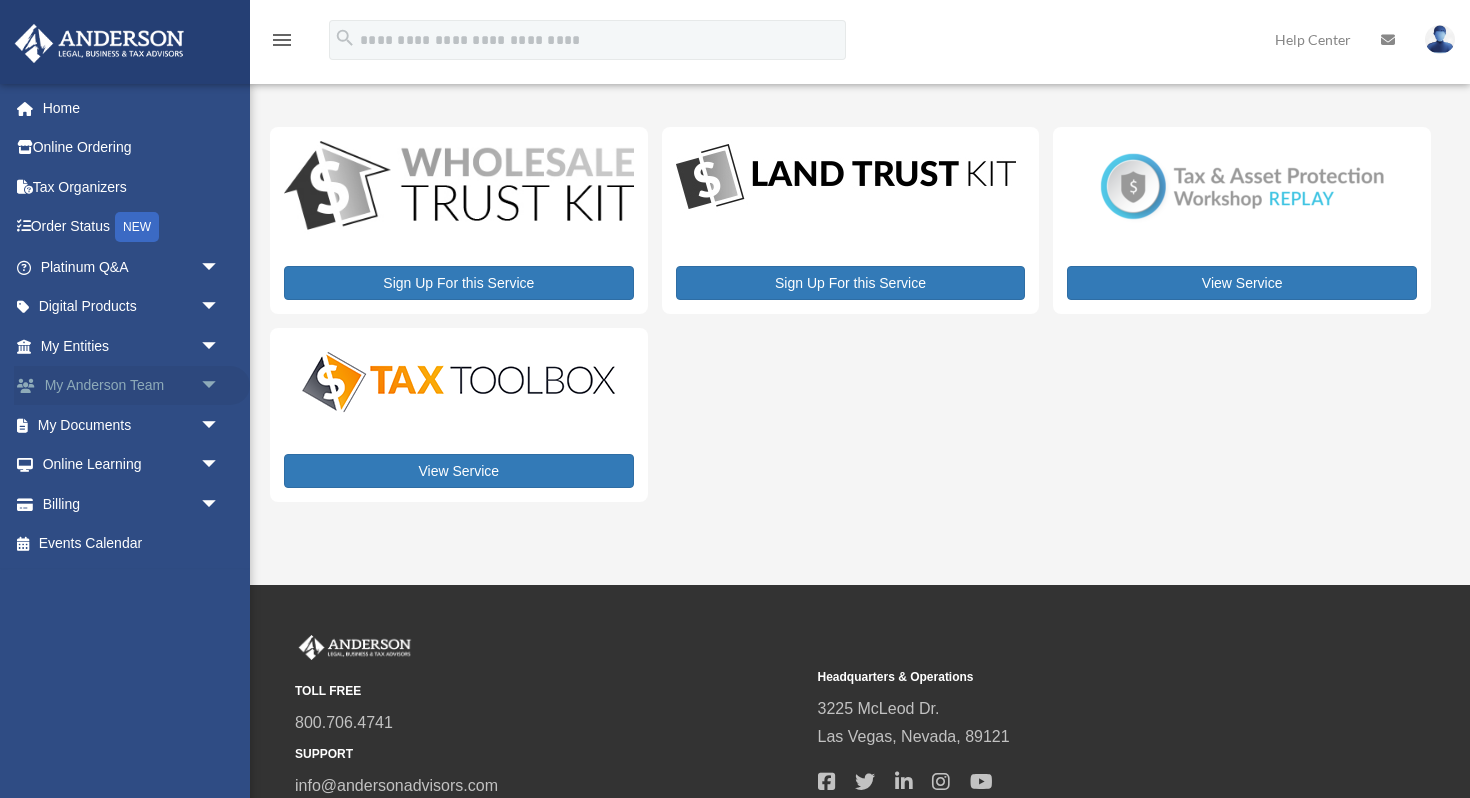 scroll, scrollTop: 0, scrollLeft: 0, axis: both 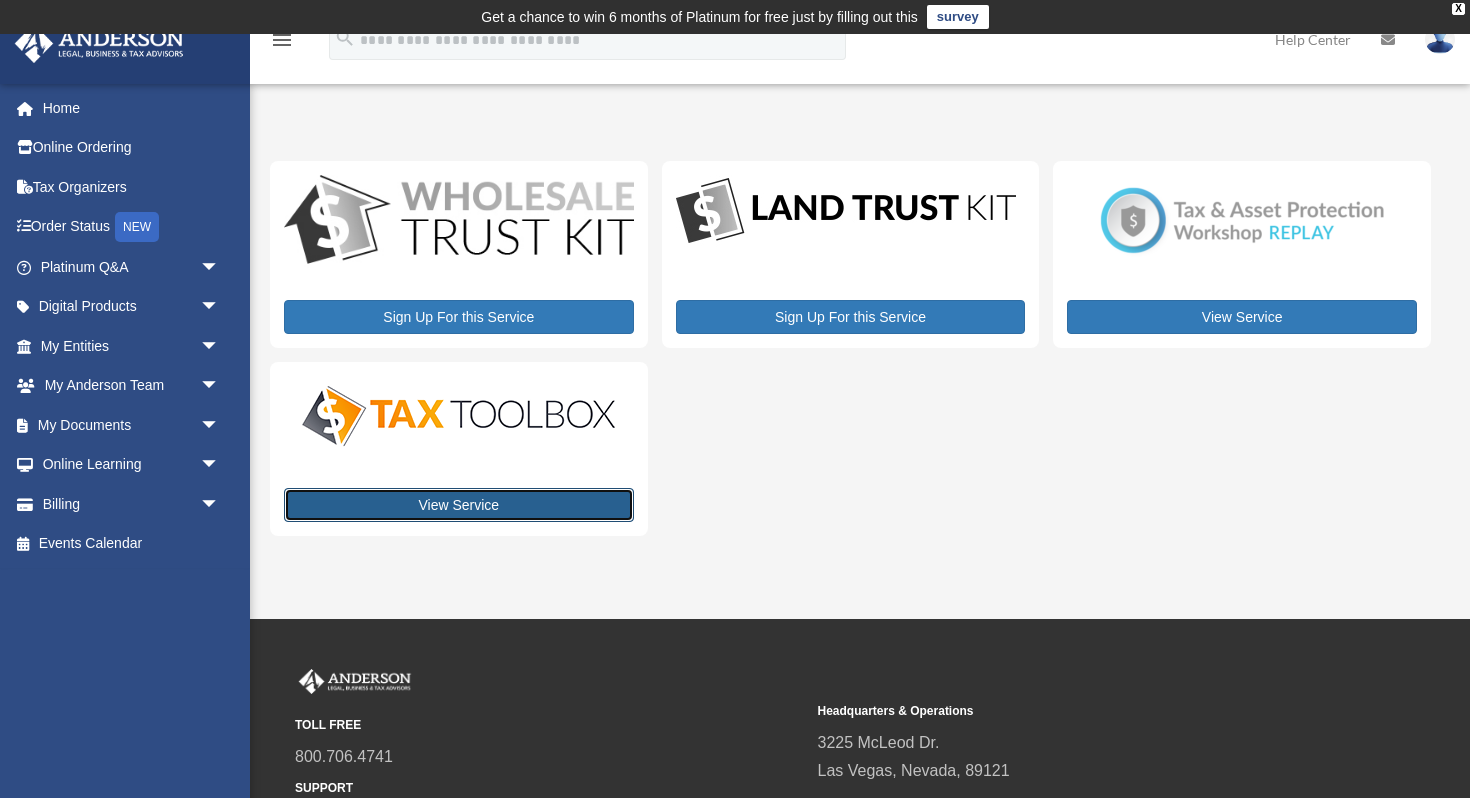 click on "View Service" at bounding box center [459, 505] 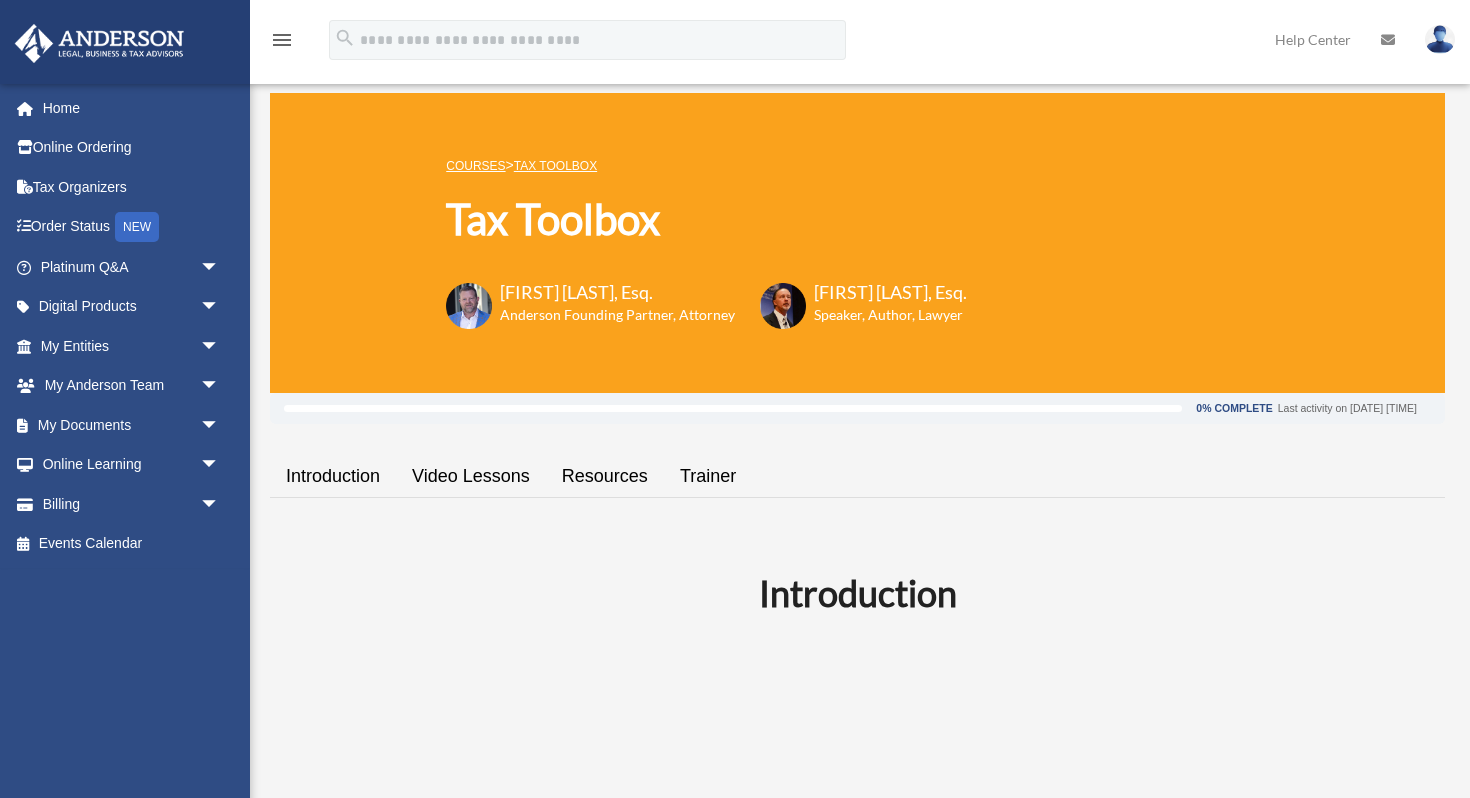 scroll, scrollTop: 0, scrollLeft: 0, axis: both 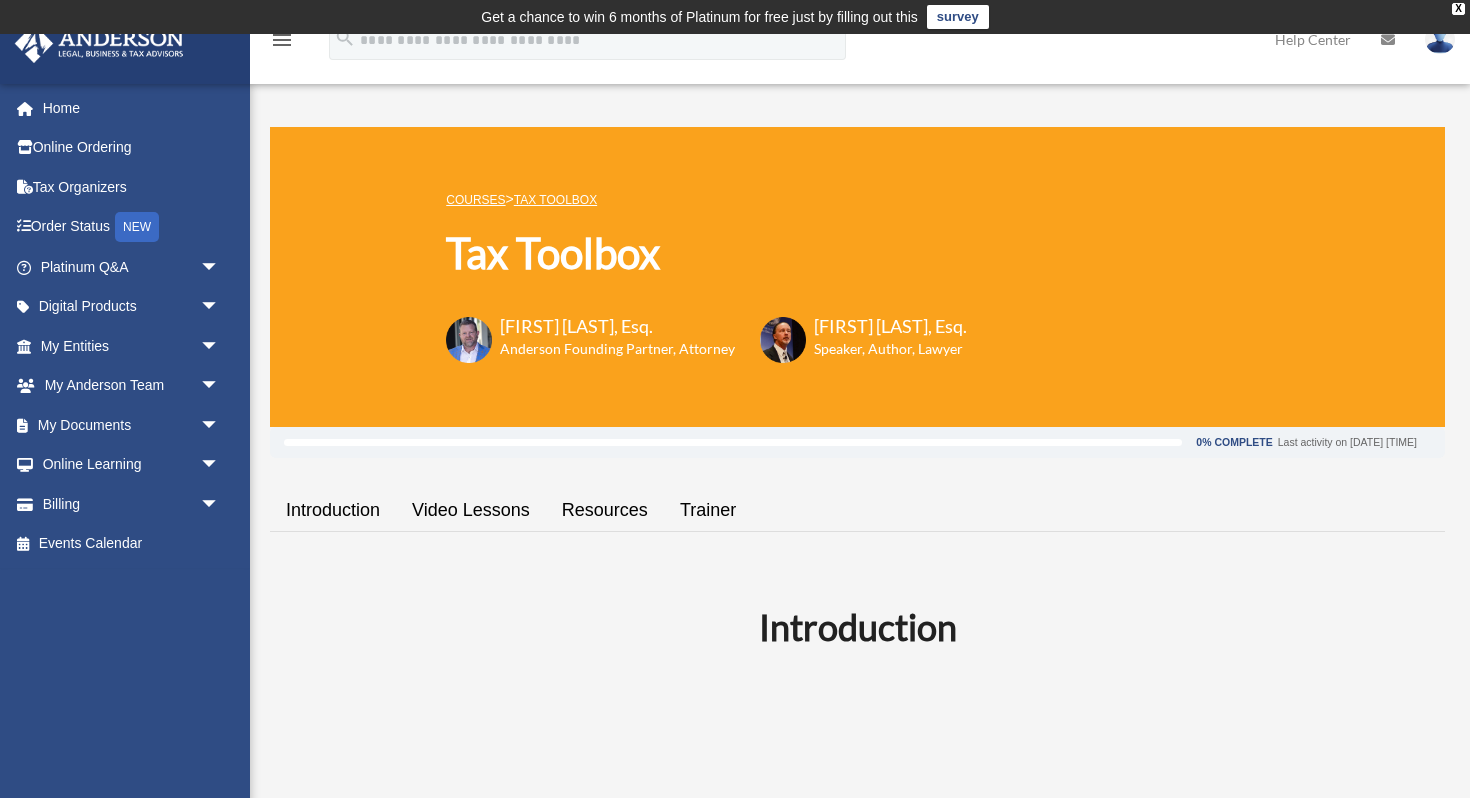 click on "Introduction" at bounding box center (857, 627) 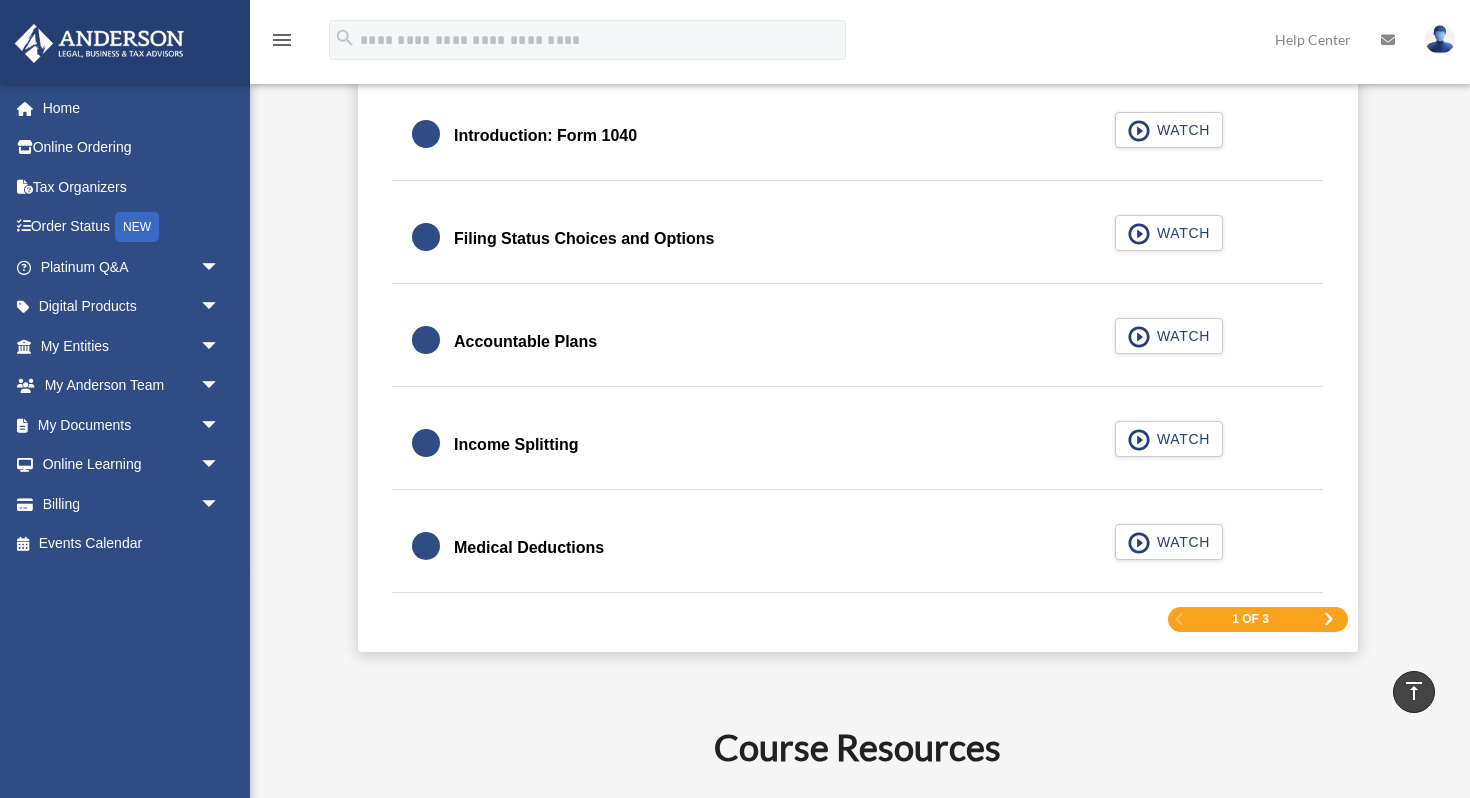 scroll, scrollTop: 3000, scrollLeft: 0, axis: vertical 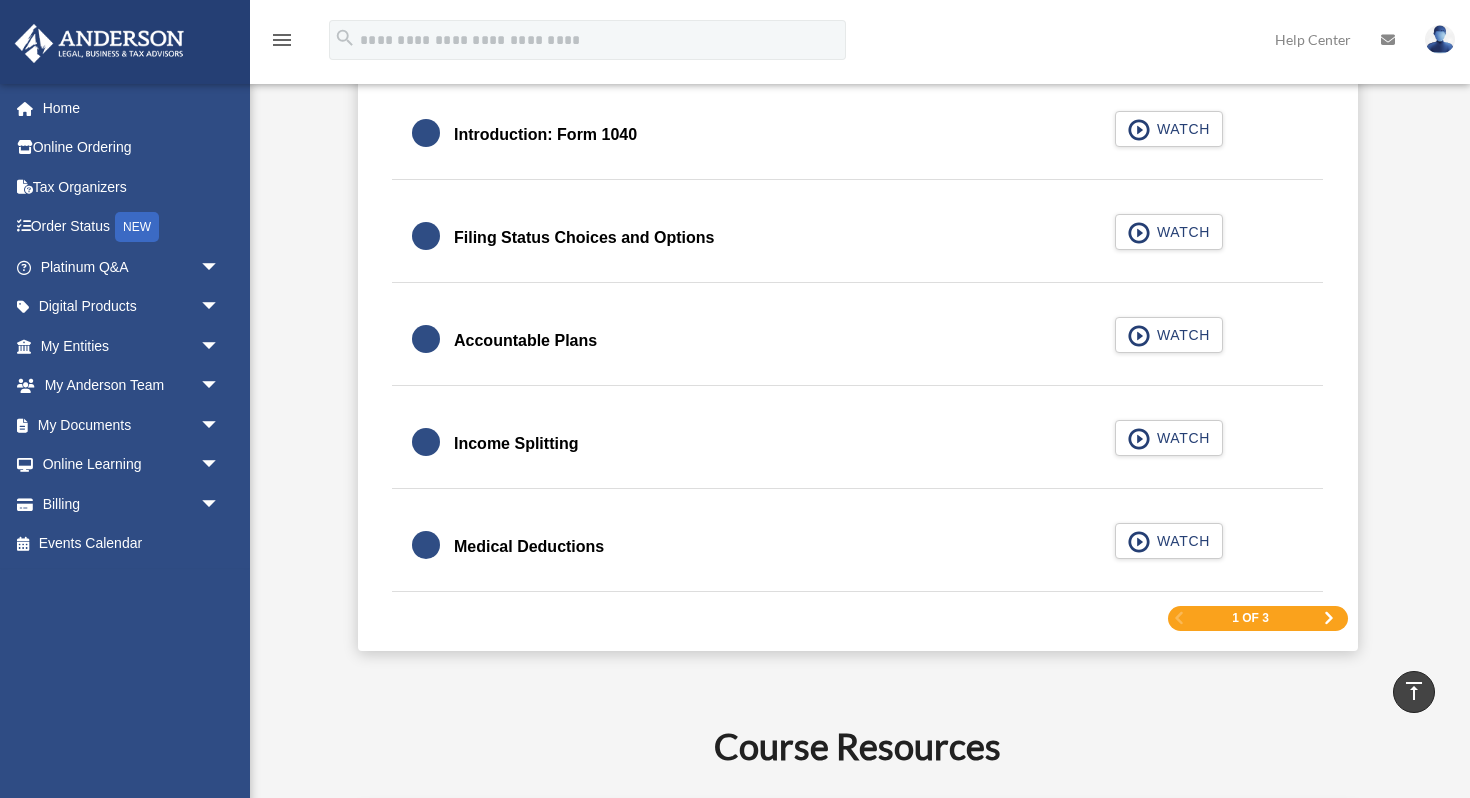 click on "Tax Planning For Real Estate Investors
Introduction to Real Estate Investing
WATCH
Tax Losses with Rental Properties
WATCH
Rental Property Deductions
WATCH
Real Estate Professional Status
WATCH
Real Estate Dealers
WATCH
Real Estate Agents & Brokers
WATCH
Use of Business Entities with Real Estate
WATCH
Depreciation" at bounding box center (858, -494) 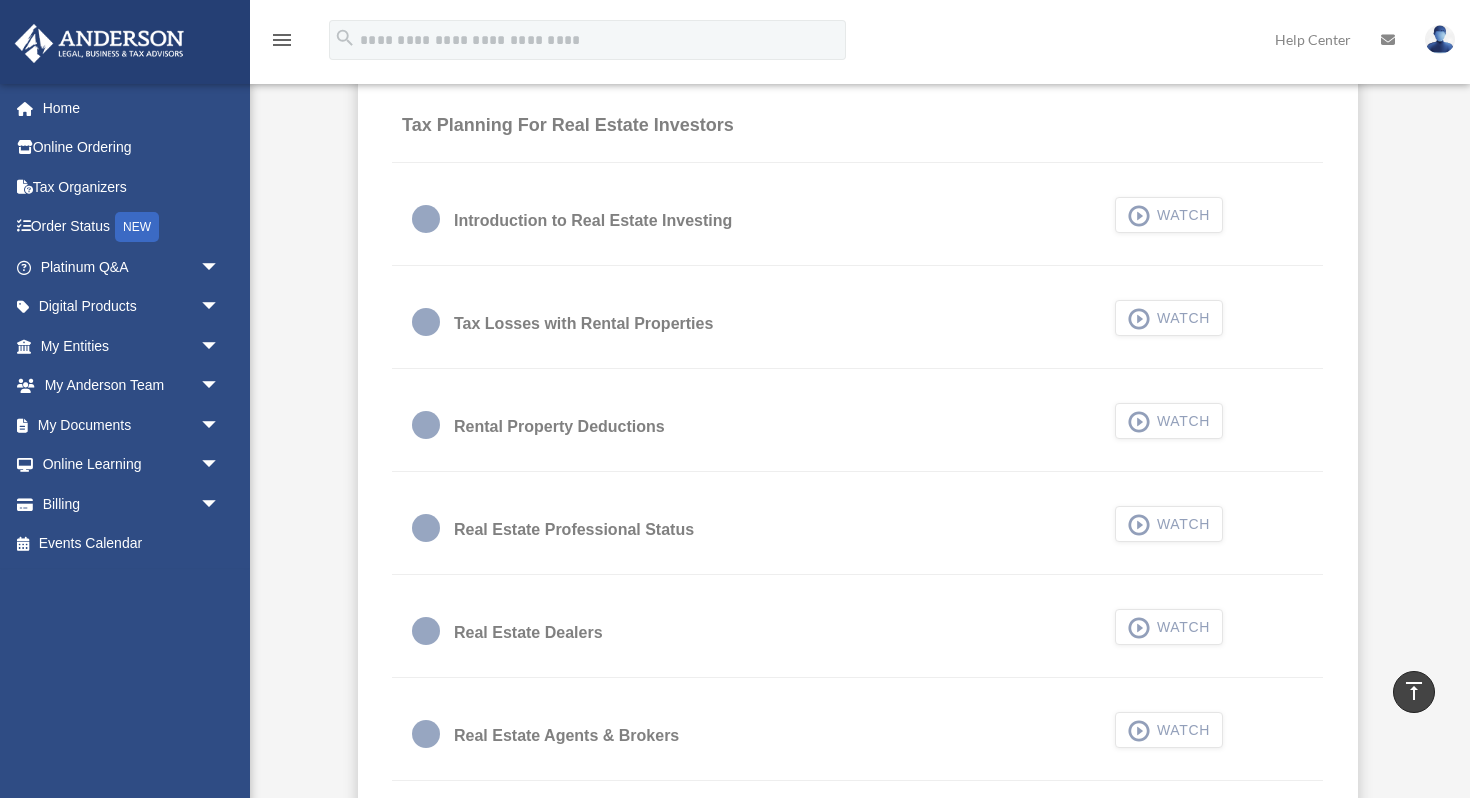 scroll, scrollTop: 1275, scrollLeft: 0, axis: vertical 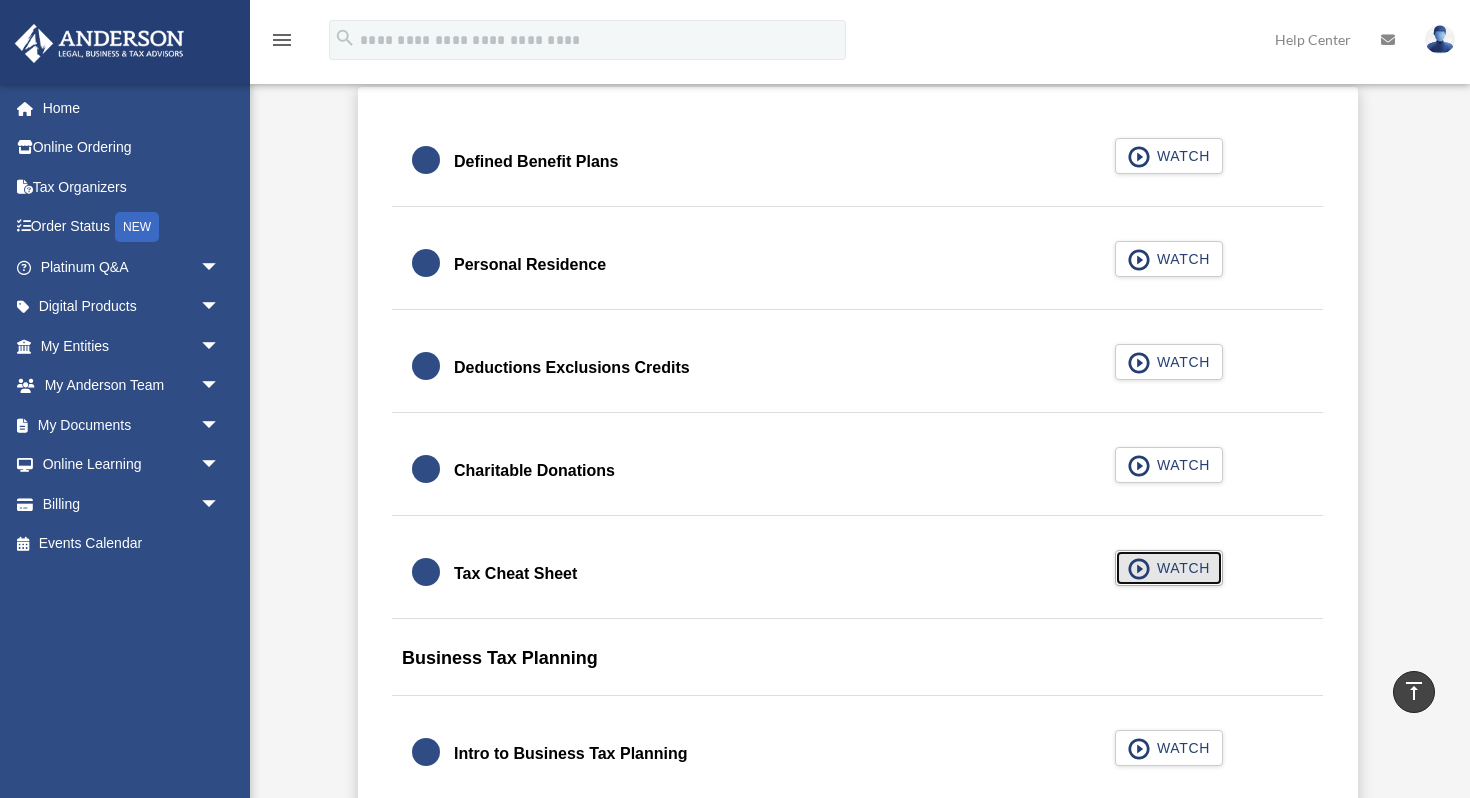 click on "WATCH" at bounding box center (1180, 568) 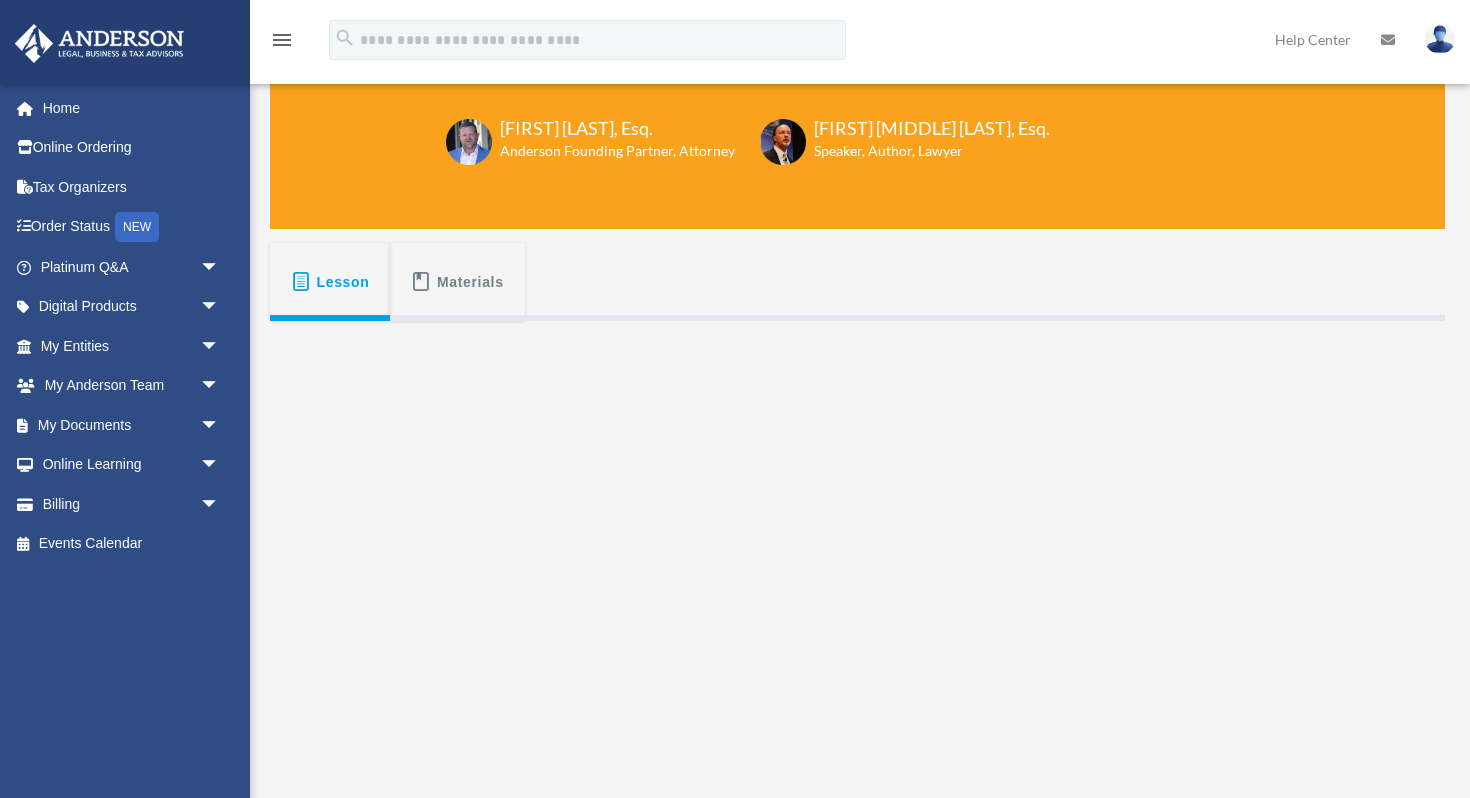 scroll, scrollTop: 200, scrollLeft: 0, axis: vertical 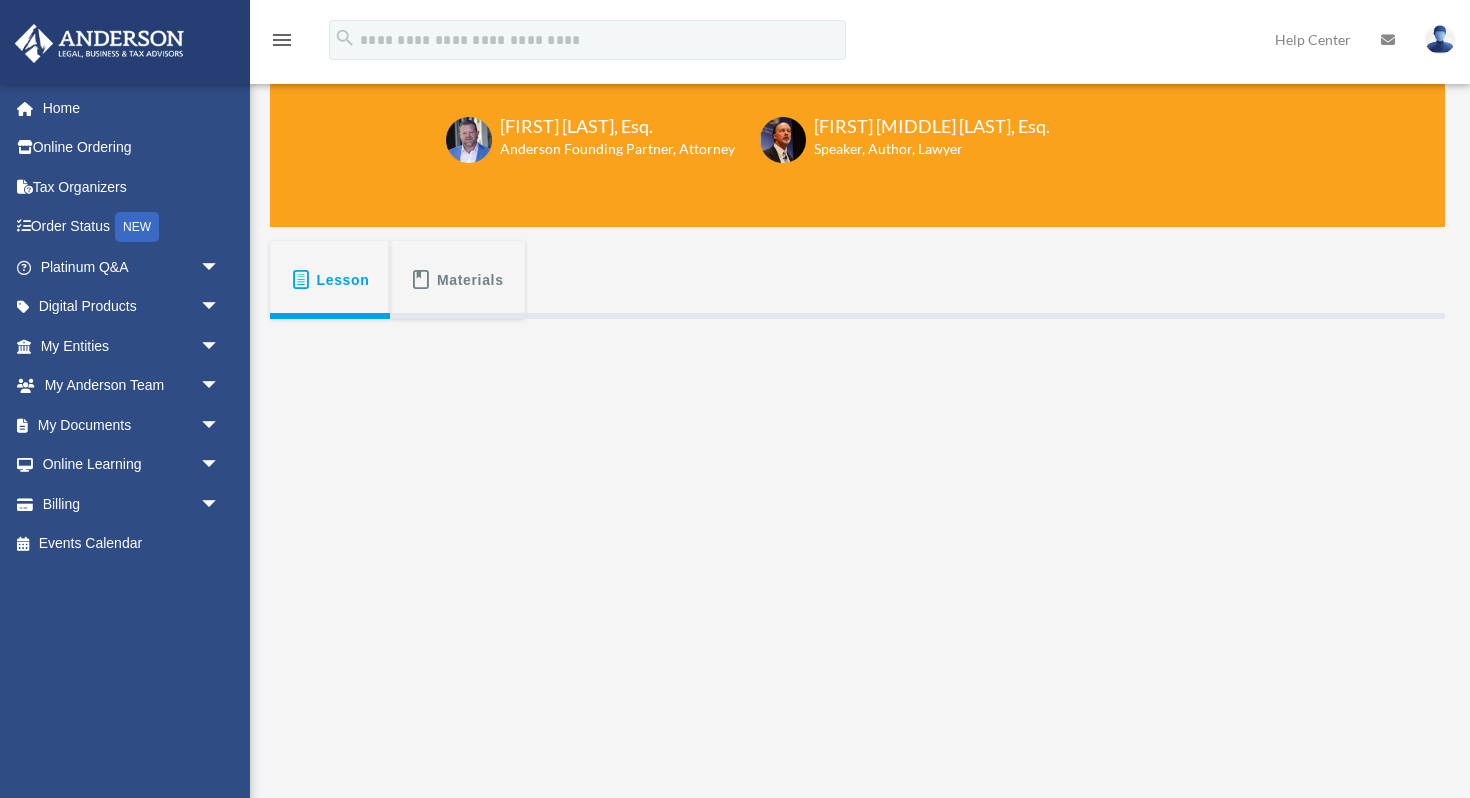 click on "Materials" at bounding box center [470, 280] 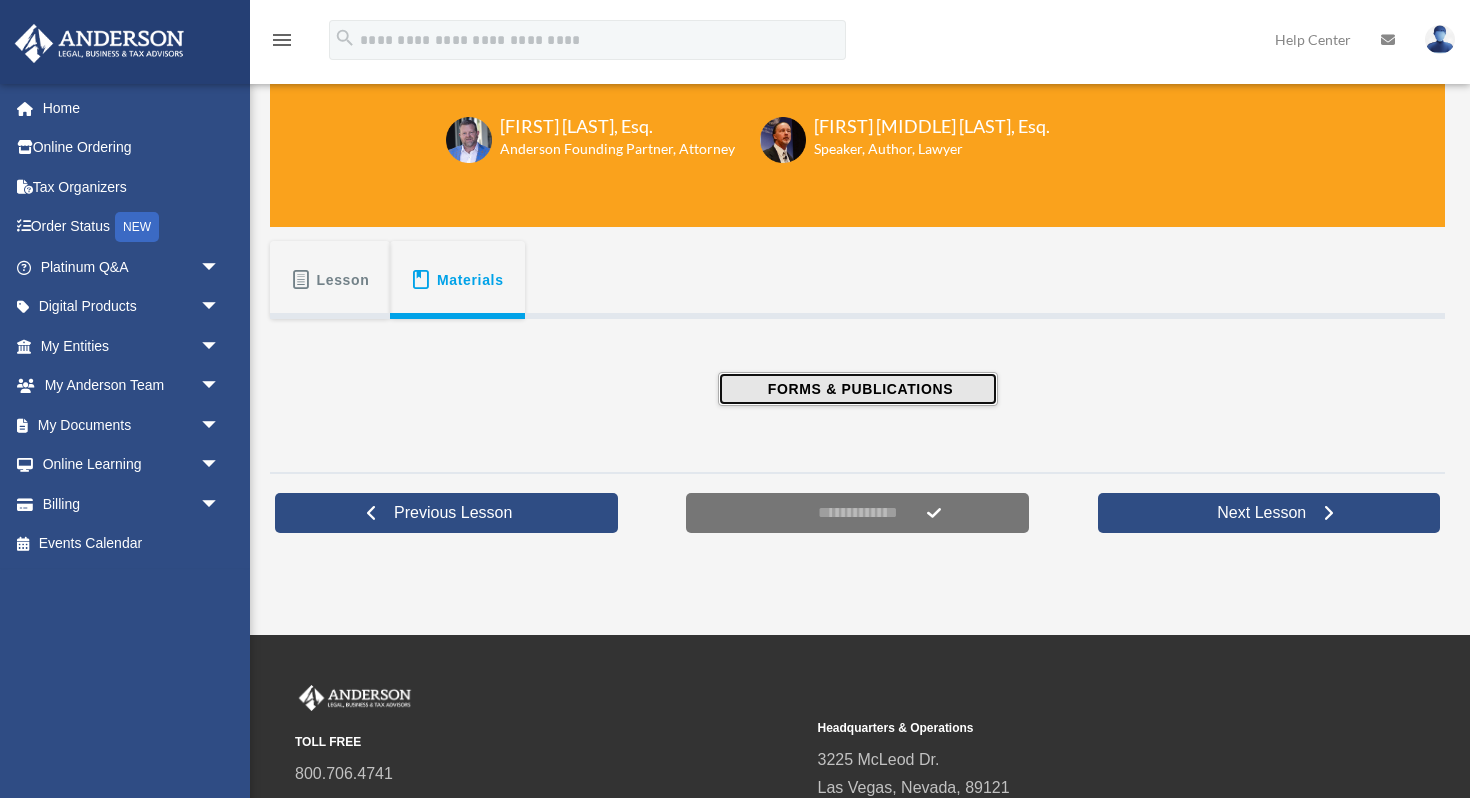 click on "FORMS & PUBLICATIONS" at bounding box center (857, 389) 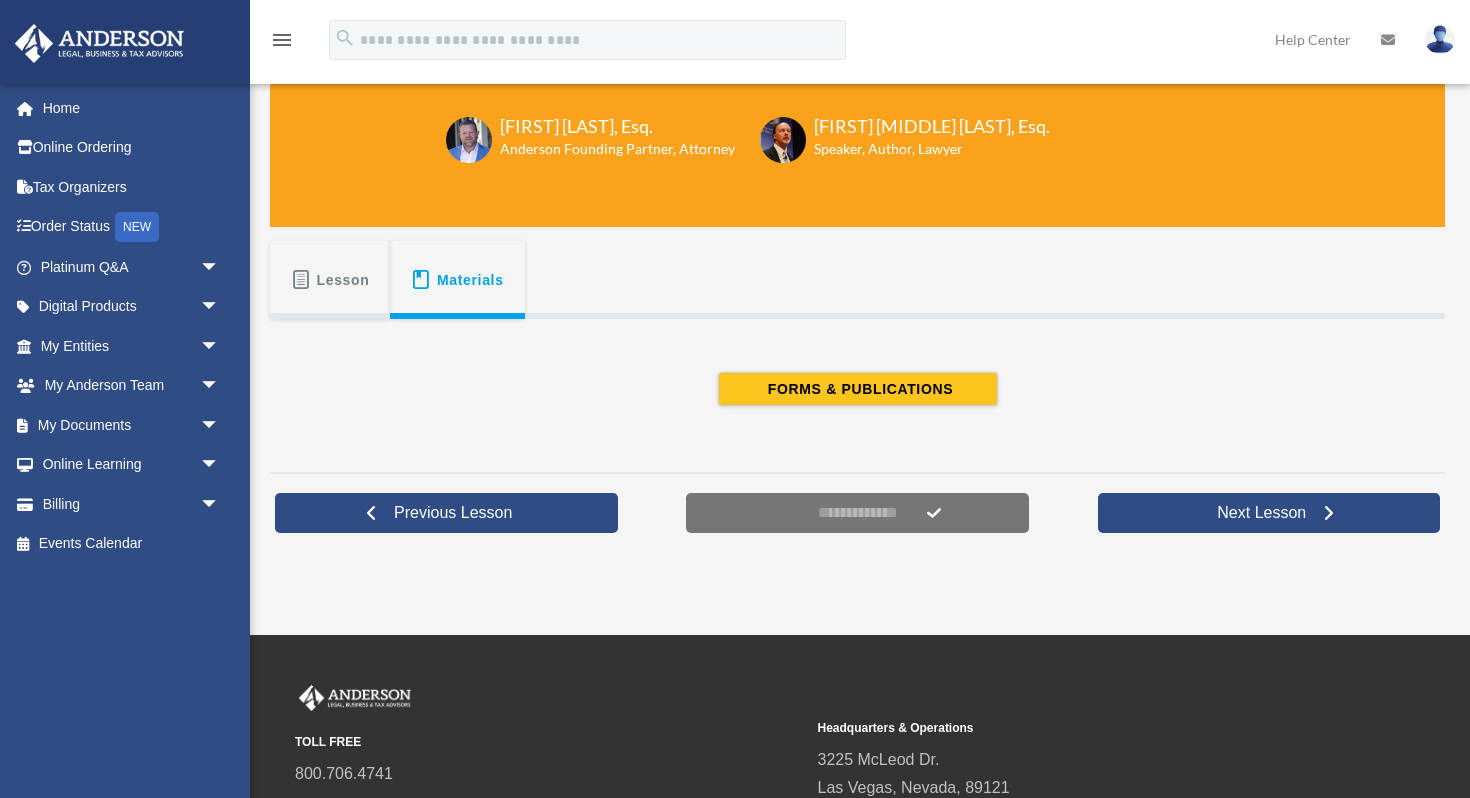 click on "Lesson" at bounding box center (343, 280) 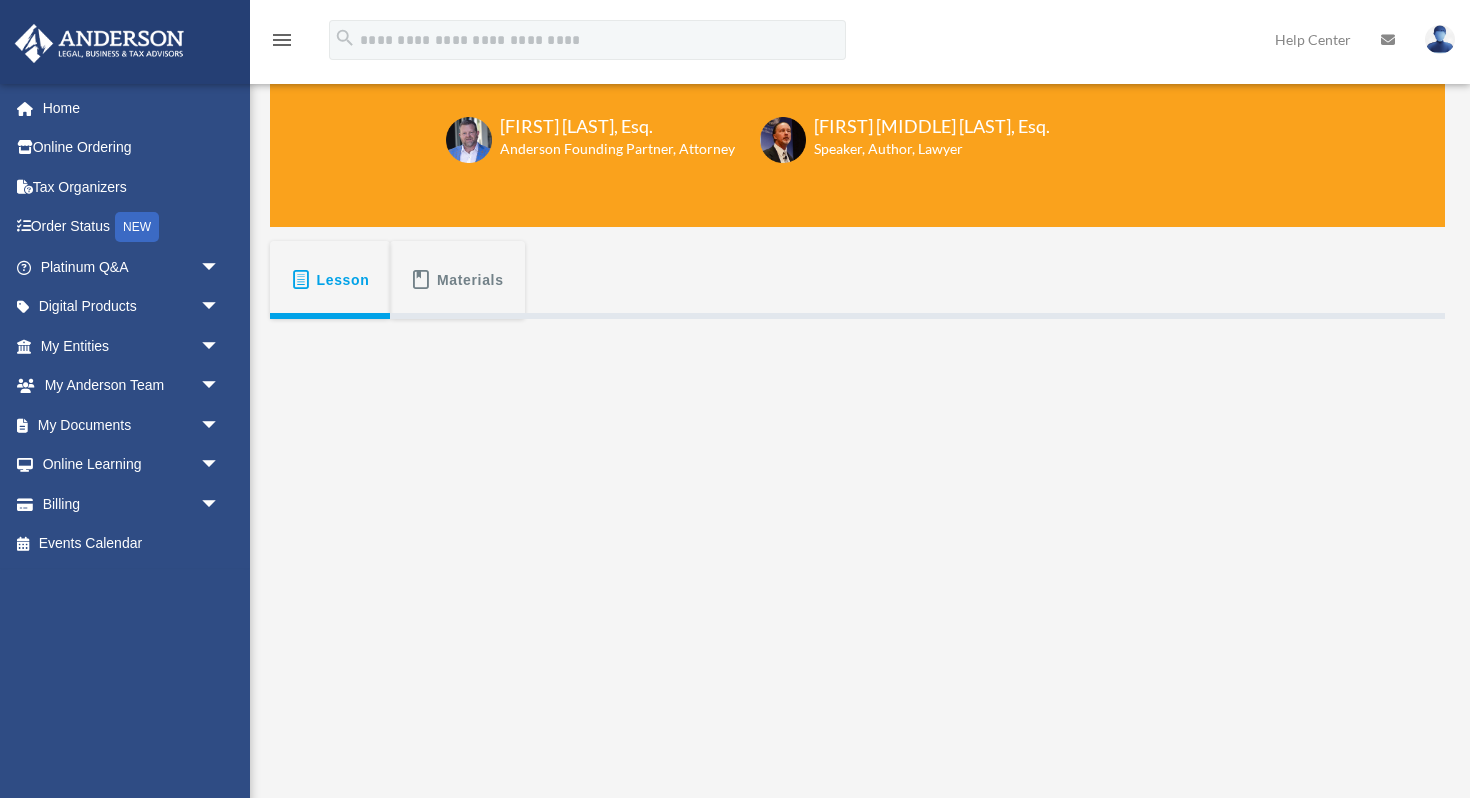 click on "In this video, we go over the cheatsheet that’s included with your Tax Toolbox. This is a tool that we’ve used at Anderson for years. It will help give an estimate as to what kind of tax benefit and what type of  tax appetite you might have, depending on the expenses you are incurring.
FORMS & PUBLICATIONS" at bounding box center [857, 674] 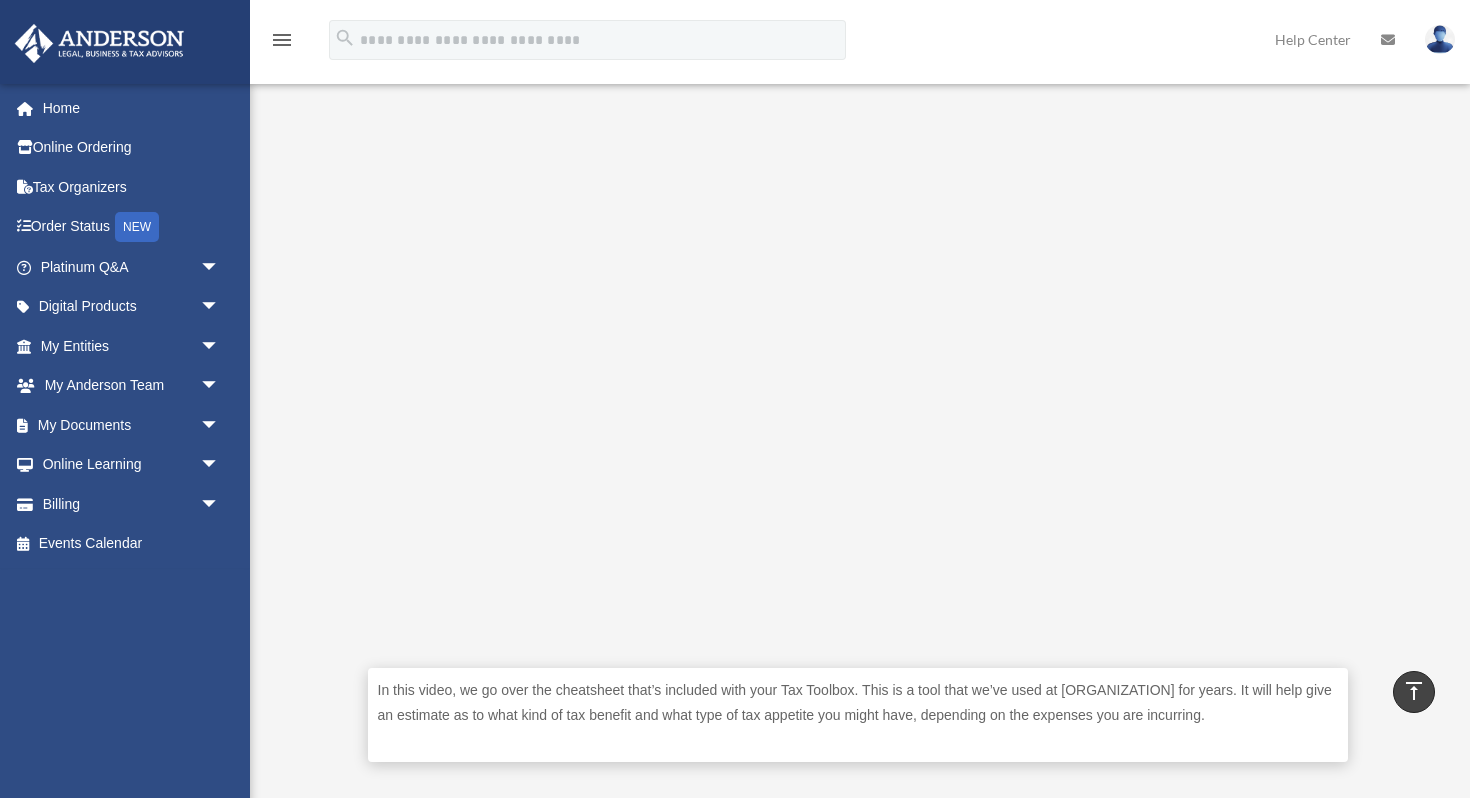 scroll, scrollTop: 400, scrollLeft: 0, axis: vertical 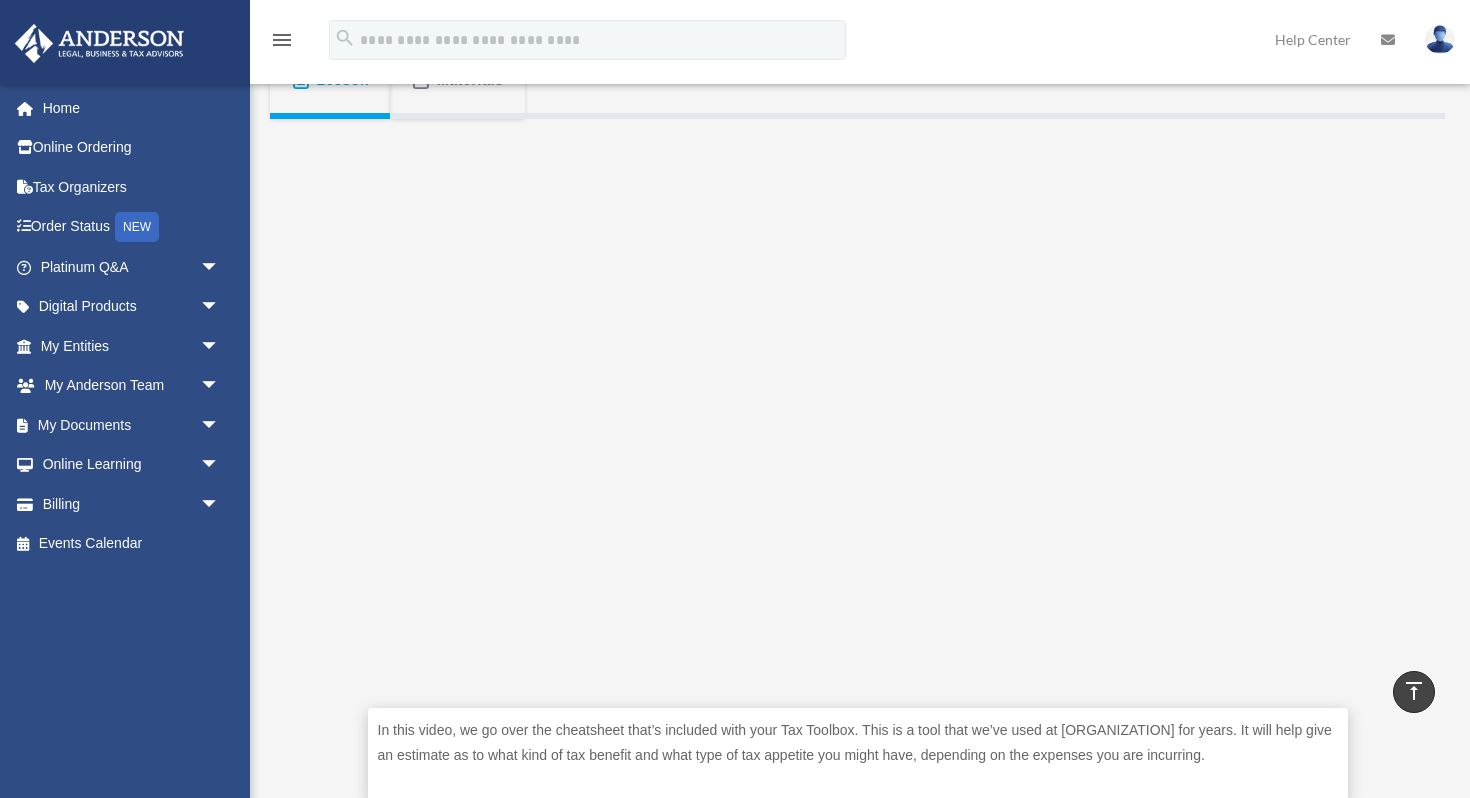 click on "In this video, we go over the cheatsheet that’s included with your Tax Toolbox. This is a tool that we’ve used at Anderson for years. It will help give an estimate as to what kind of tax benefit and what type of  tax appetite you might have, depending on the expenses you are incurring.
FORMS & PUBLICATIONS" at bounding box center [857, 474] 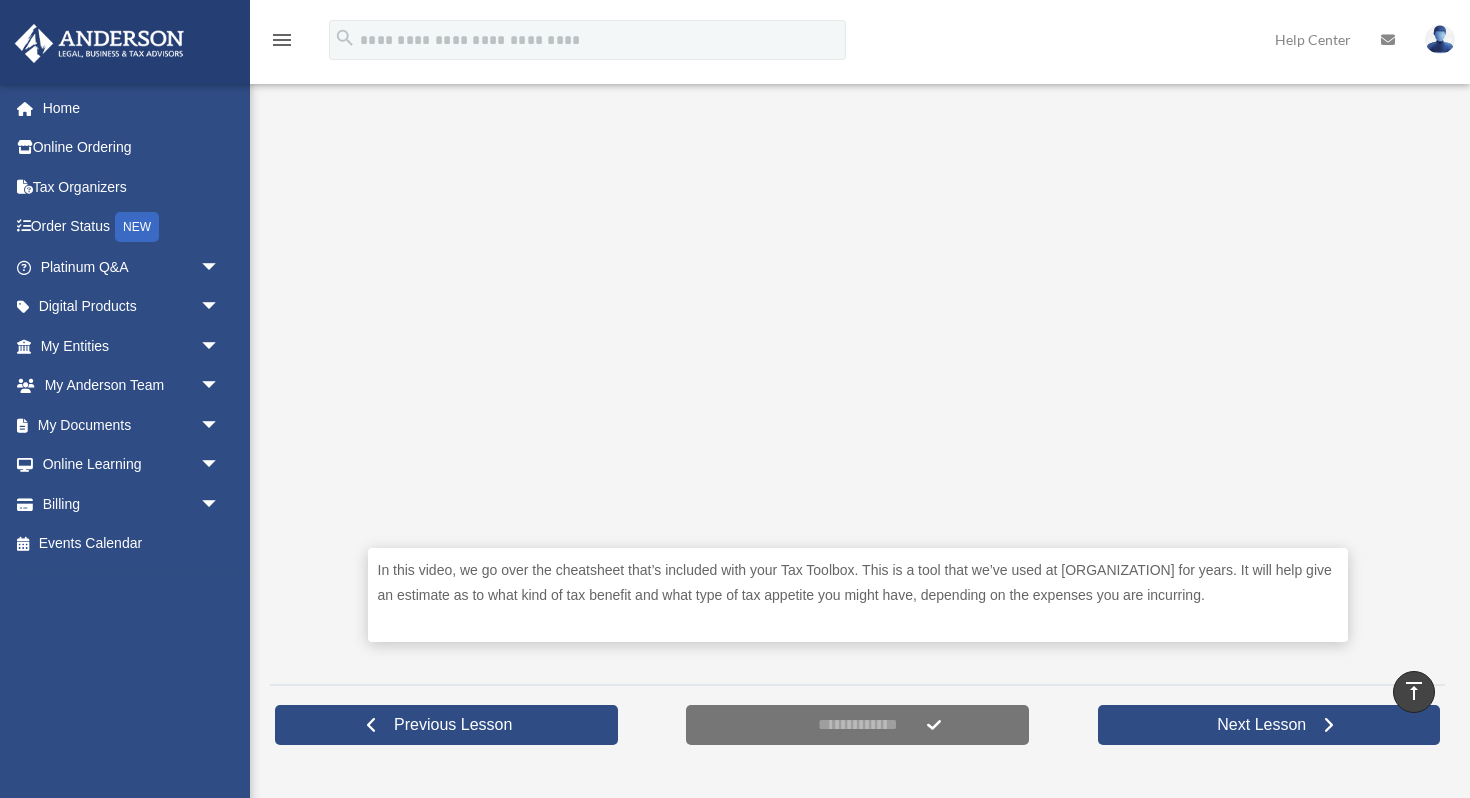 scroll, scrollTop: 520, scrollLeft: 0, axis: vertical 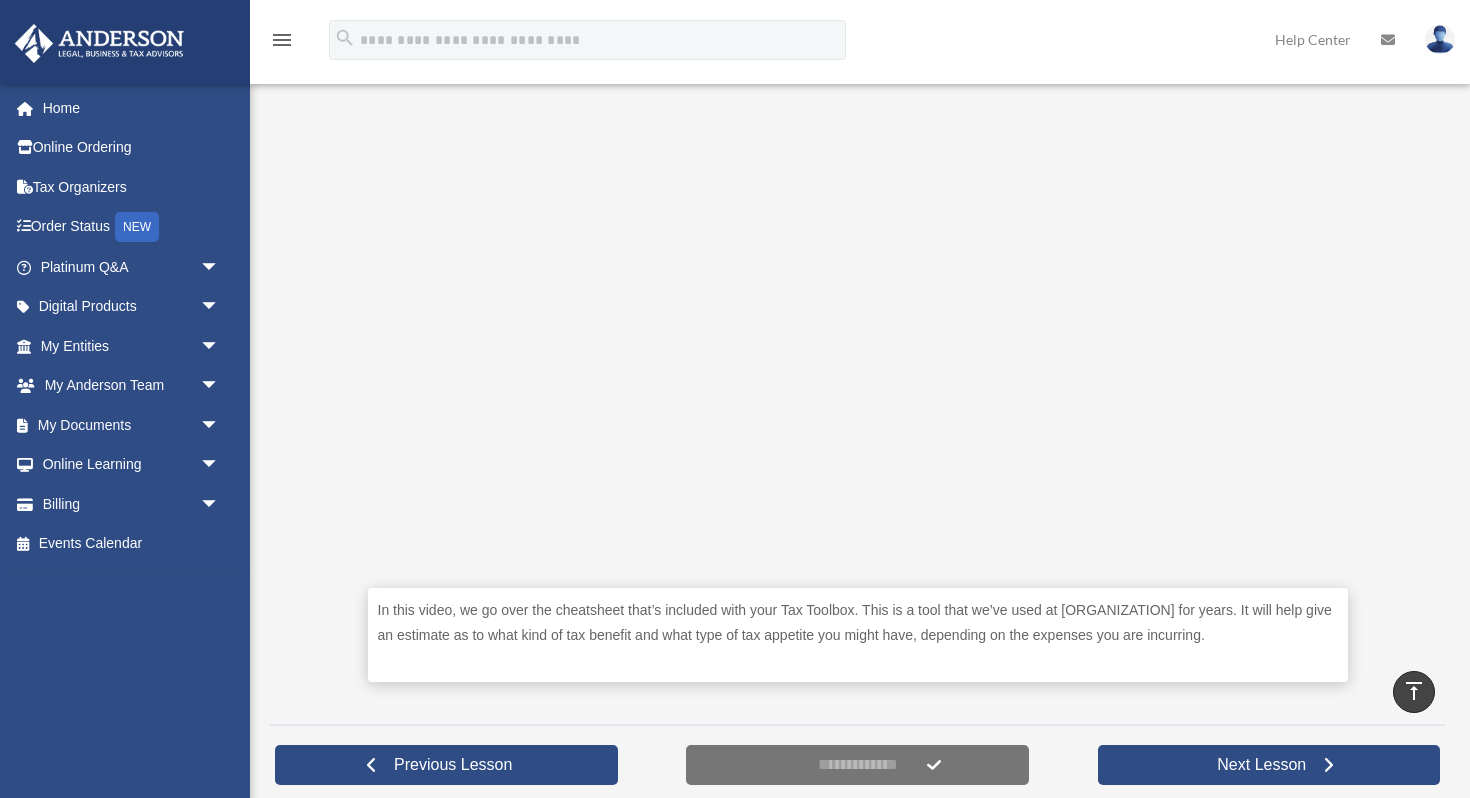 click on "In this video, we go over the cheatsheet that’s included with your Tax Toolbox. This is a tool that we’ve used at Anderson for years. It will help give an estimate as to what kind of tax benefit and what type of  tax appetite you might have, depending on the expenses you are incurring.
FORMS & PUBLICATIONS" at bounding box center (857, 354) 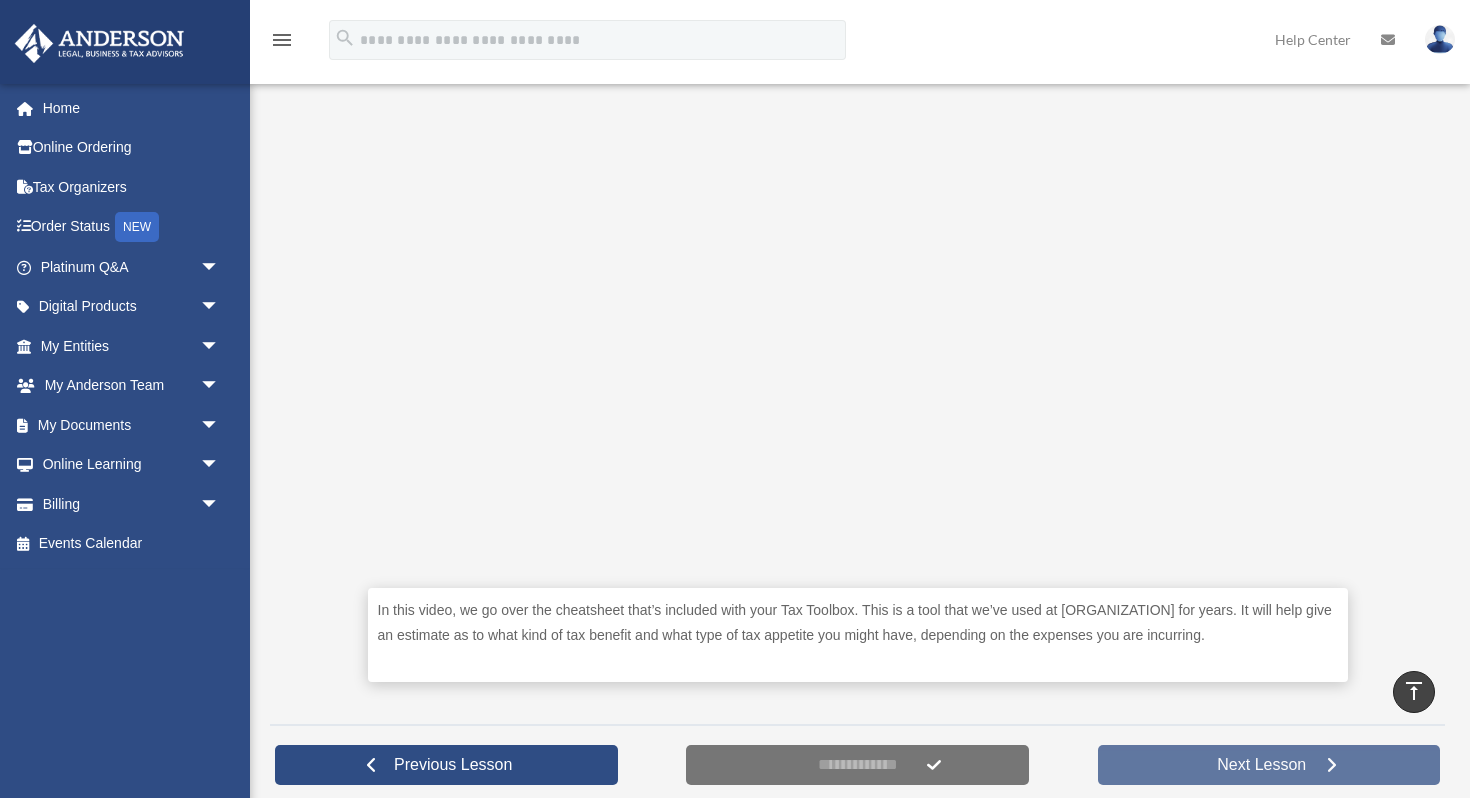 click on "Next Lesson" at bounding box center [1261, 765] 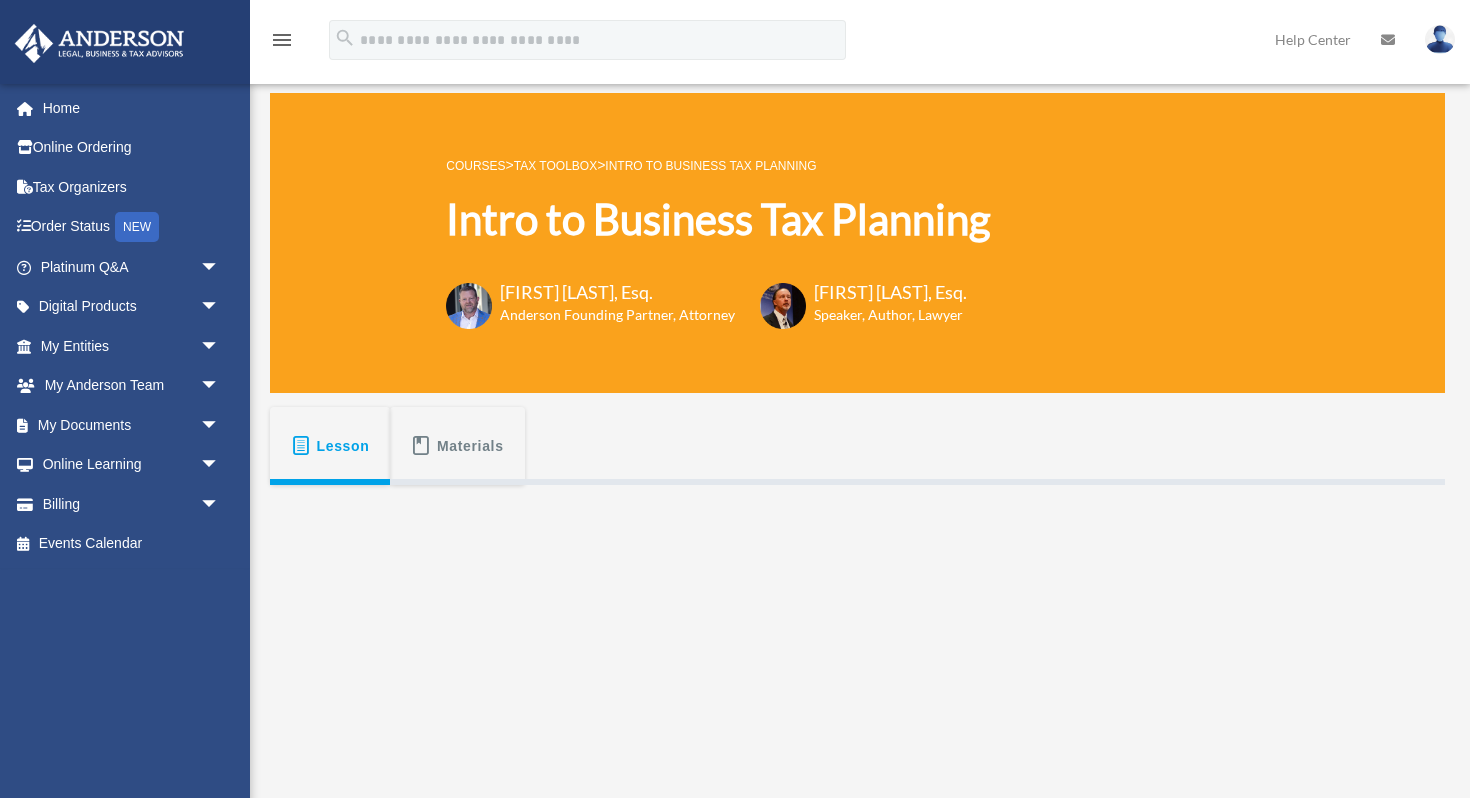 scroll, scrollTop: 0, scrollLeft: 0, axis: both 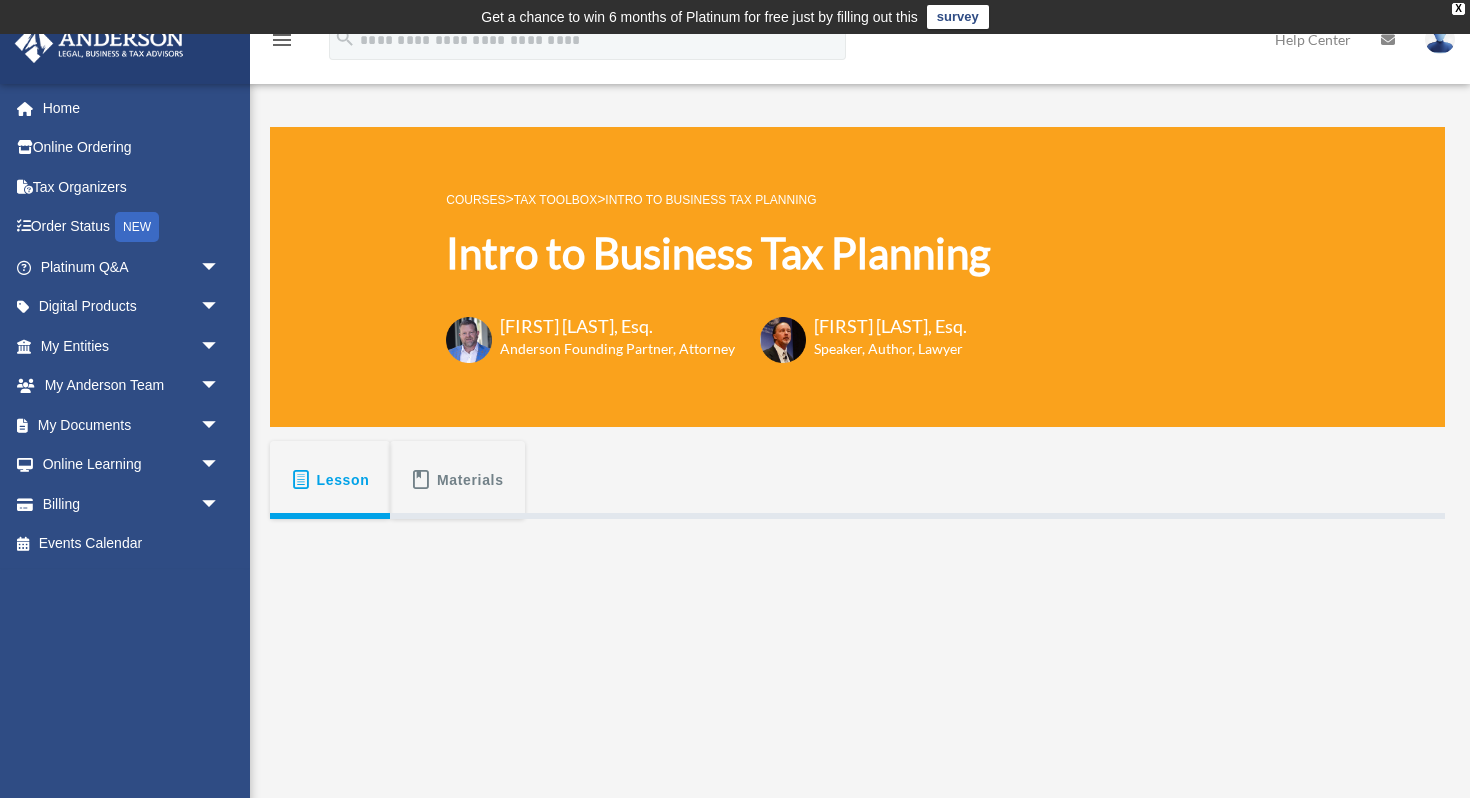 click on "This in-depth video discusses what qualifies as a business for tax purposes and what tax deductions and credits are available once you qualify. In discussing profit motive, accounting methods, returns, and planning, you will understand what is necessary from a tax perspective to begin operating your own for-profit business.
Length: 34:15
FORMS & PUBLICATIONS" at bounding box center (857, 911) 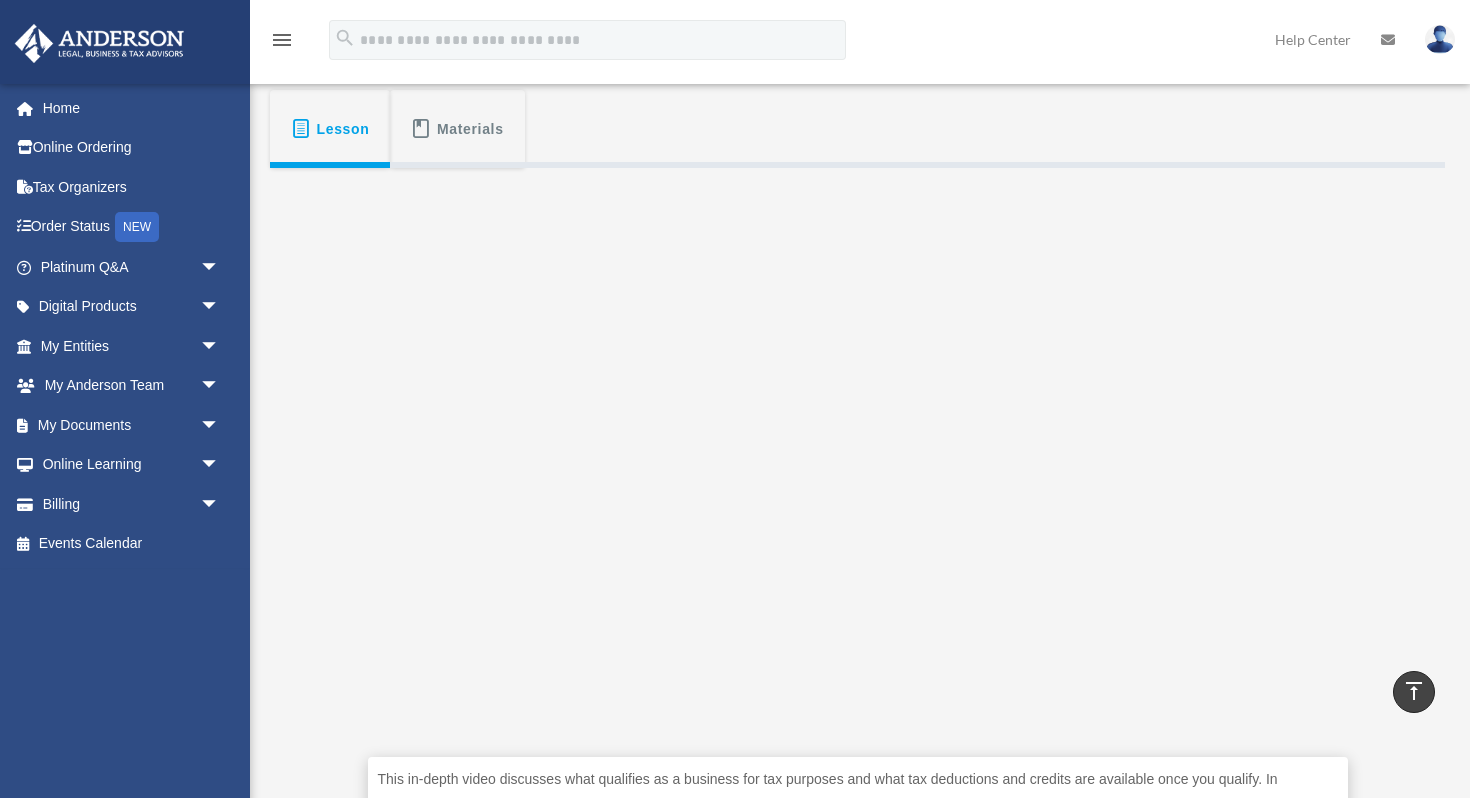 scroll, scrollTop: 320, scrollLeft: 0, axis: vertical 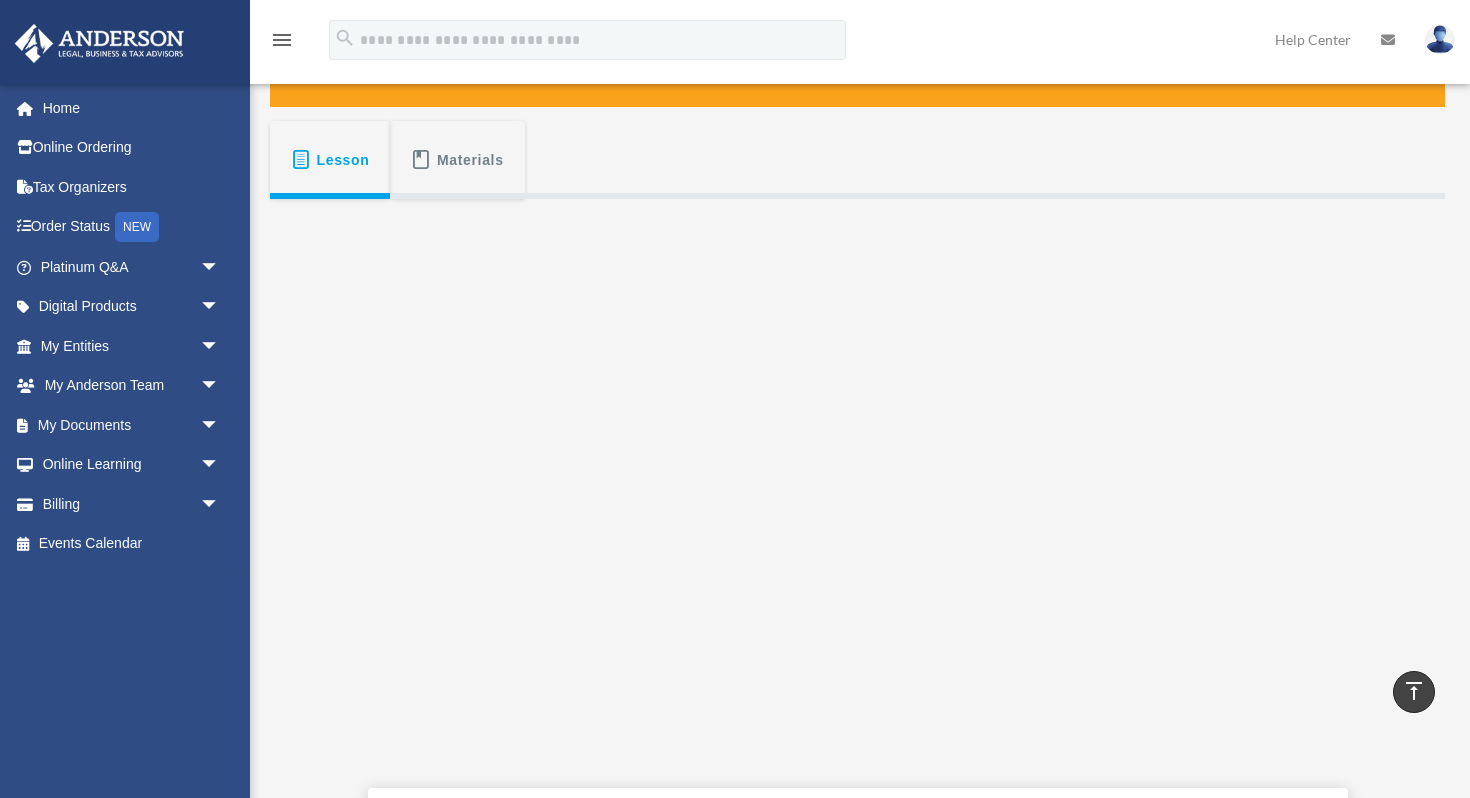click on "Materials" at bounding box center [470, 160] 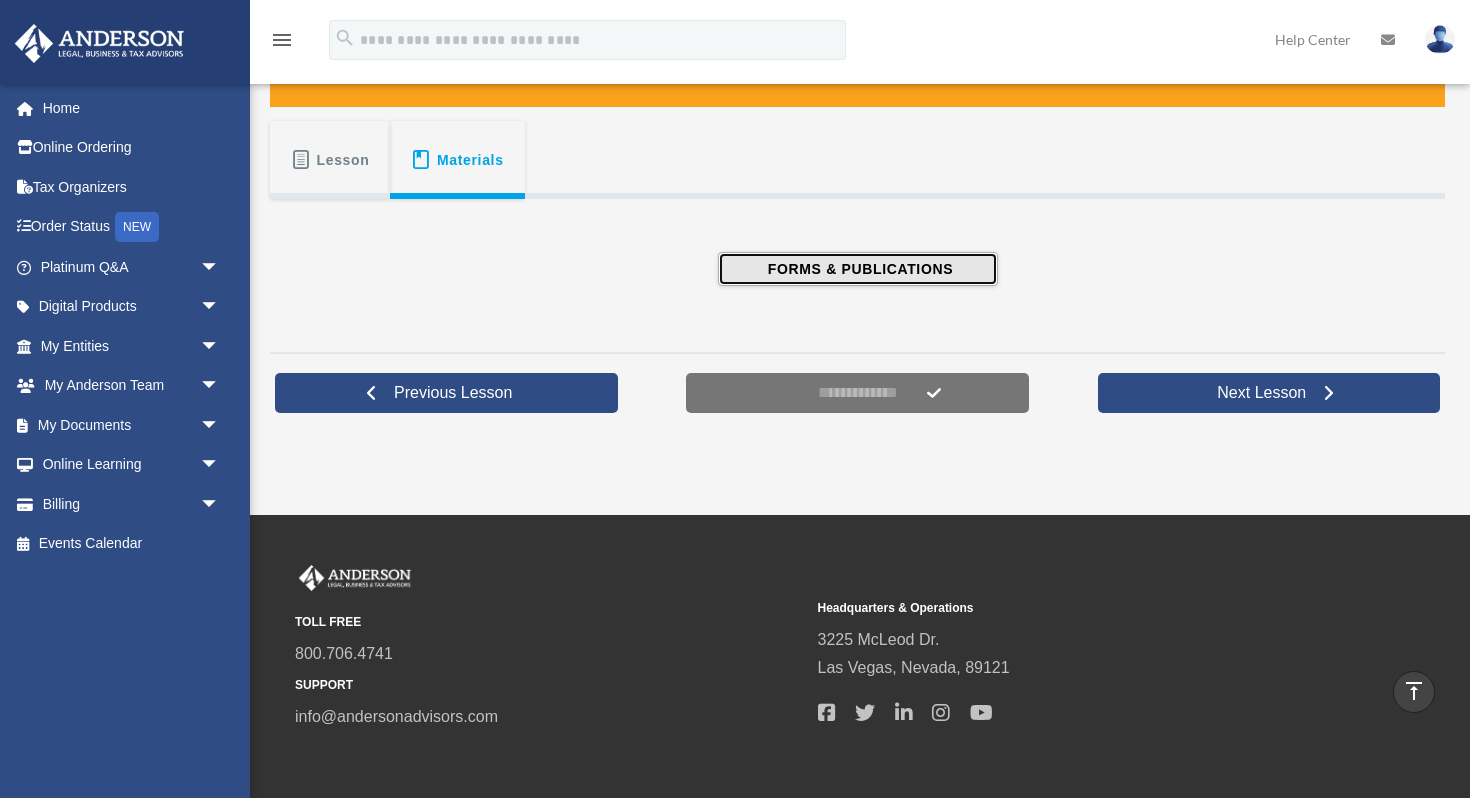 click on "FORMS & PUBLICATIONS" at bounding box center [858, 269] 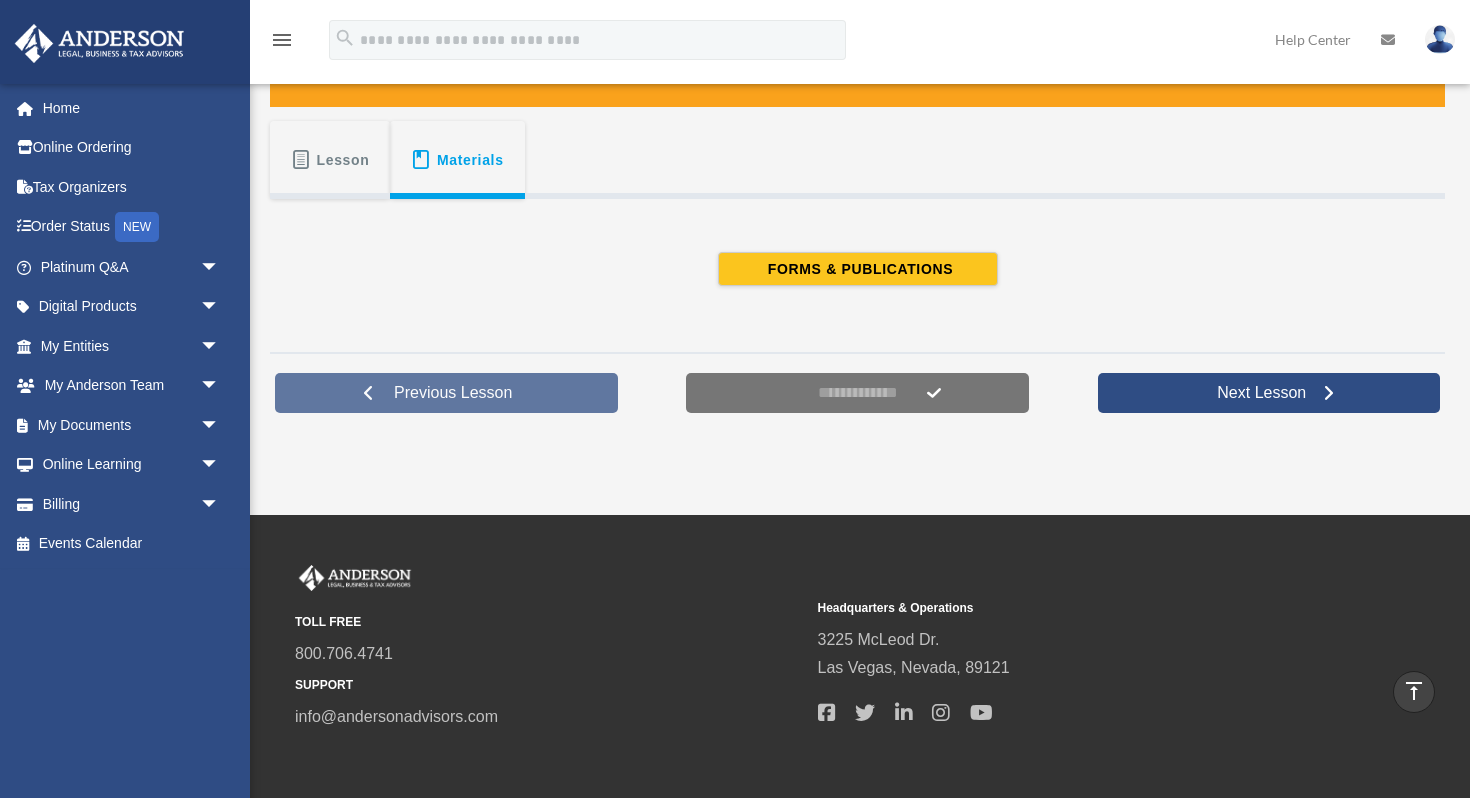 click on "Previous Lesson" at bounding box center [453, 393] 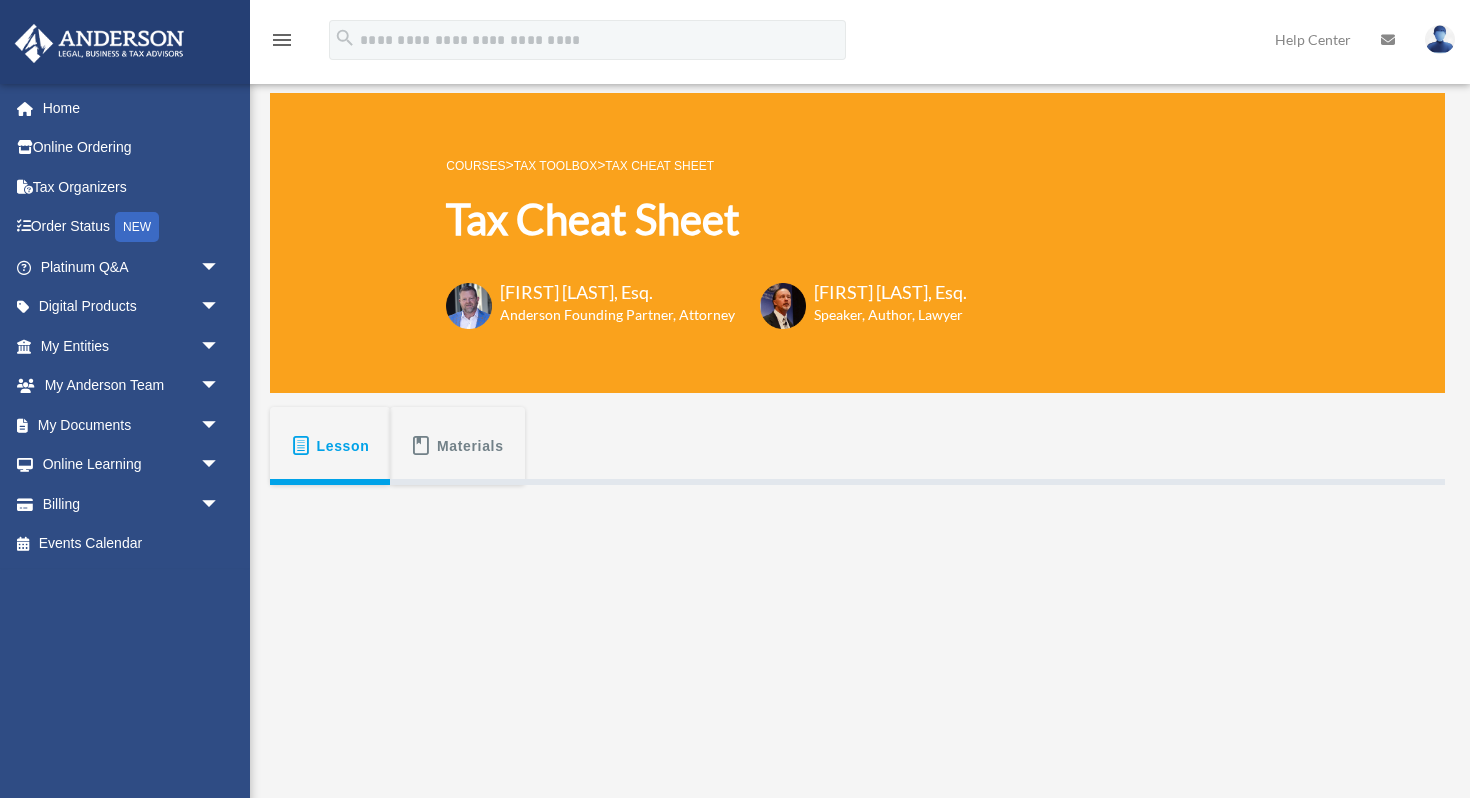 scroll, scrollTop: 0, scrollLeft: 0, axis: both 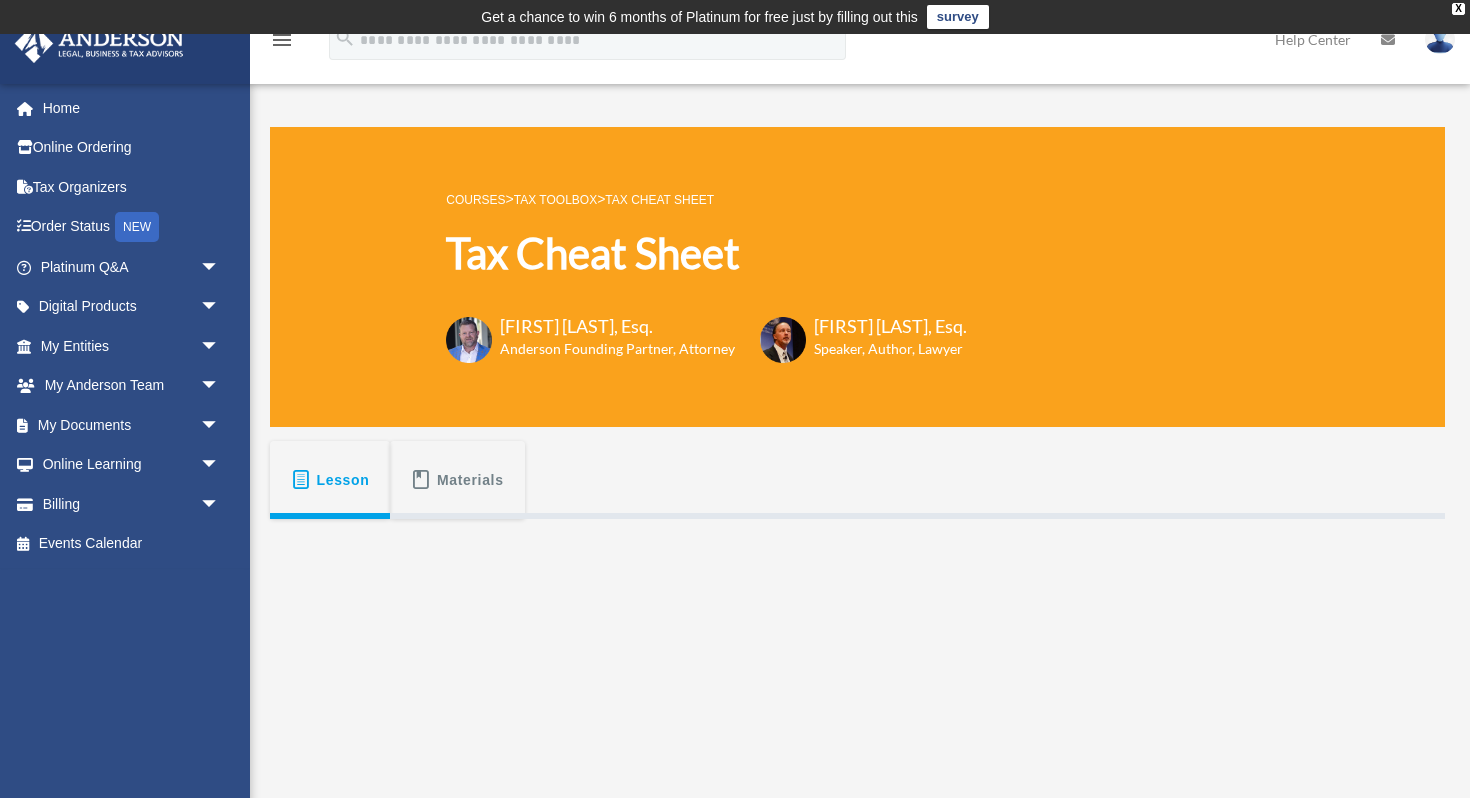 click on "Tax Cheat Sheet
COURSES  >   Tax Toolbox  >  Tax Cheat Sheet
Tax Cheat Sheet
[FIRST] [LAST], Esq.
[ORGANIZATION] Founding Partner, Attorney
[FIRST] [LAST], Esq.
Speaker, Author, Lawyer
Lesson
Materials
In this video, we go over the cheatsheet that’s included with your Tax Toolbox. This is a tool that we’ve used at [ORGANIZATION] for years. It will help give an estimate as to what kind of tax benefit and what type of  tax appetite you might have, depending on the expenses you are incurring.
FORMS & PUBLICATIONS
Previous Lesson" at bounding box center [860, 720] 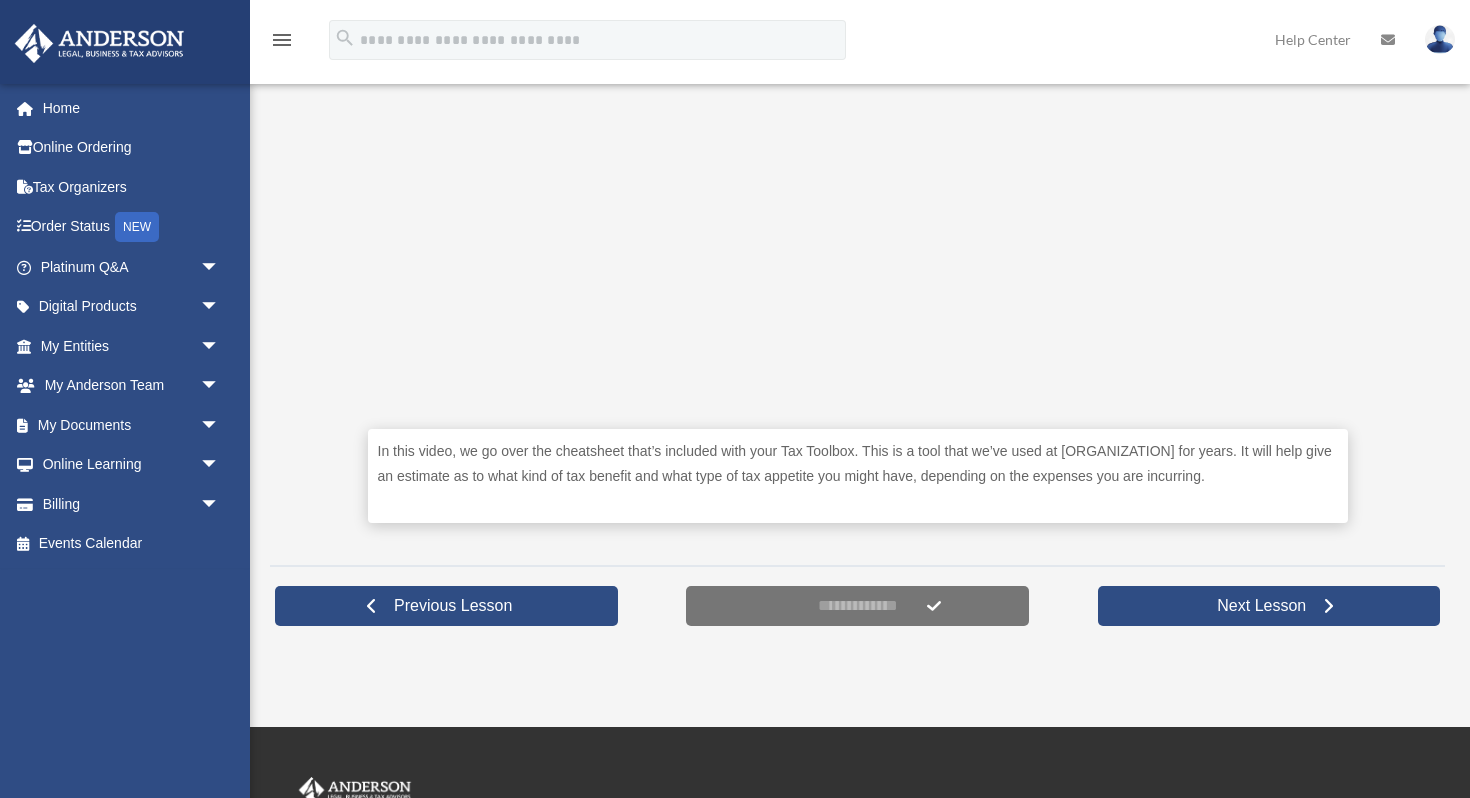 scroll, scrollTop: 680, scrollLeft: 0, axis: vertical 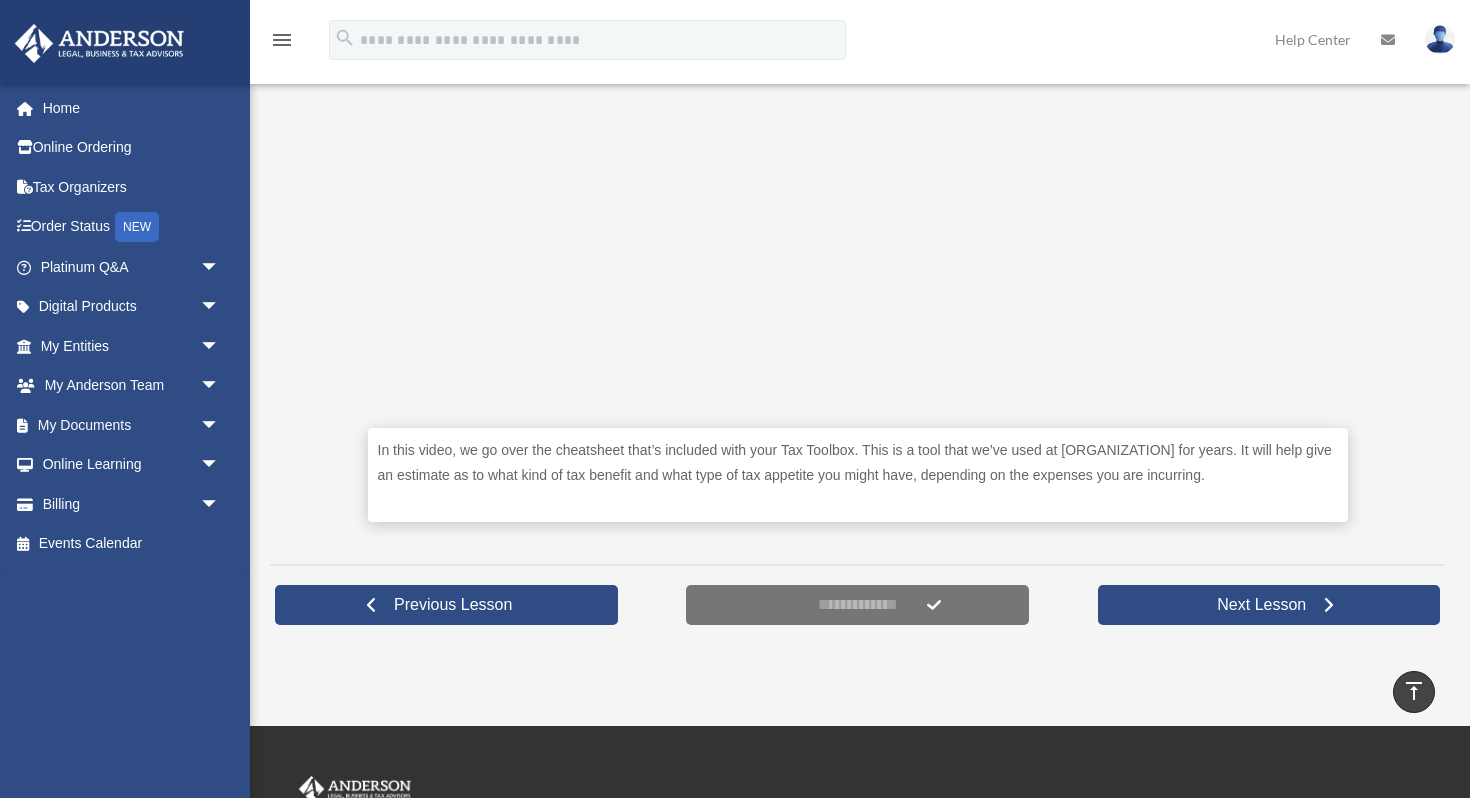 click on "In this video, we go over the cheatsheet that’s included with your Tax Toolbox. This is a tool that we’ve used at Anderson for years. It will help give an estimate as to what kind of tax benefit and what type of  tax appetite you might have, depending on the expenses you are incurring." at bounding box center (858, 462) 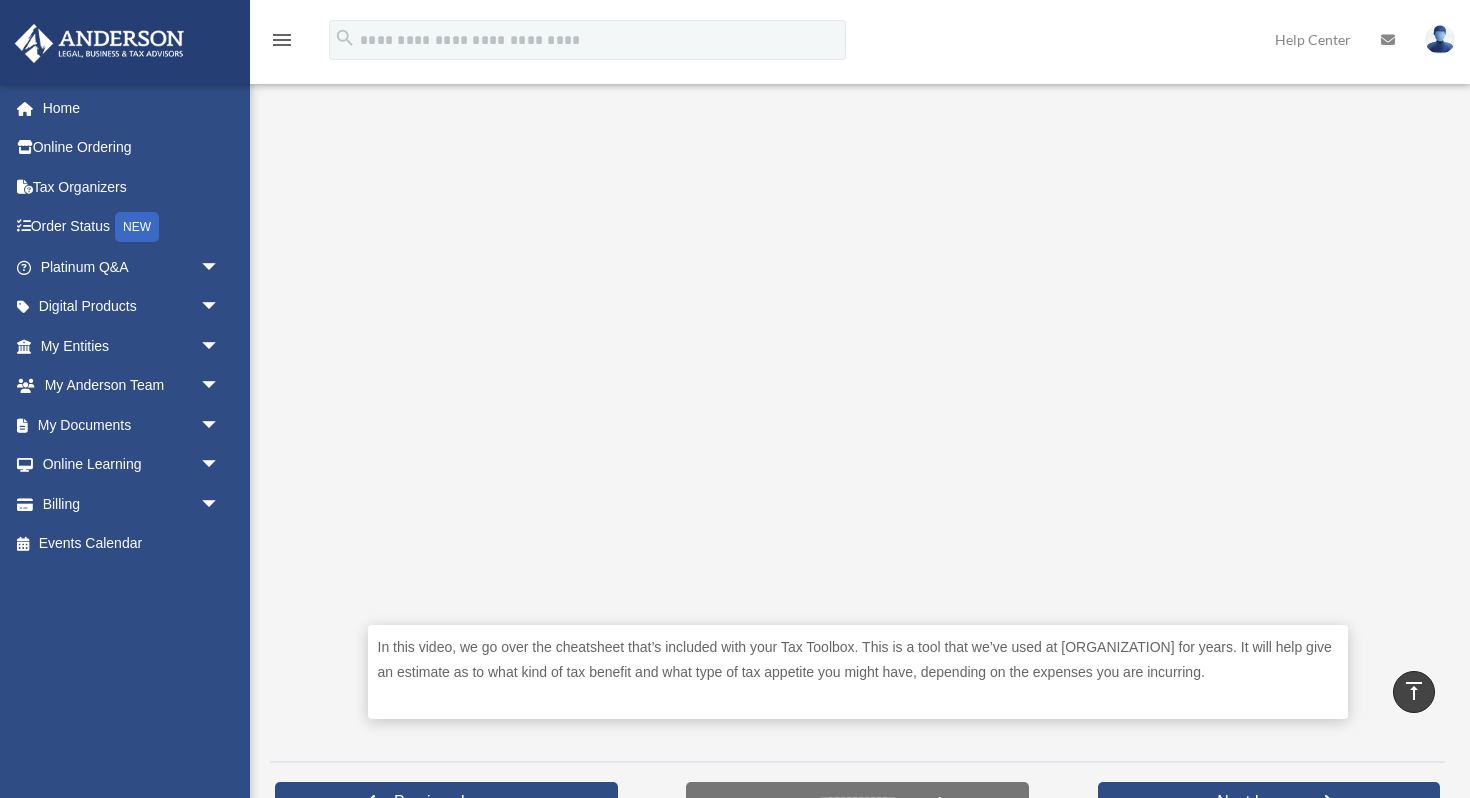 scroll, scrollTop: 480, scrollLeft: 0, axis: vertical 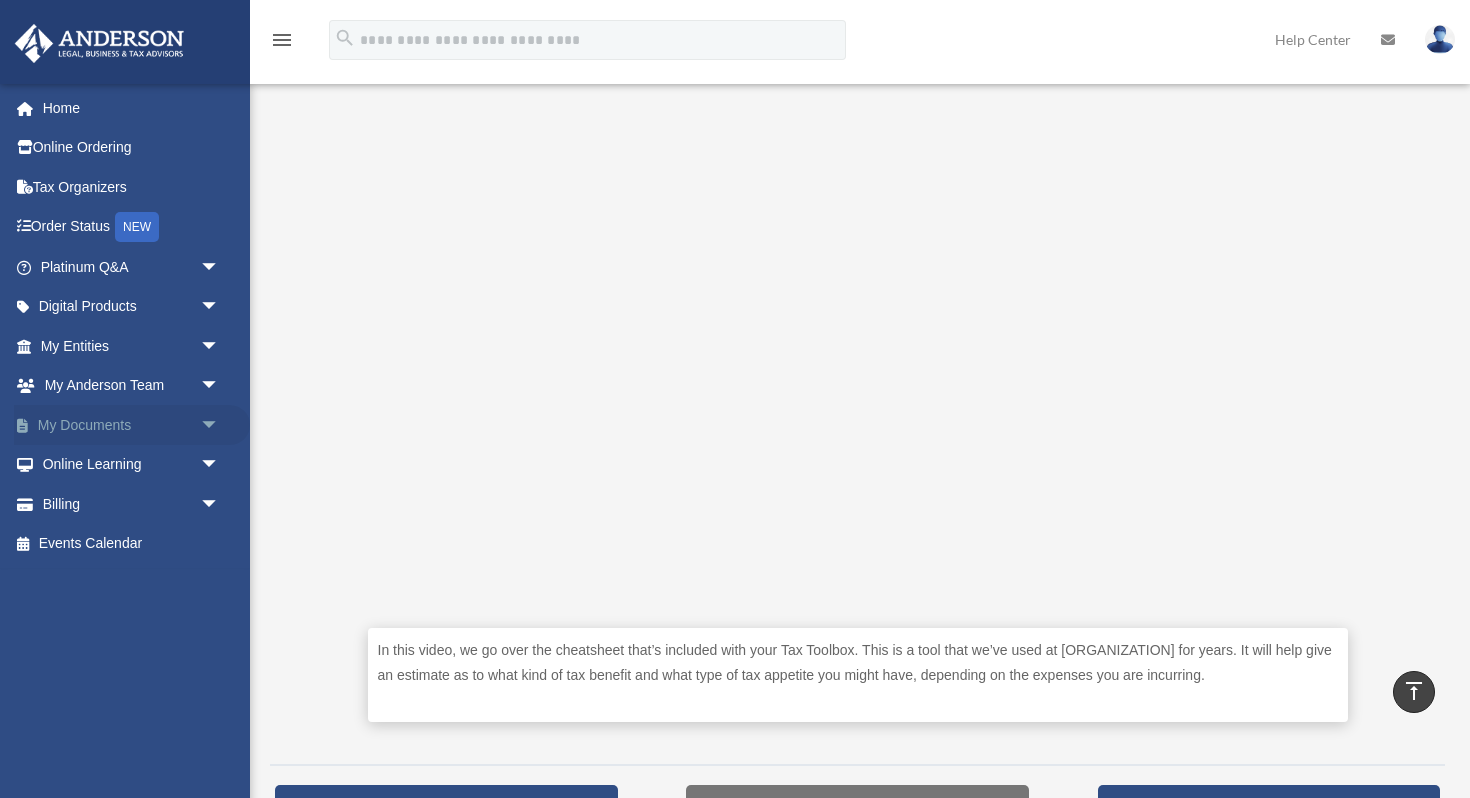 click on "arrow_drop_down" at bounding box center [220, 425] 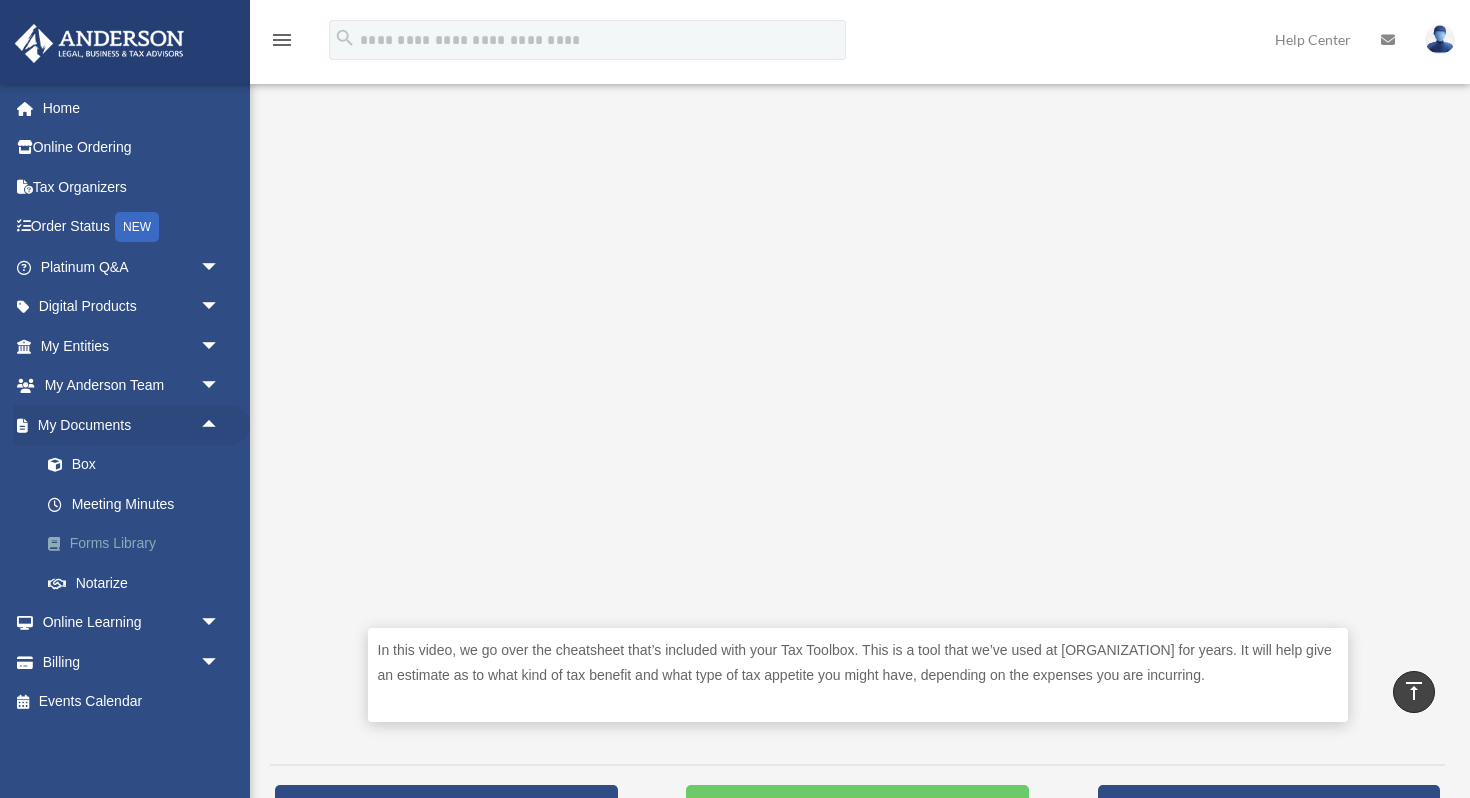 click on "Forms Library" at bounding box center (139, 544) 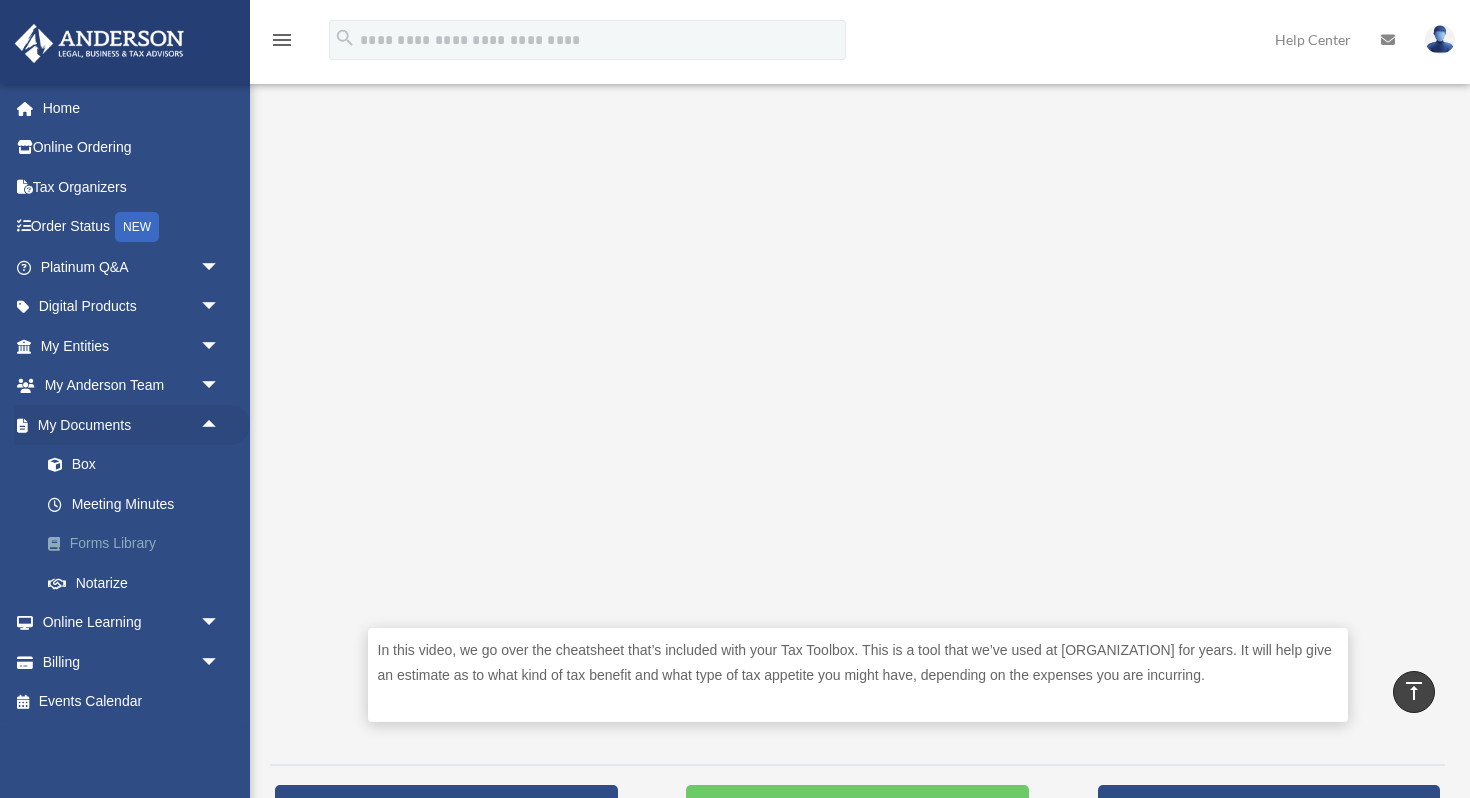 click on "Forms Library" at bounding box center [139, 544] 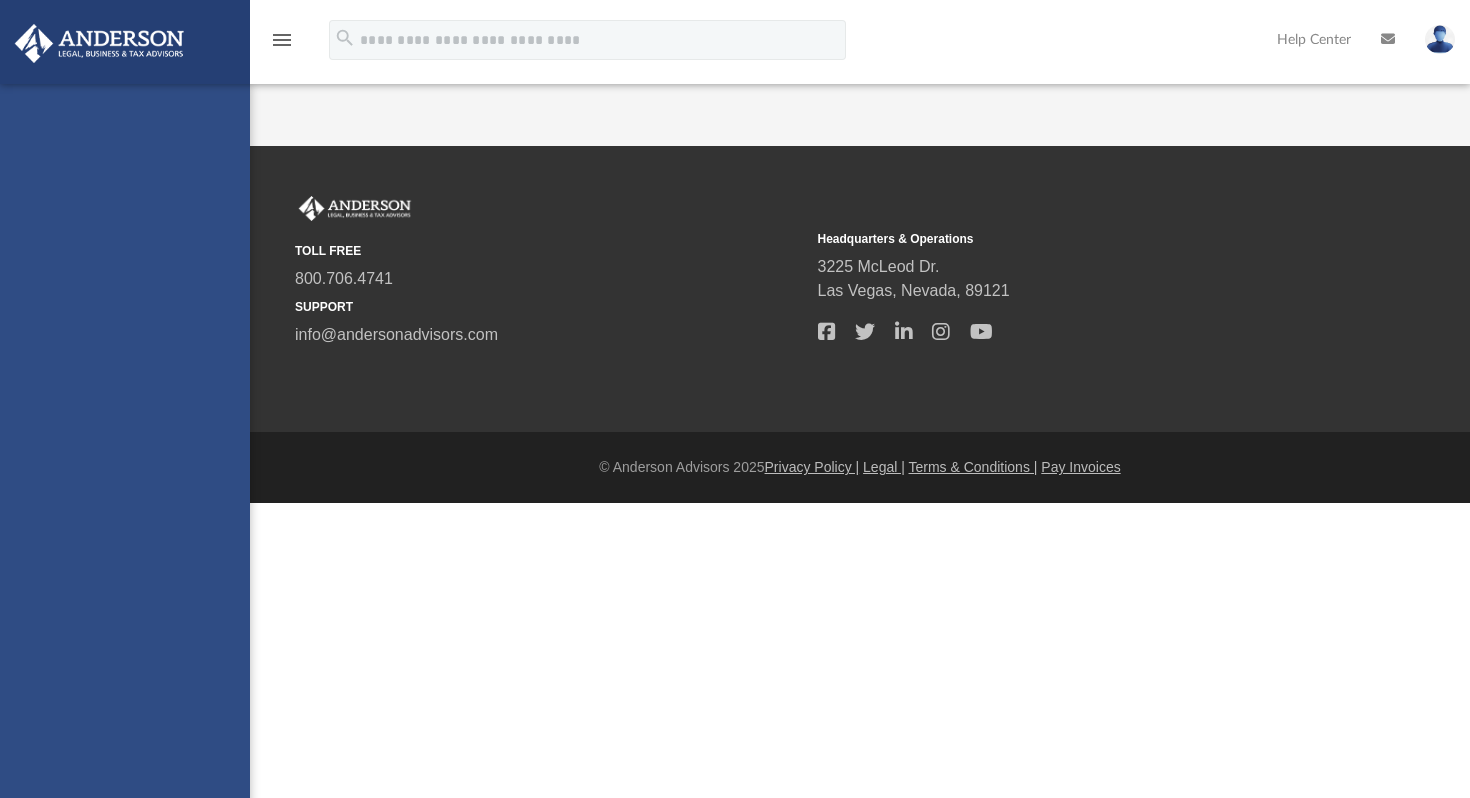 scroll, scrollTop: 0, scrollLeft: 0, axis: both 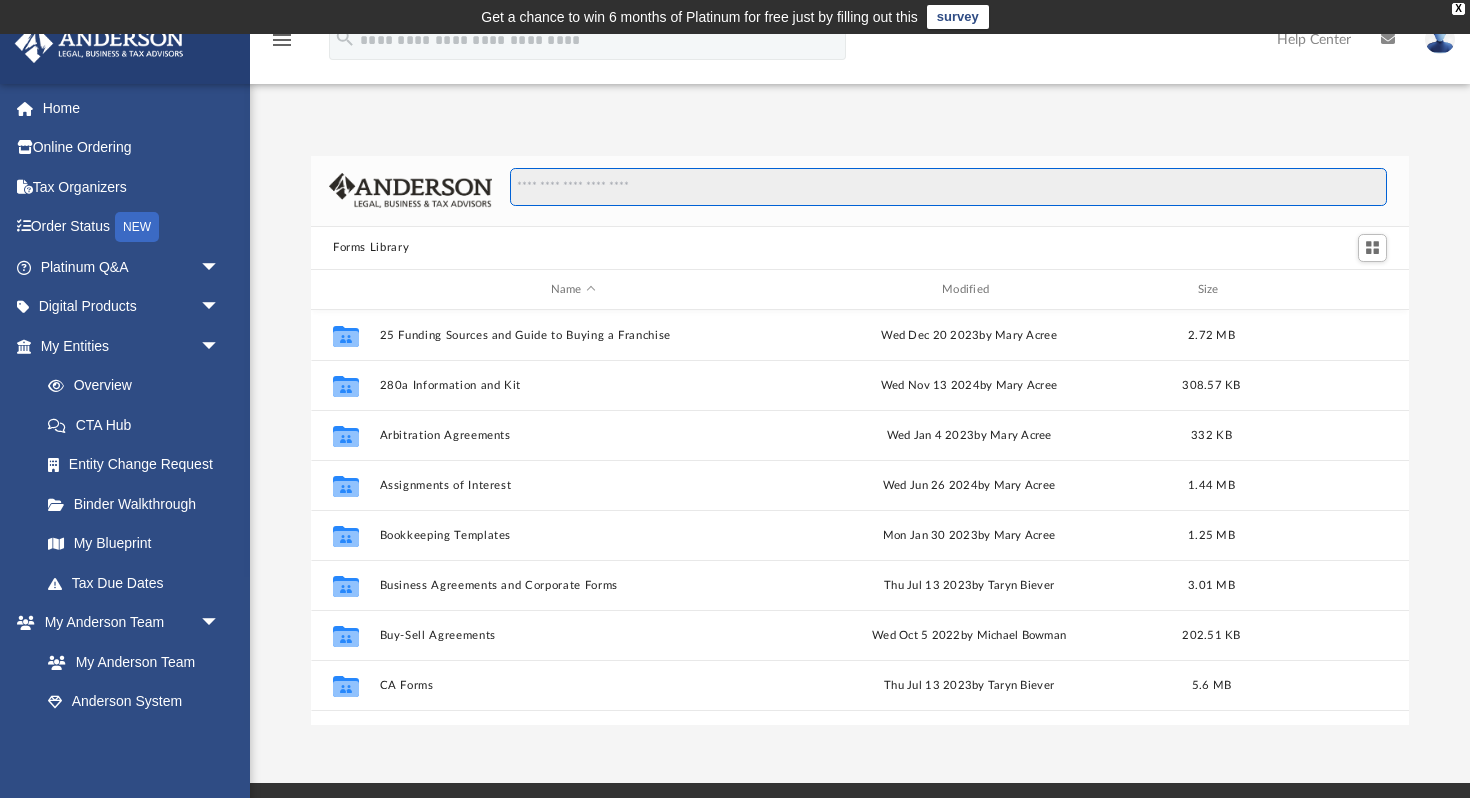 click at bounding box center (948, 187) 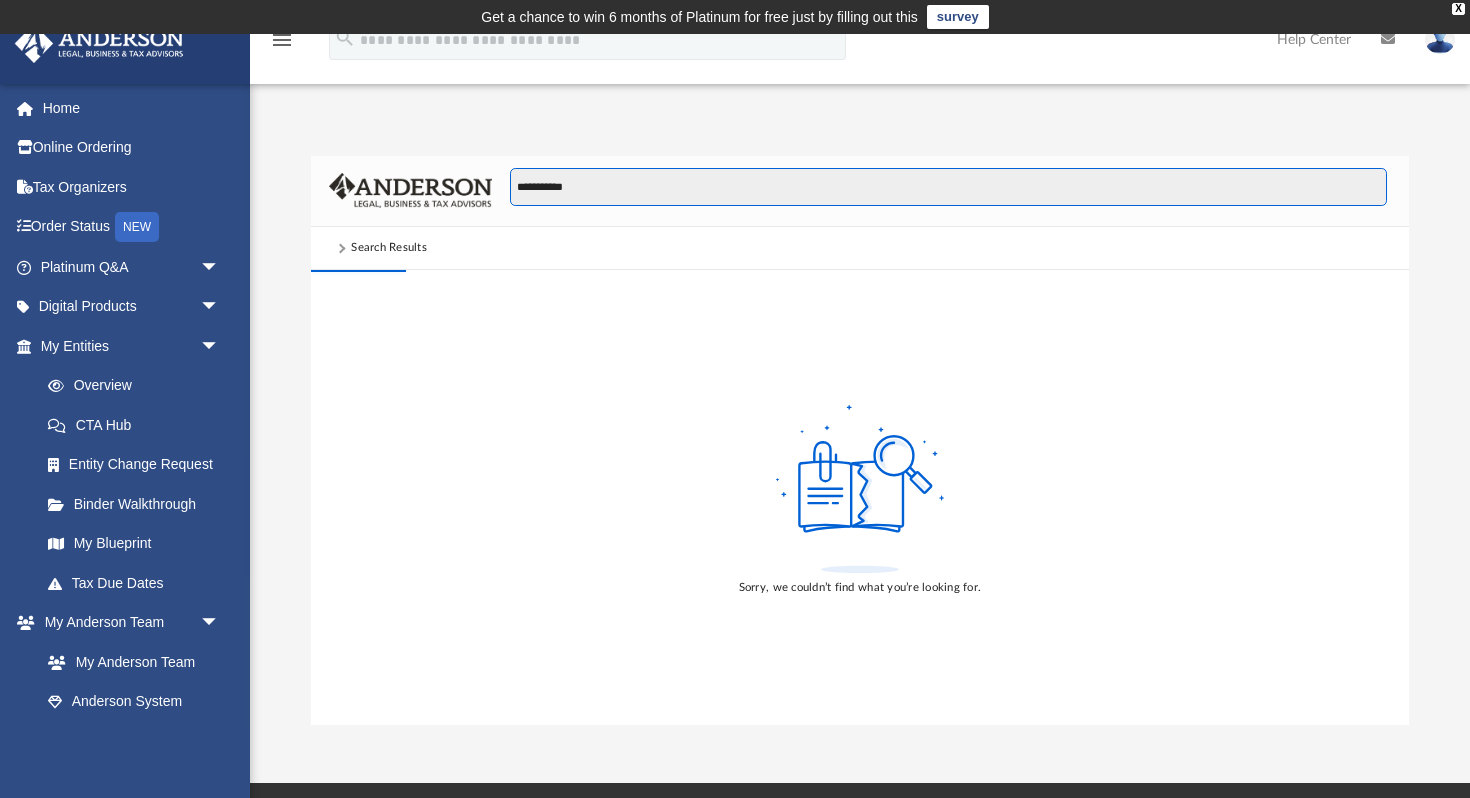 type on "**********" 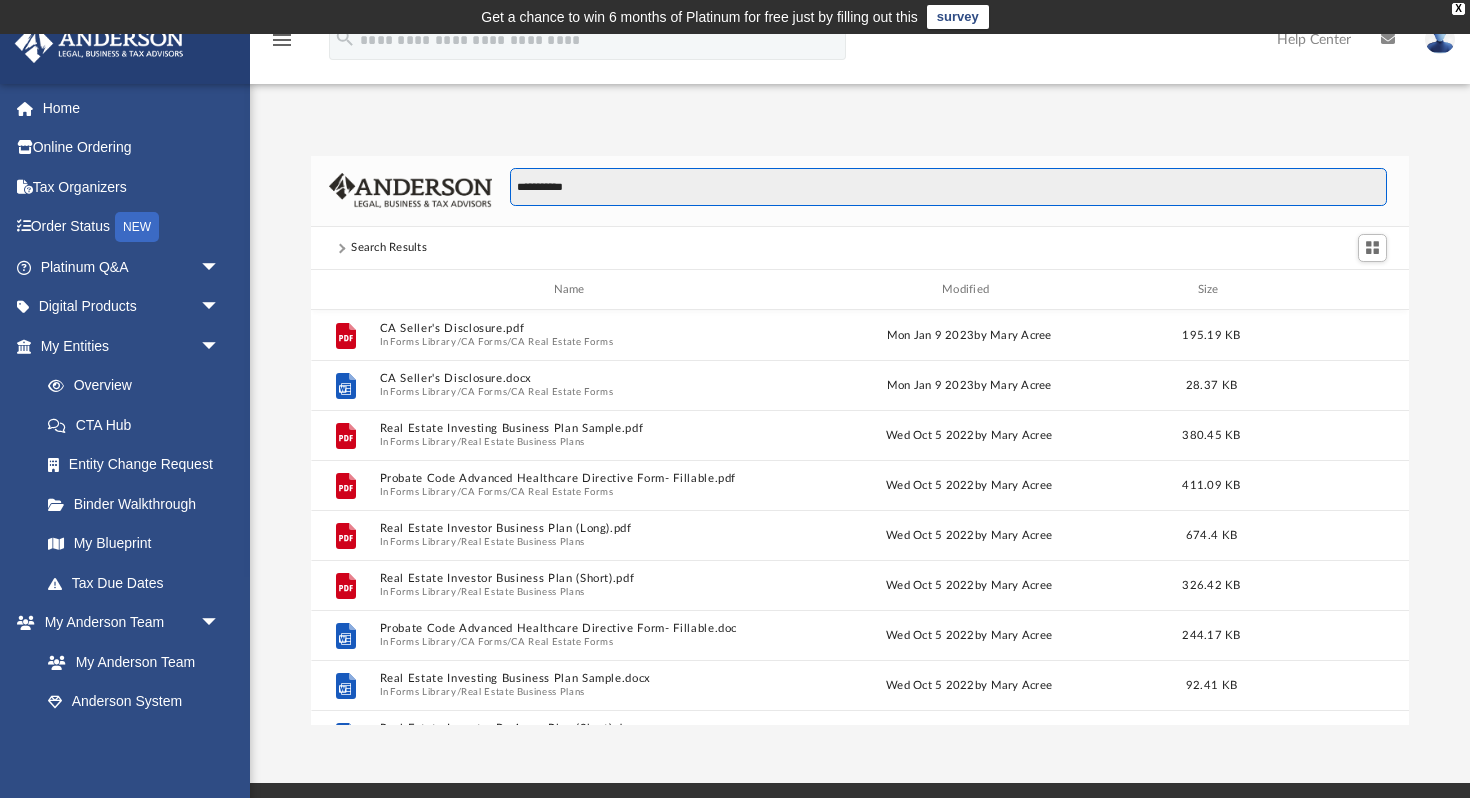 scroll, scrollTop: 1, scrollLeft: 1, axis: both 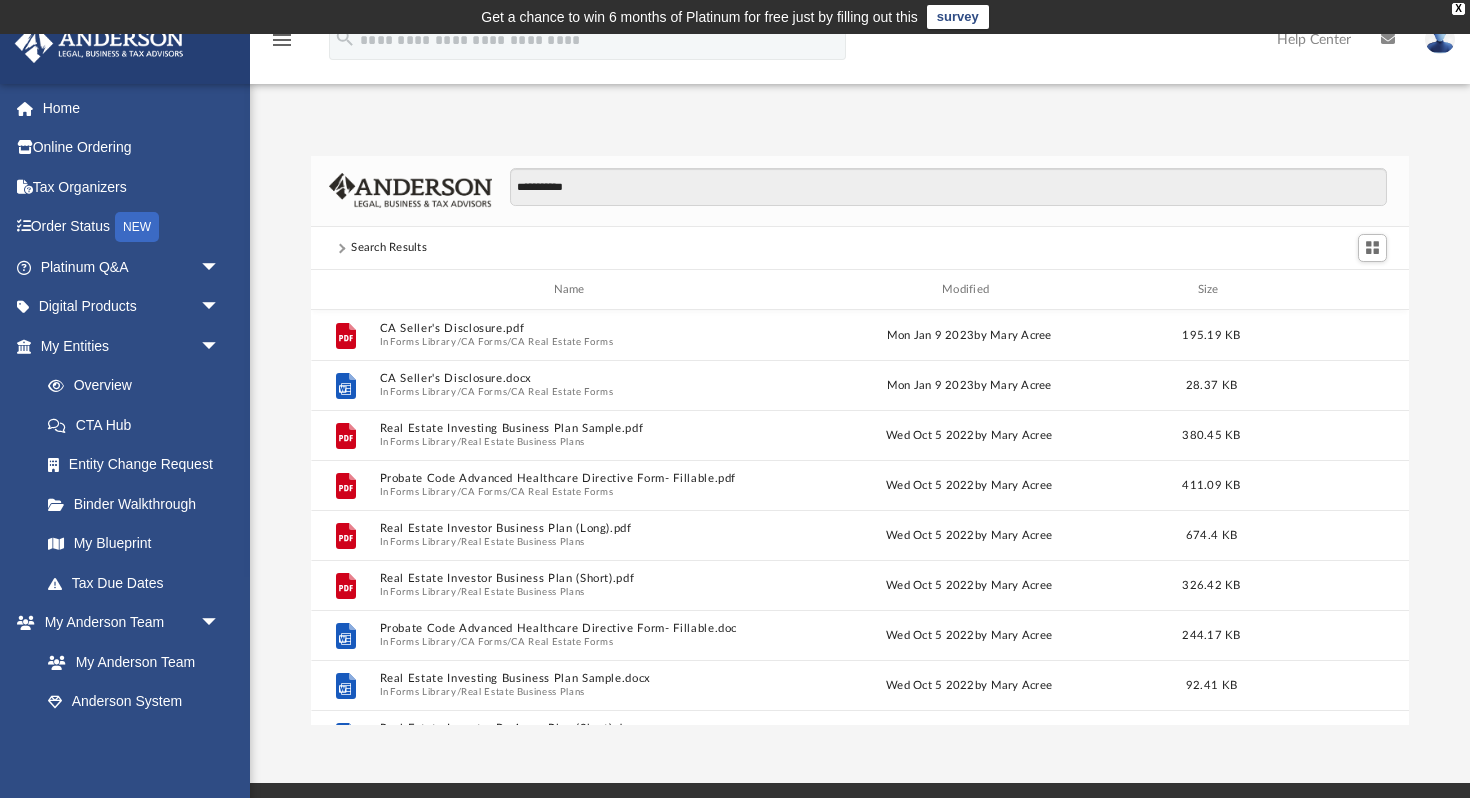 click on "Search Results" at bounding box center (860, 249) 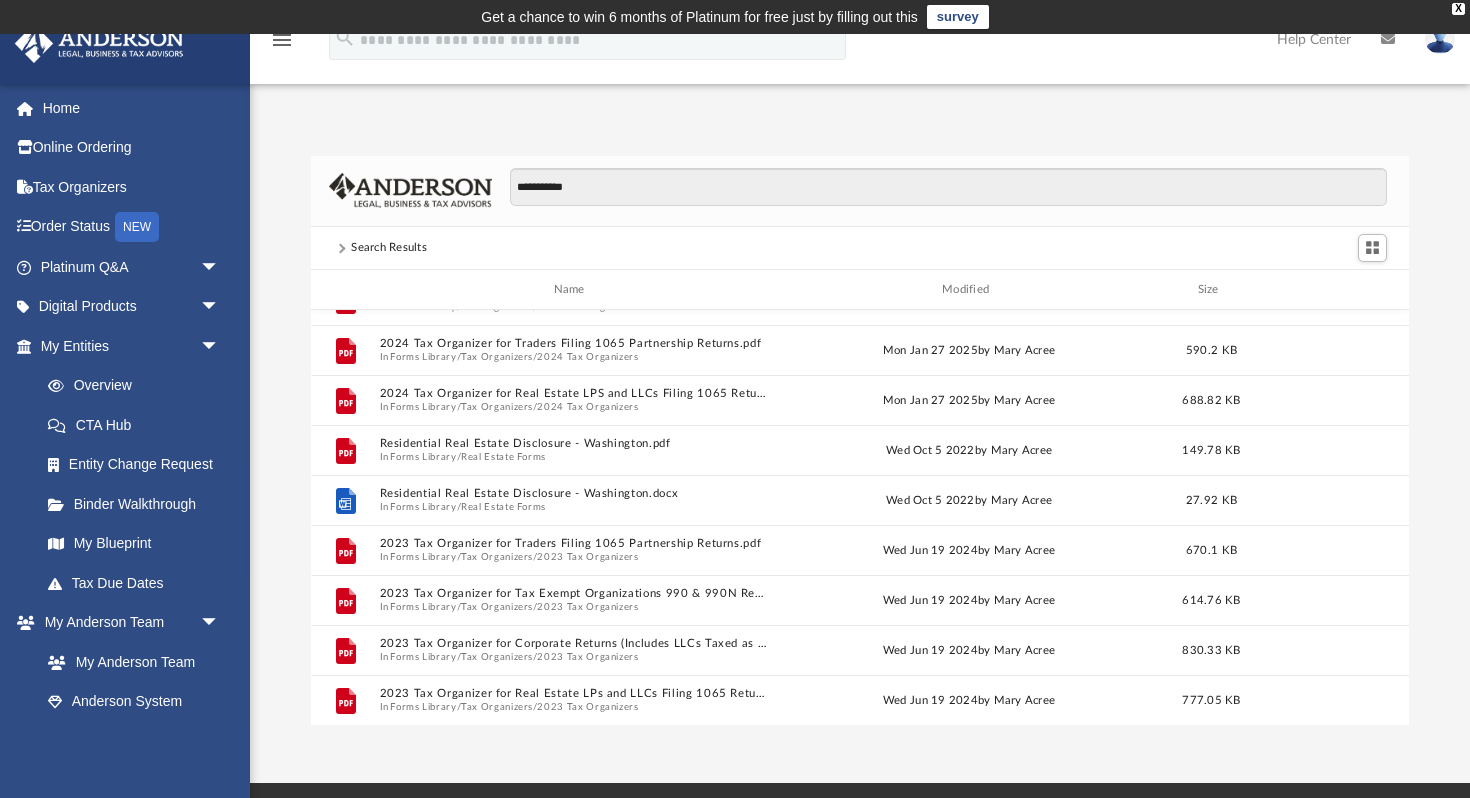 scroll, scrollTop: 685, scrollLeft: 0, axis: vertical 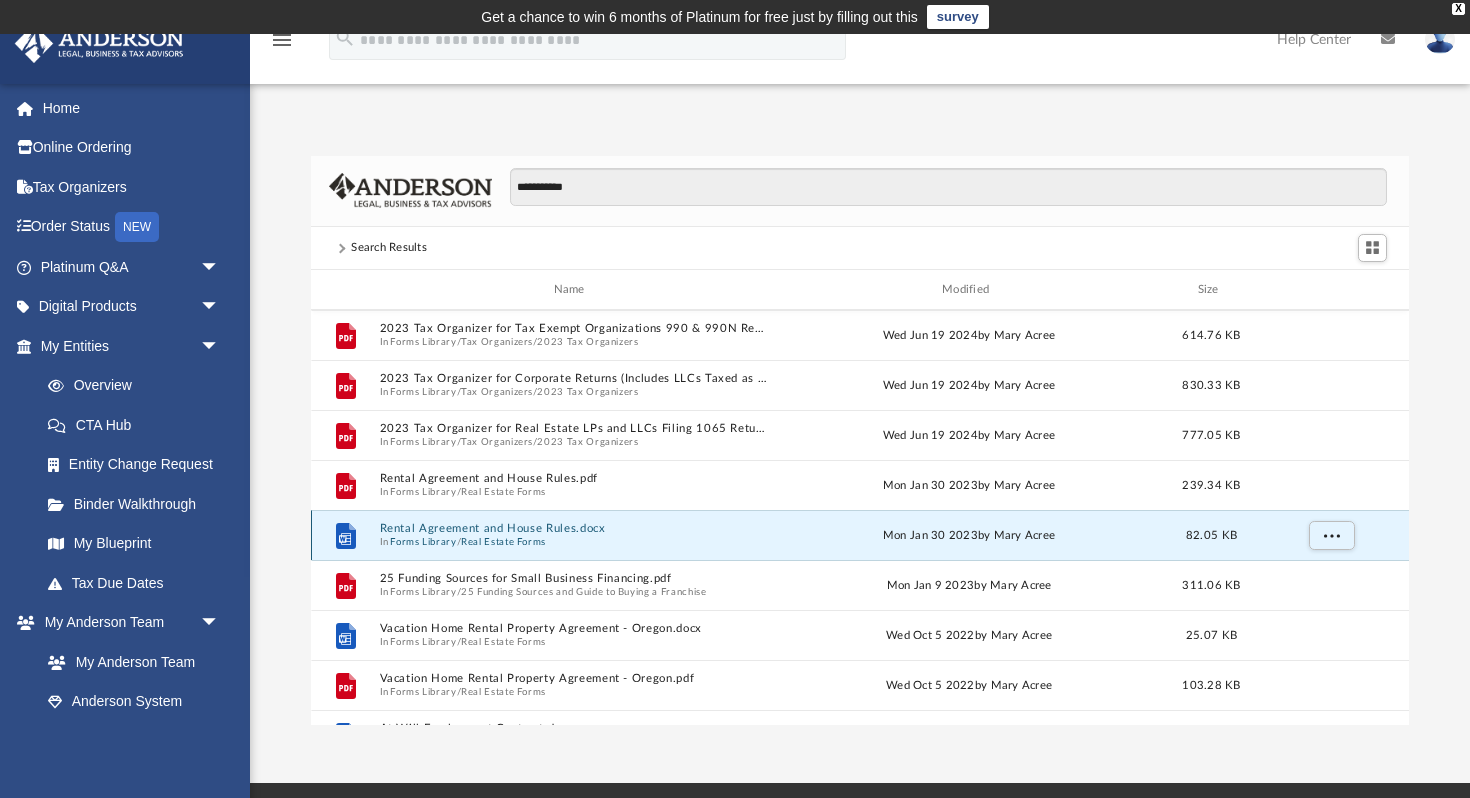 click on "Rental Agreement and House Rules.docx" at bounding box center [573, 529] 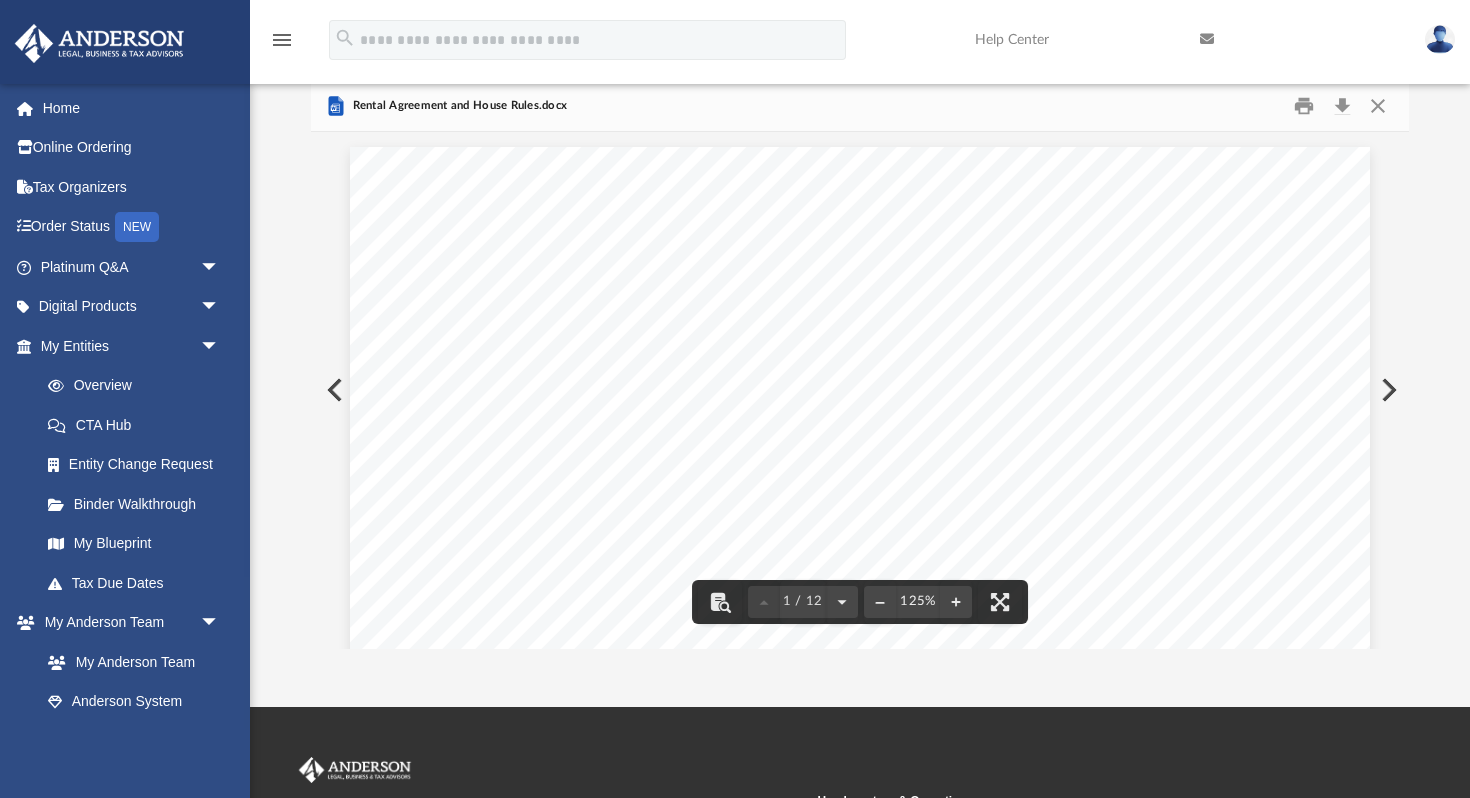 scroll, scrollTop: 80, scrollLeft: 0, axis: vertical 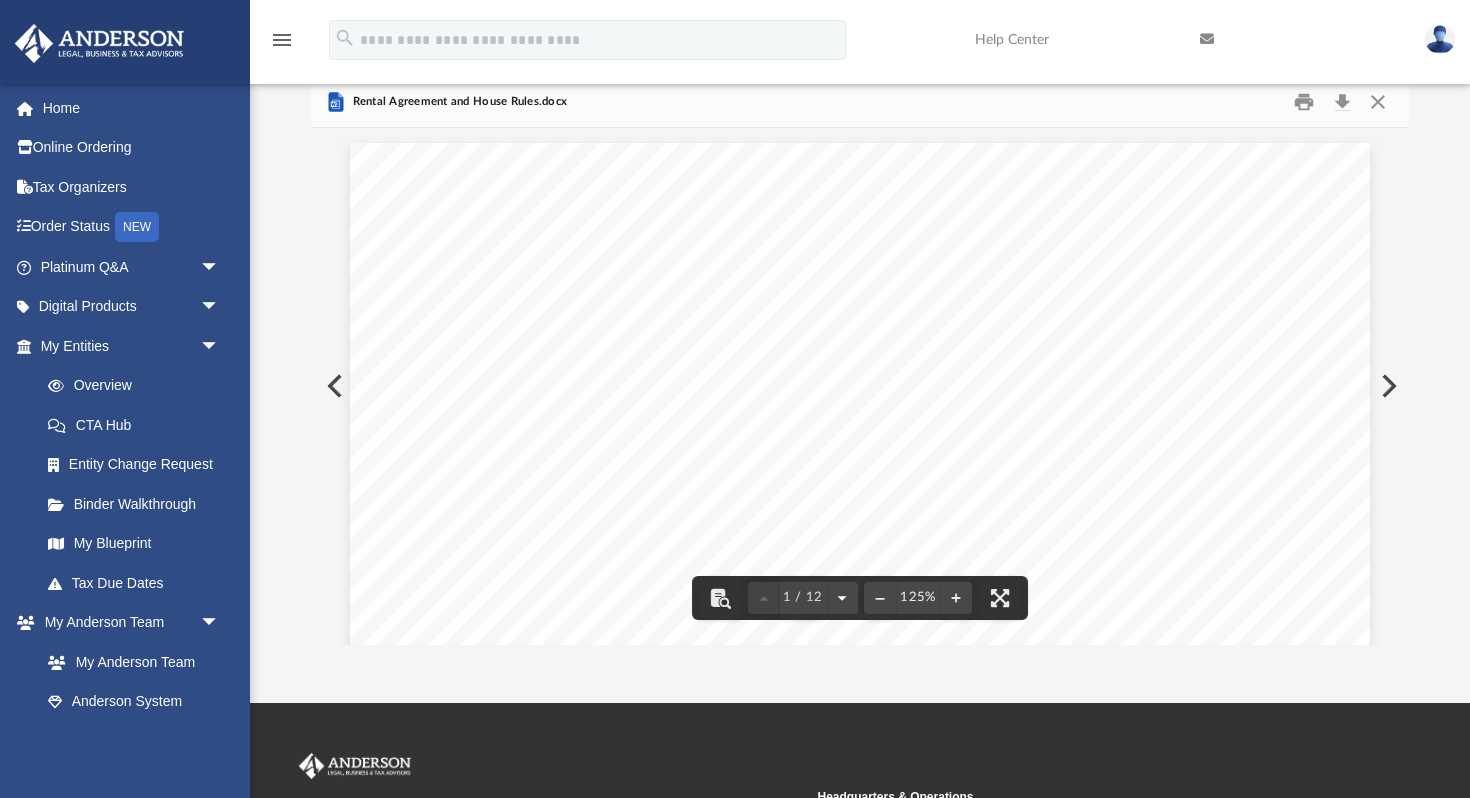 click at bounding box center [842, 598] 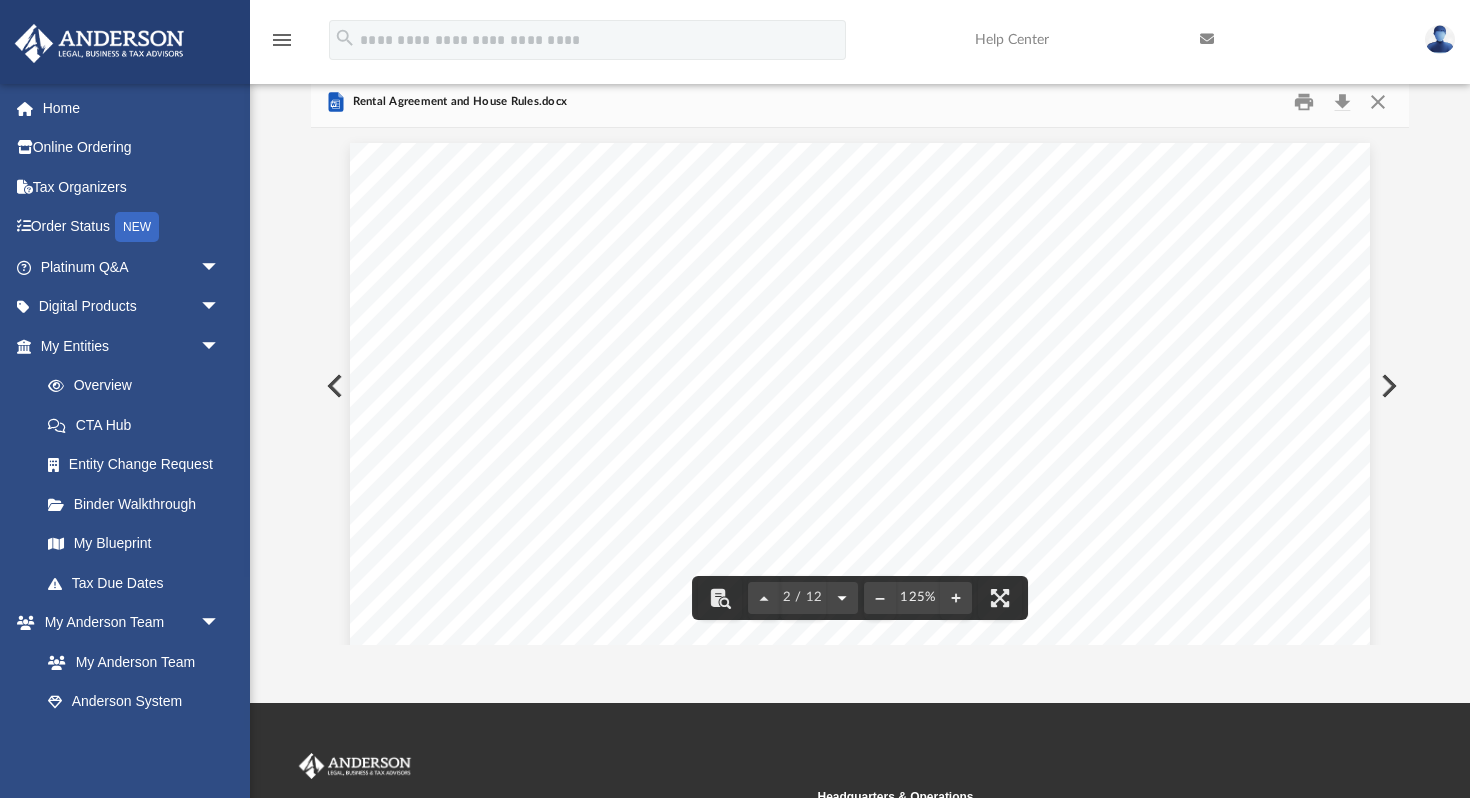 scroll, scrollTop: 1350, scrollLeft: 0, axis: vertical 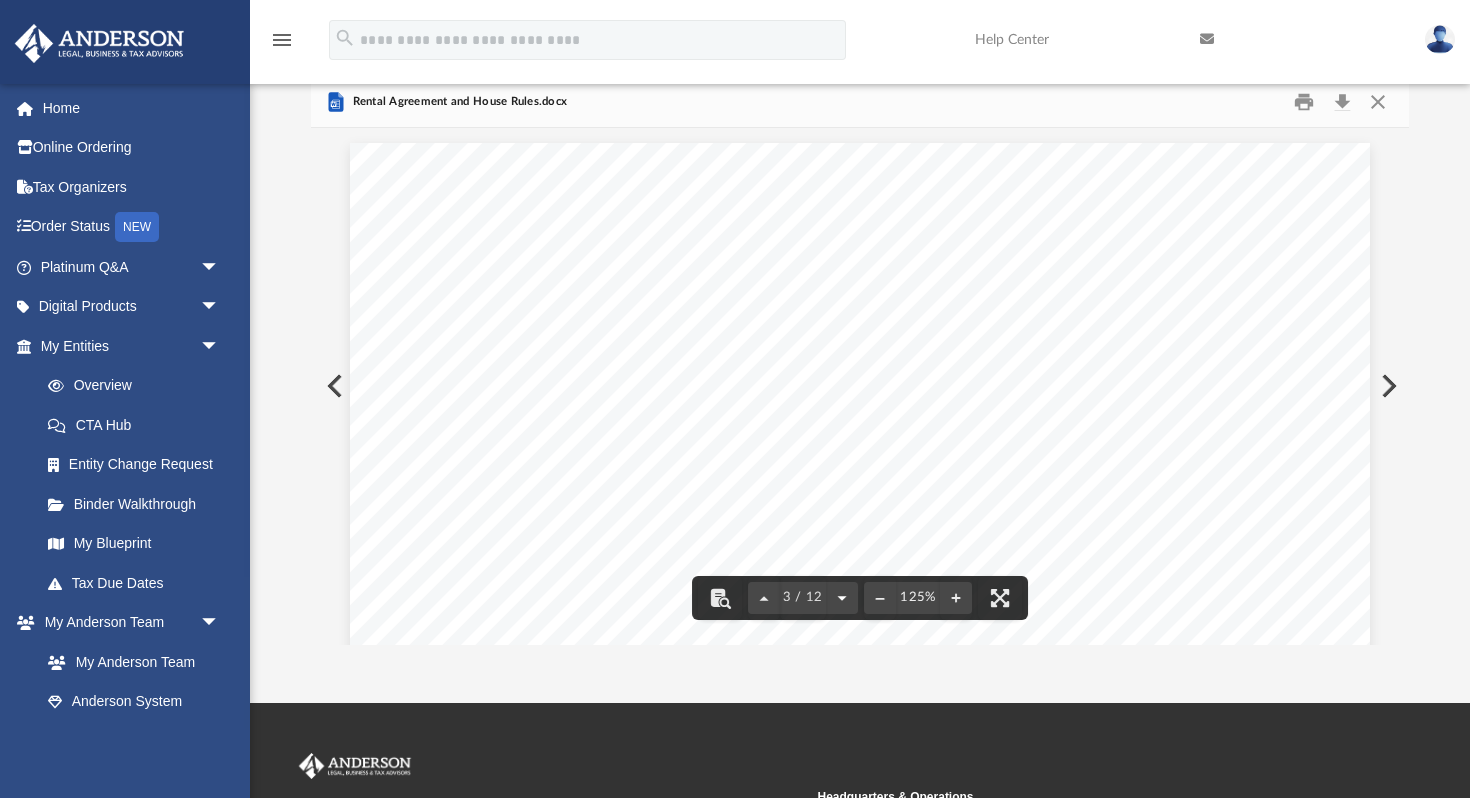 click at bounding box center (842, 598) 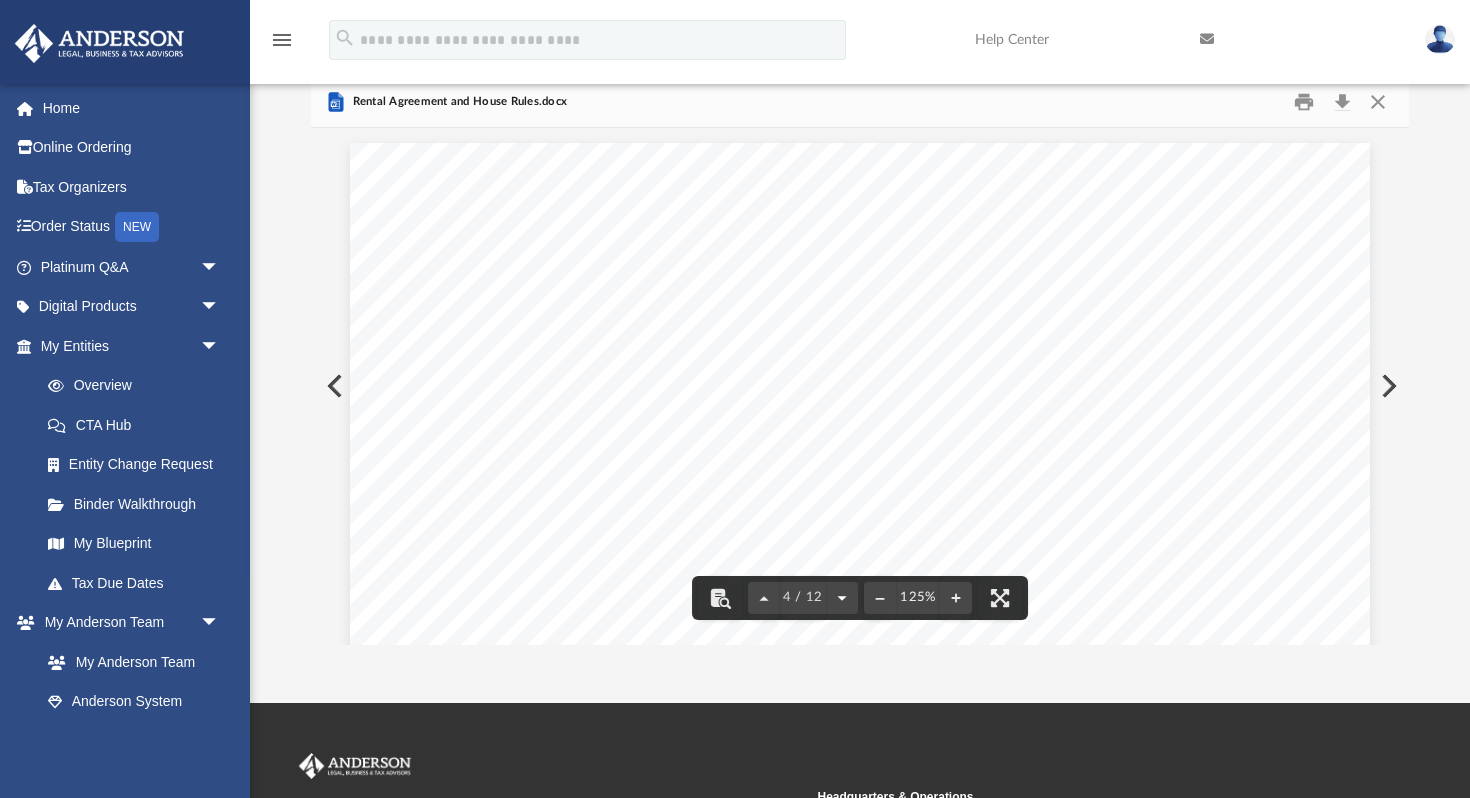 click at bounding box center (842, 598) 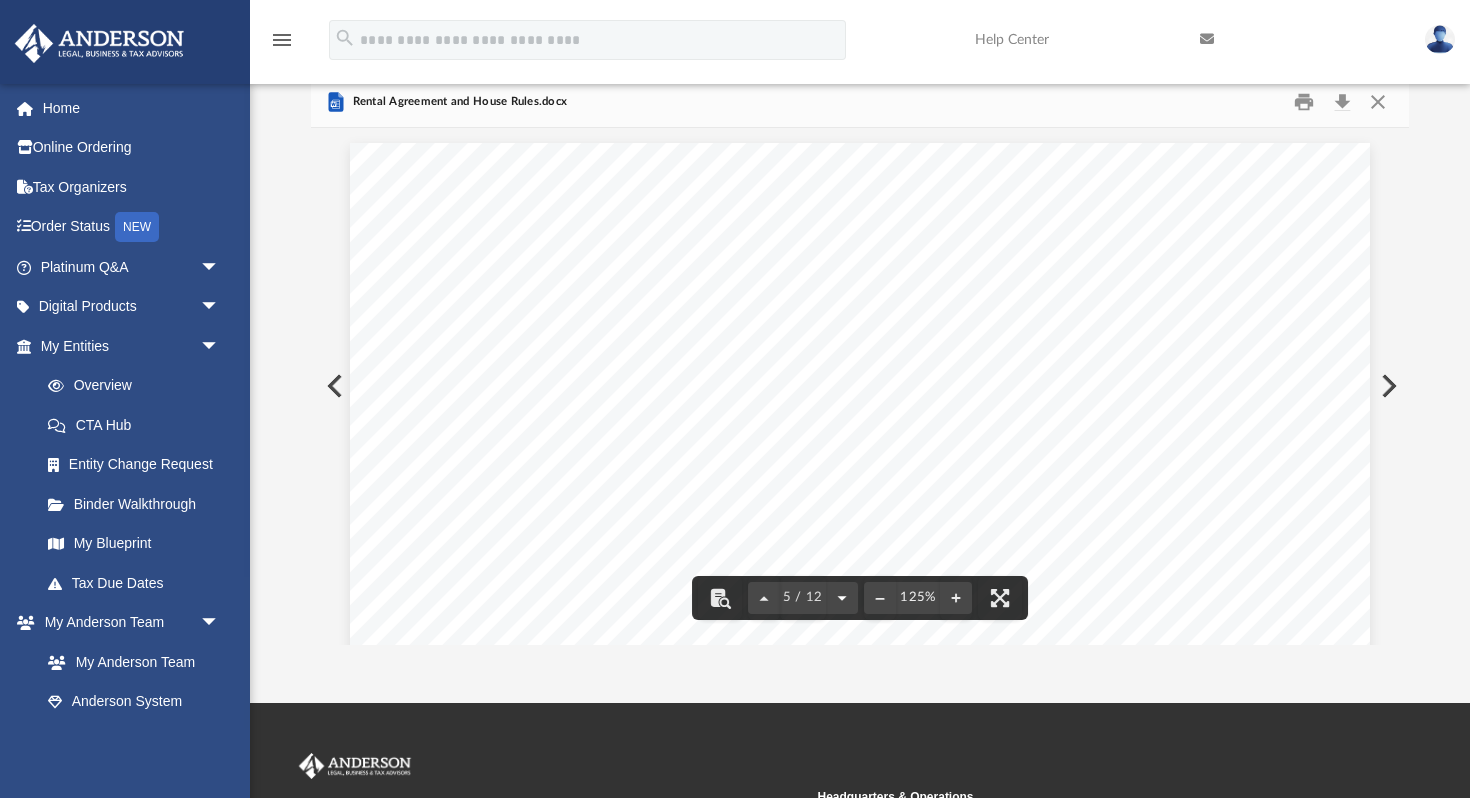 click at bounding box center (842, 598) 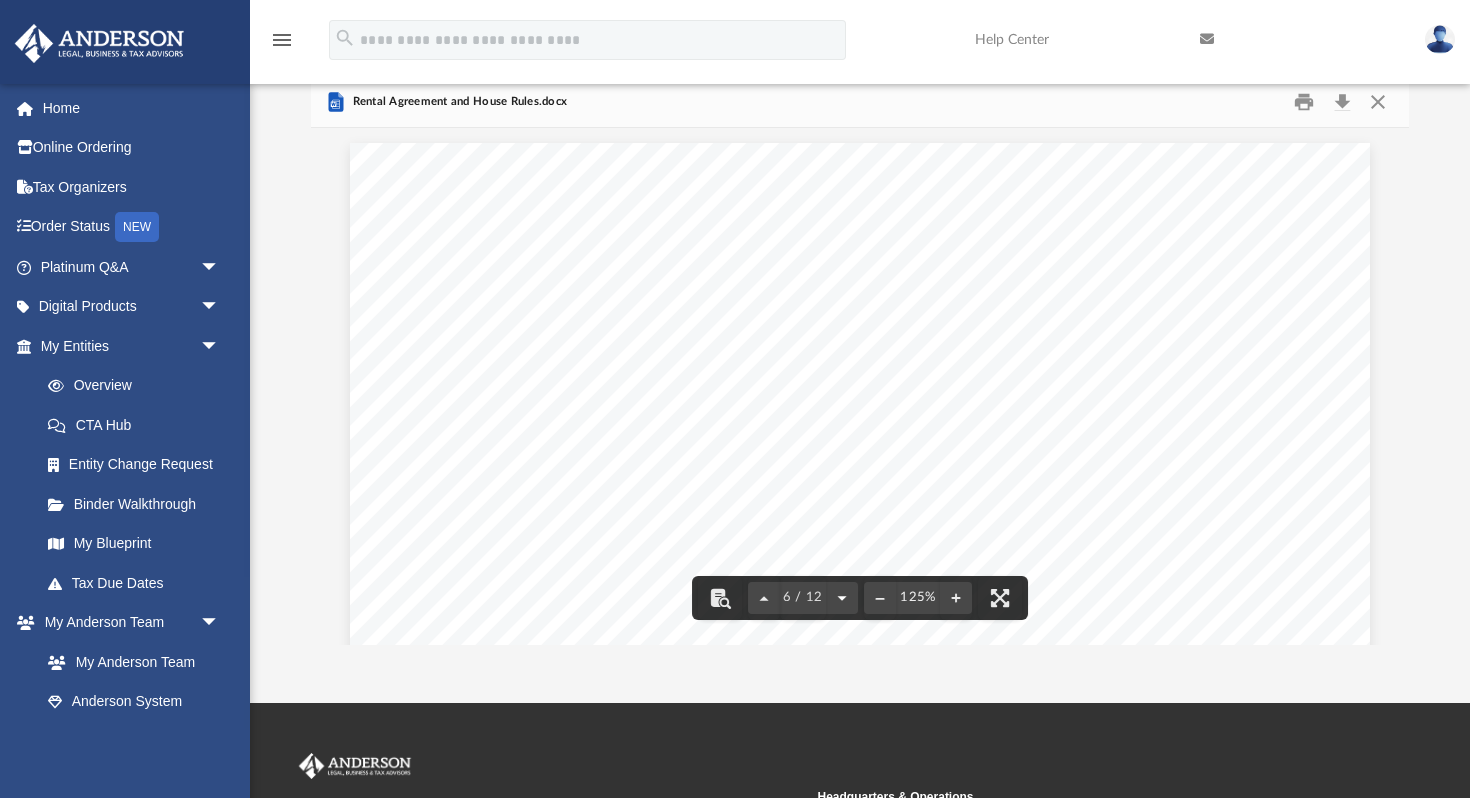 click at bounding box center [842, 598] 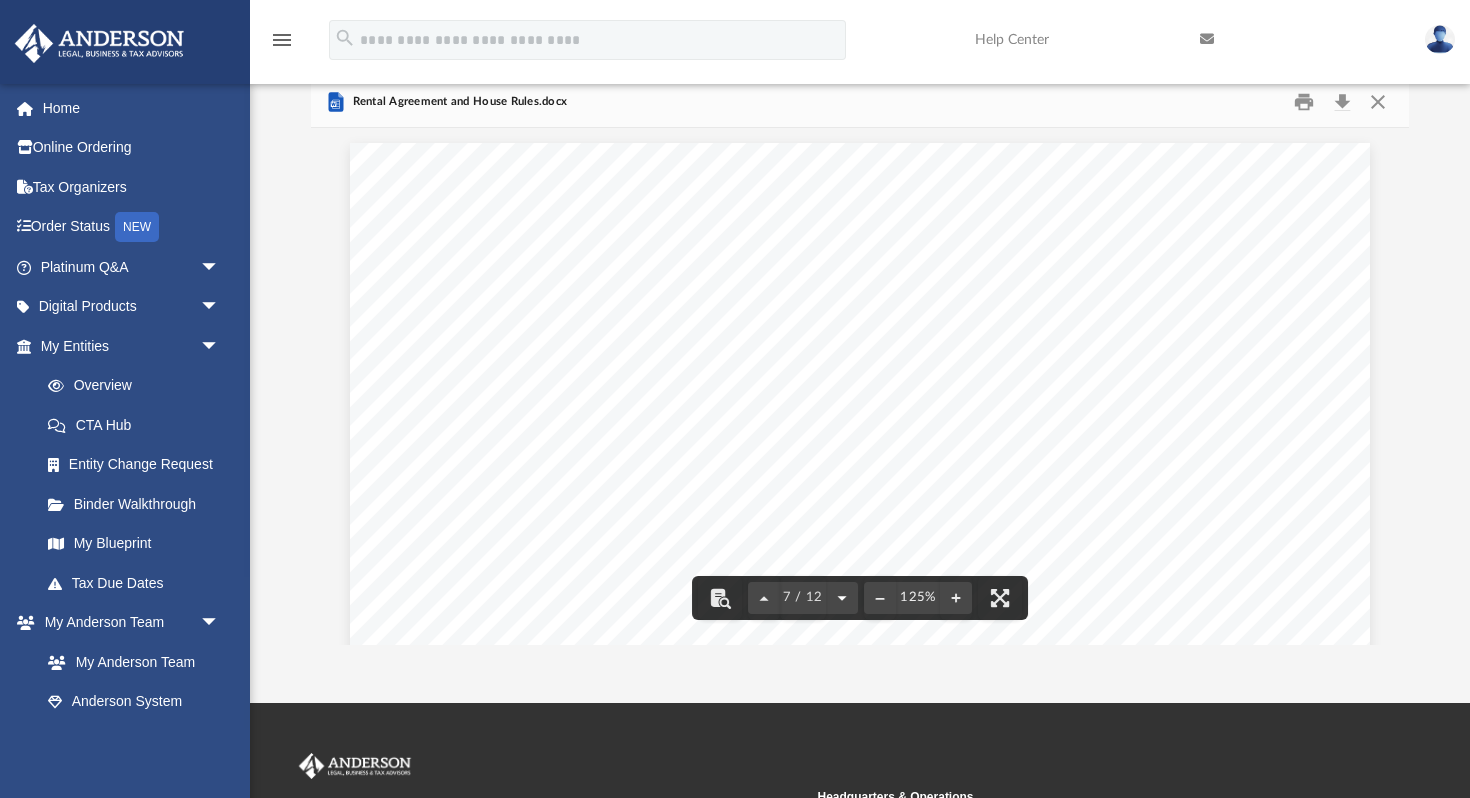 click at bounding box center (842, 598) 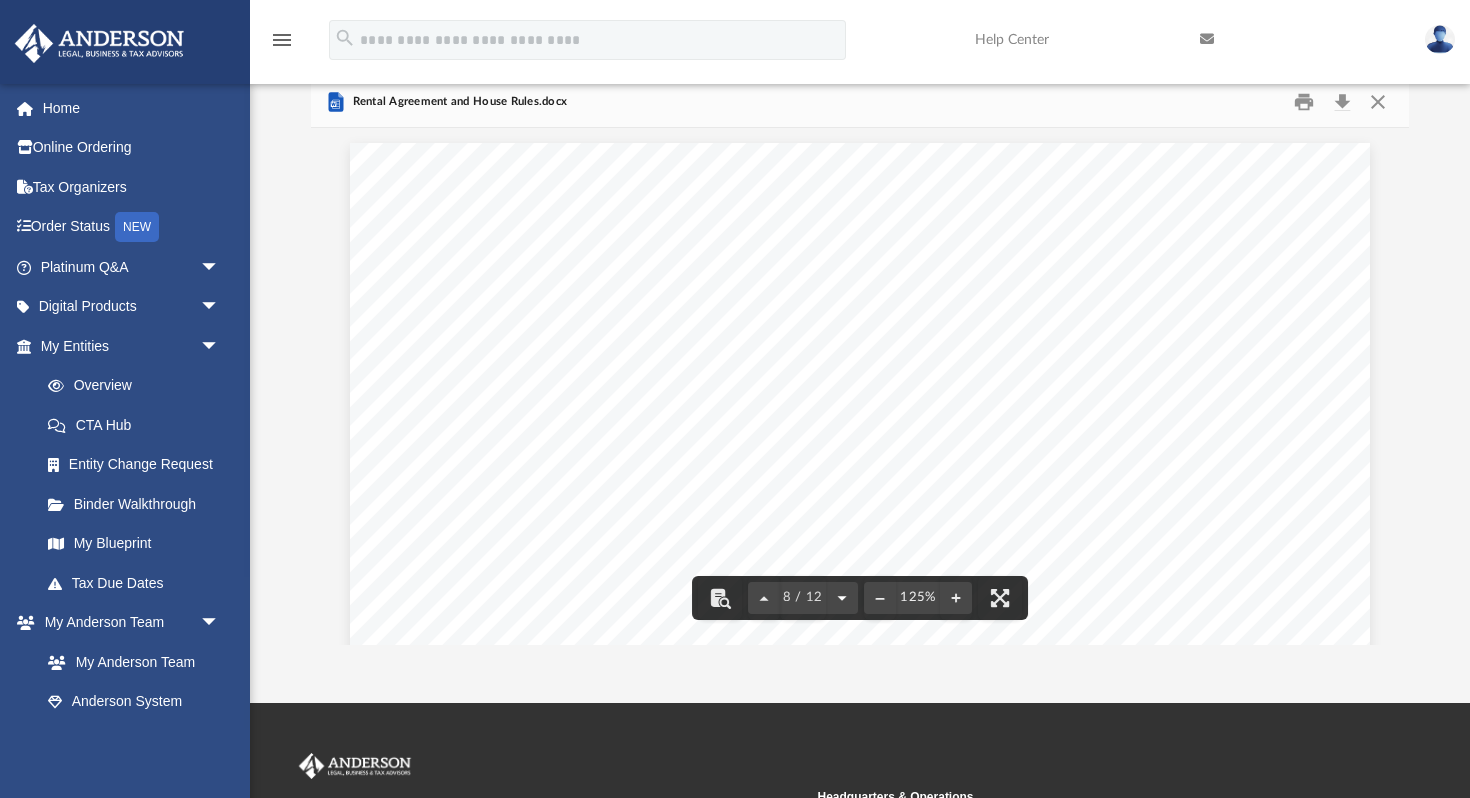 click at bounding box center (842, 598) 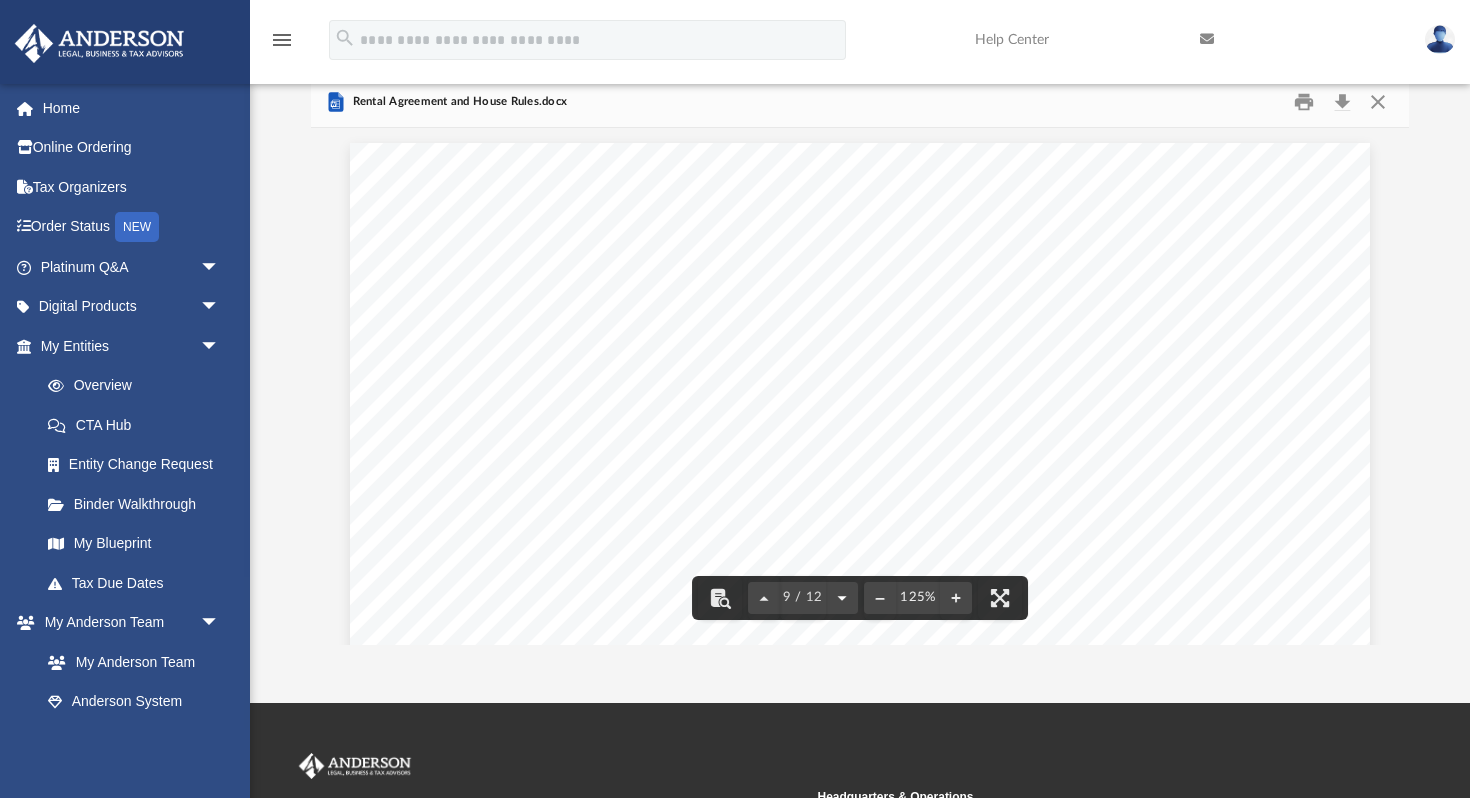 click at bounding box center [842, 598] 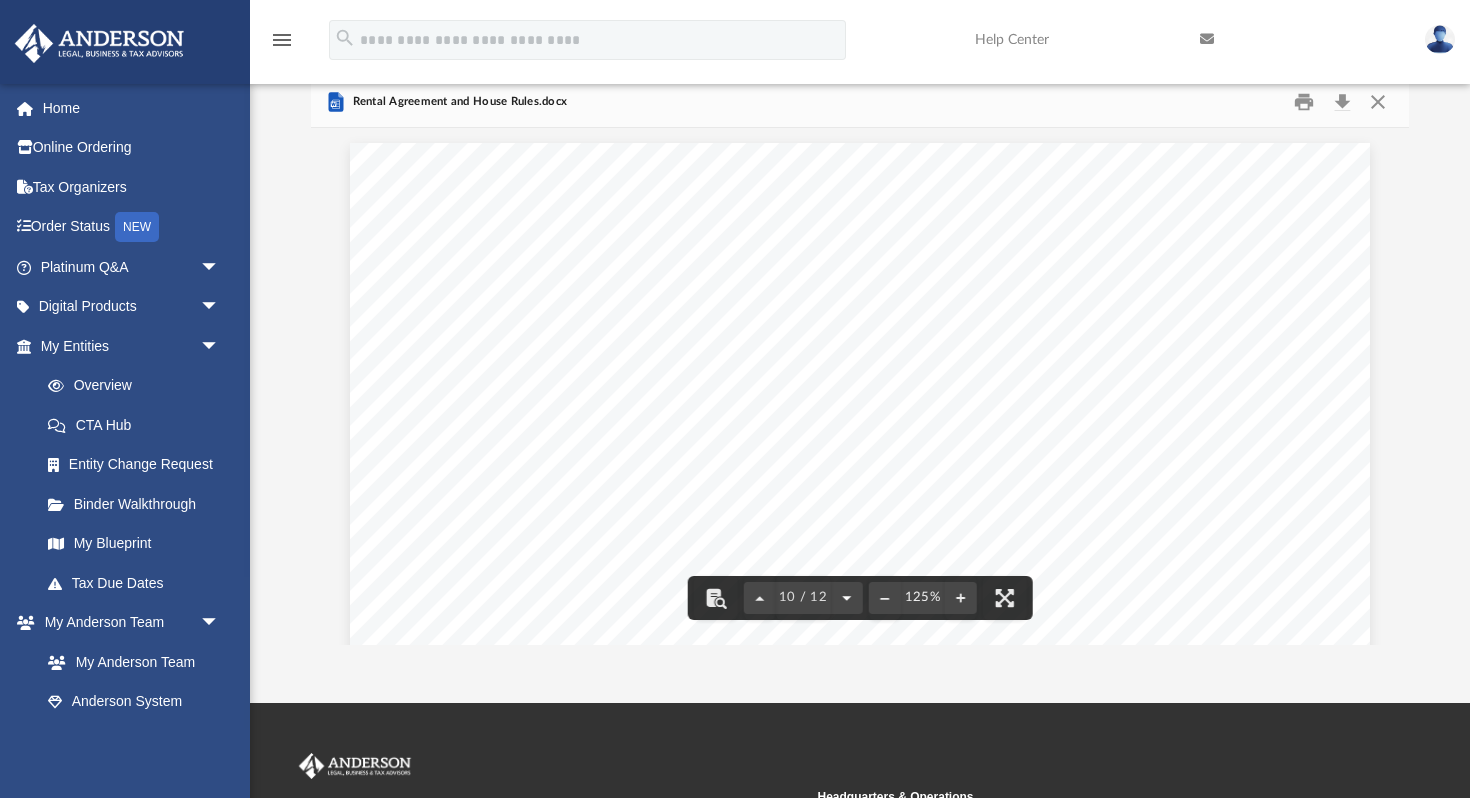 click at bounding box center [846, 598] 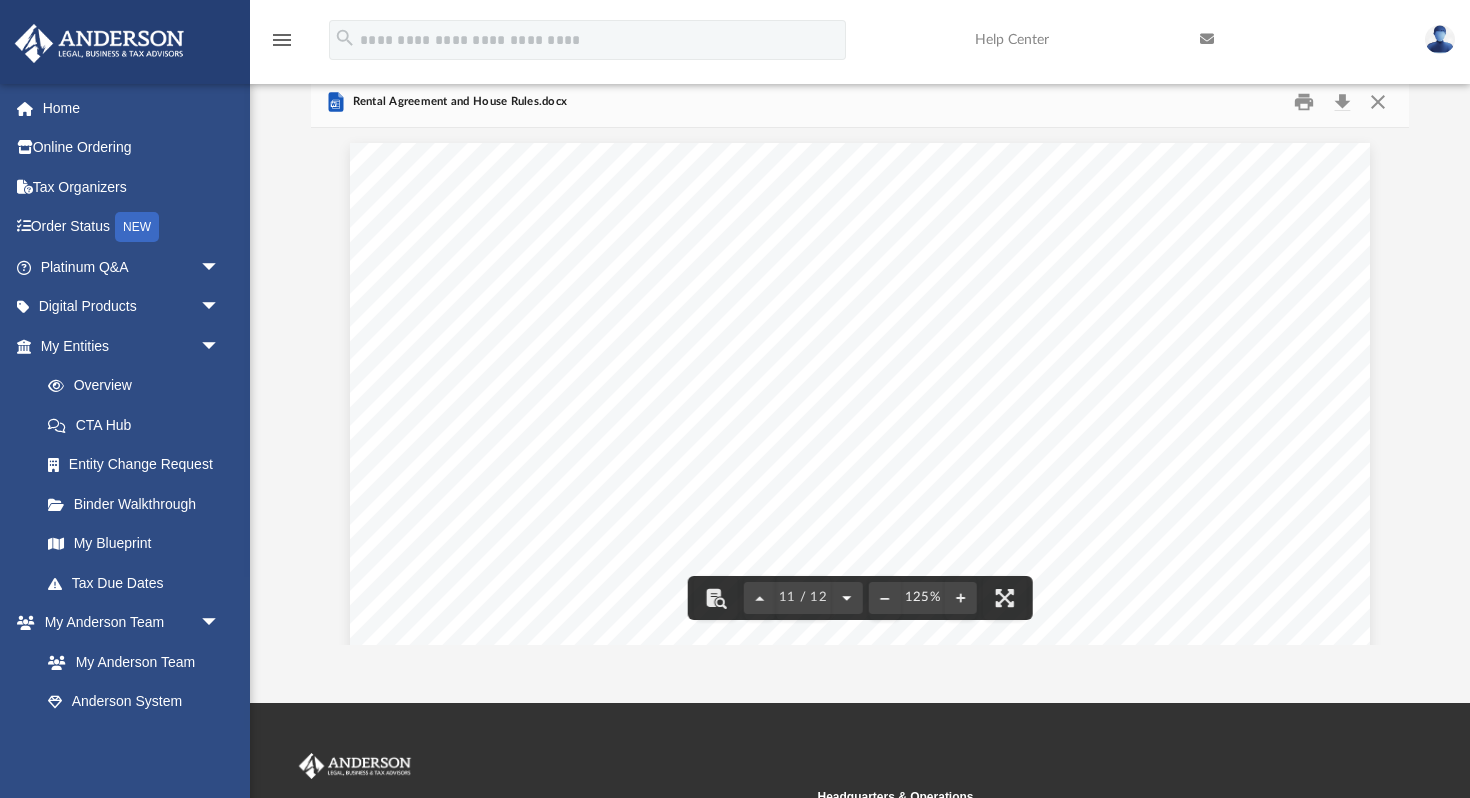 click at bounding box center [846, 598] 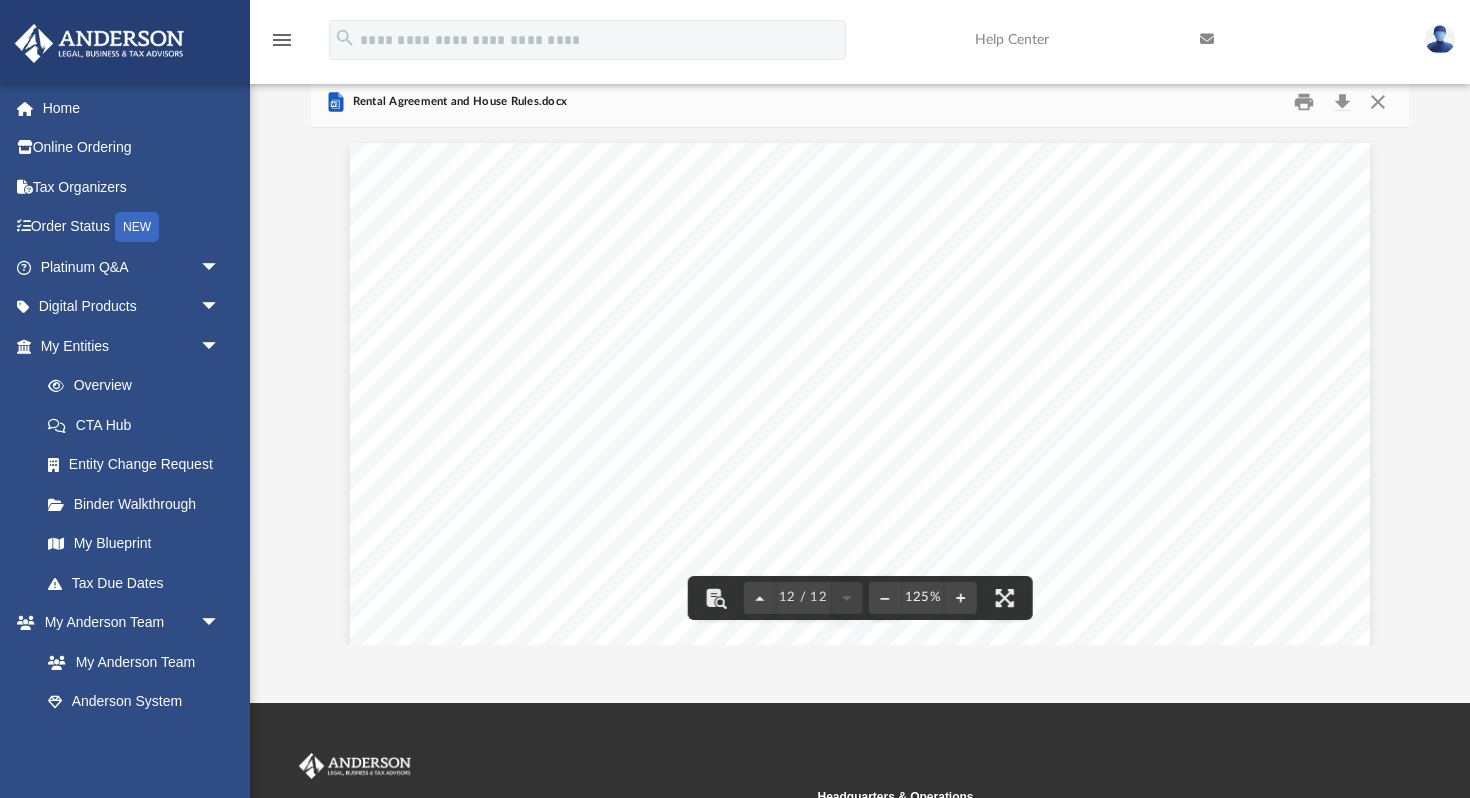 scroll, scrollTop: 14850, scrollLeft: 0, axis: vertical 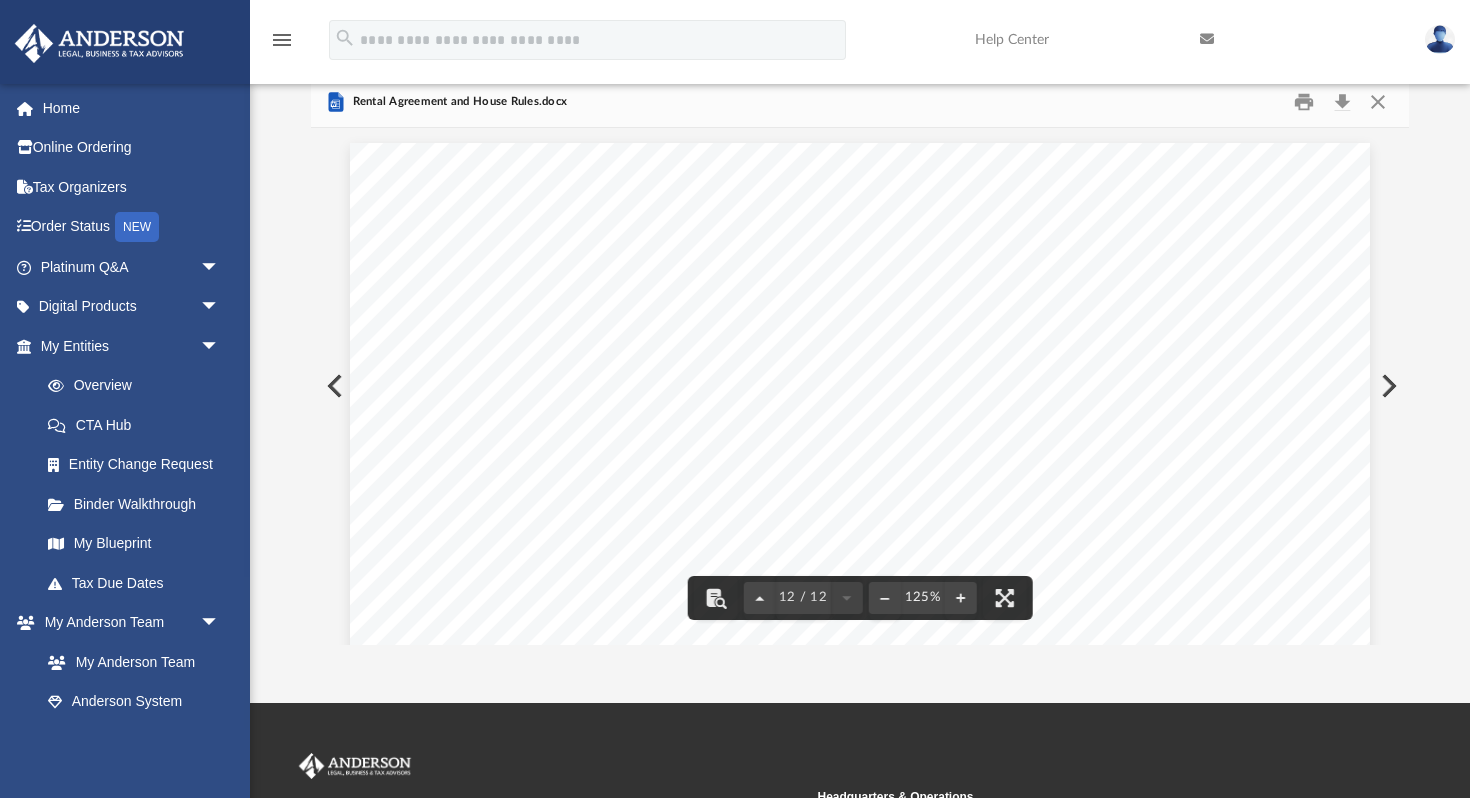 click at bounding box center [333, 386] 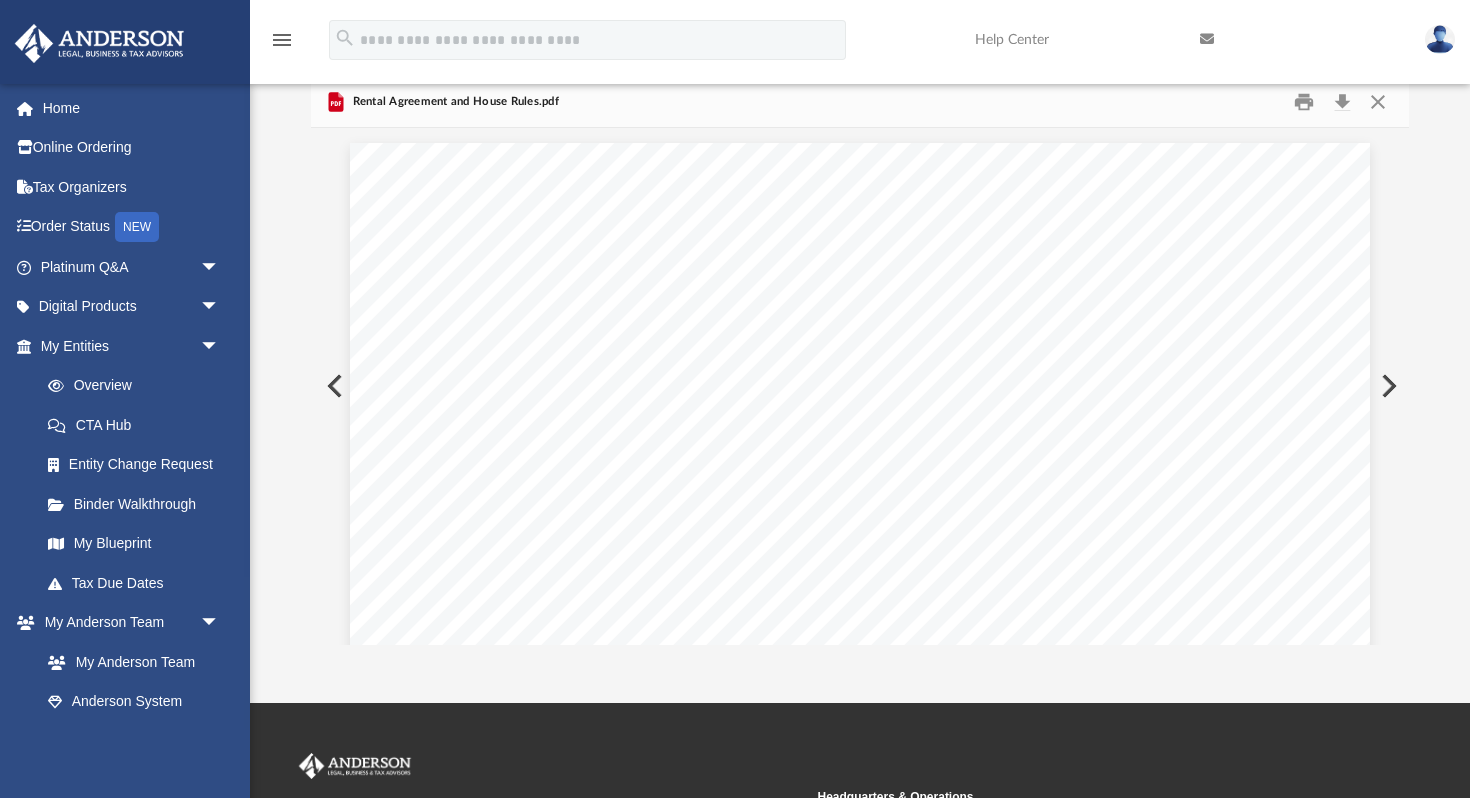 click at bounding box center [333, 386] 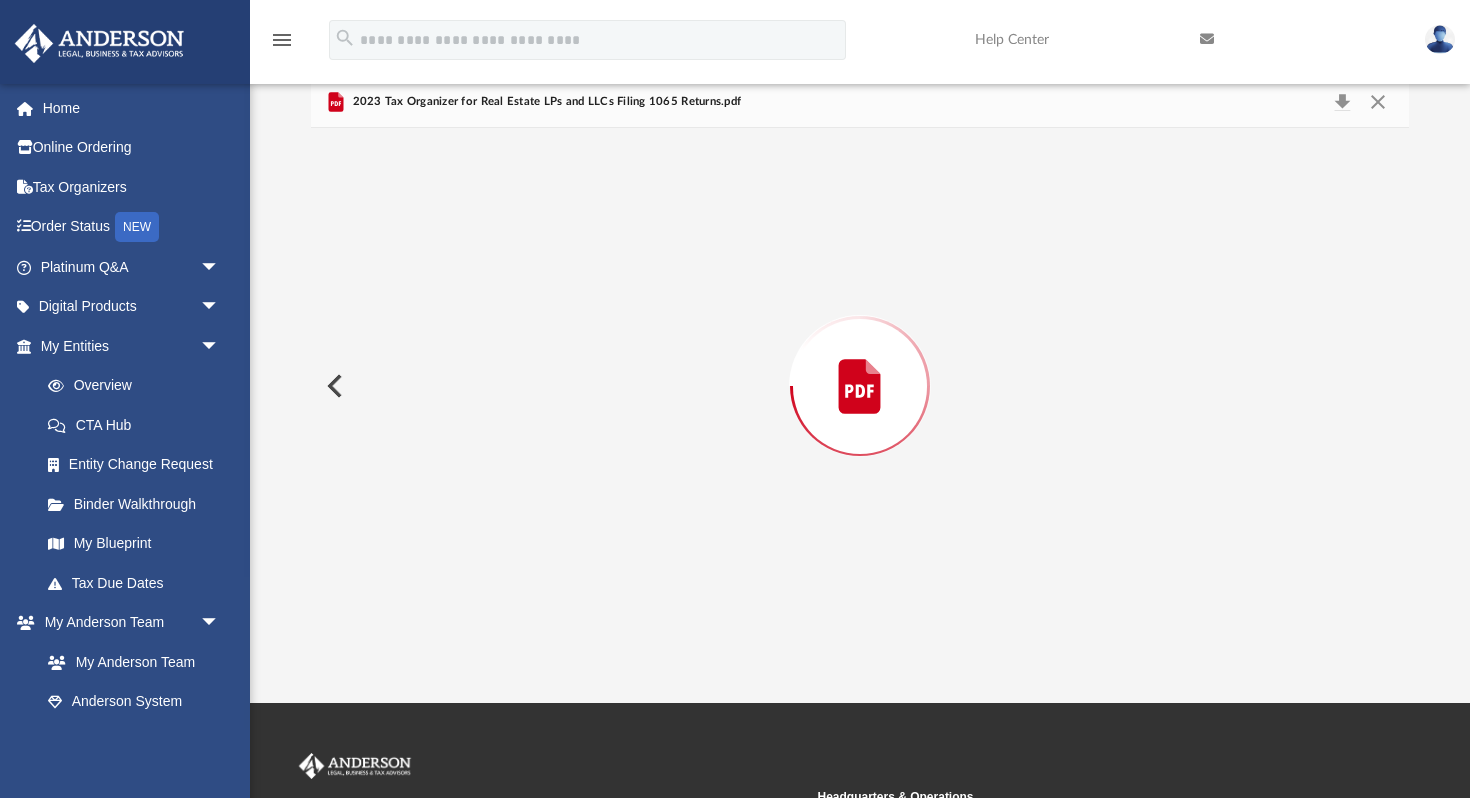 click at bounding box center [333, 386] 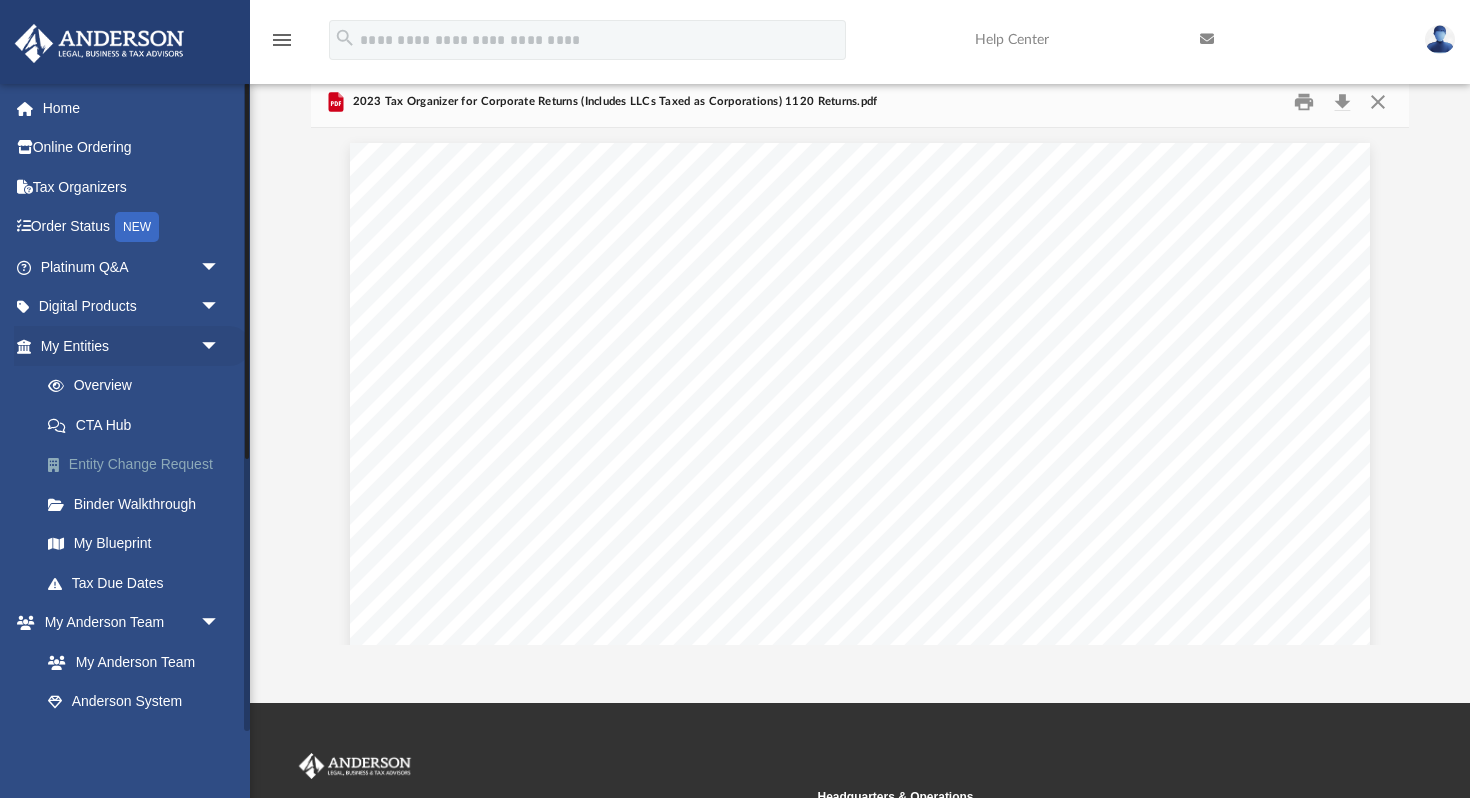 click on "Entity Change Request" at bounding box center [139, 465] 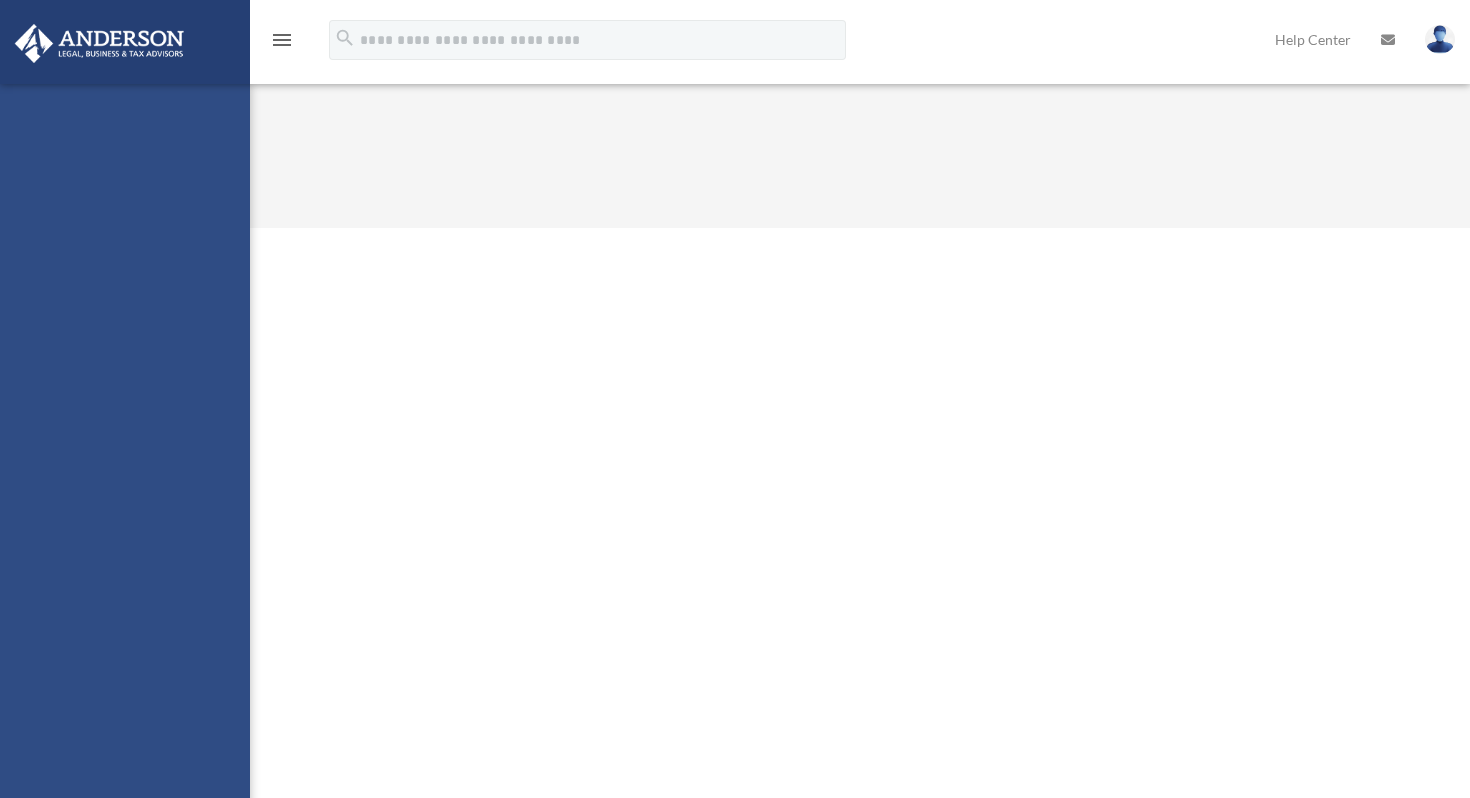 scroll, scrollTop: 0, scrollLeft: 0, axis: both 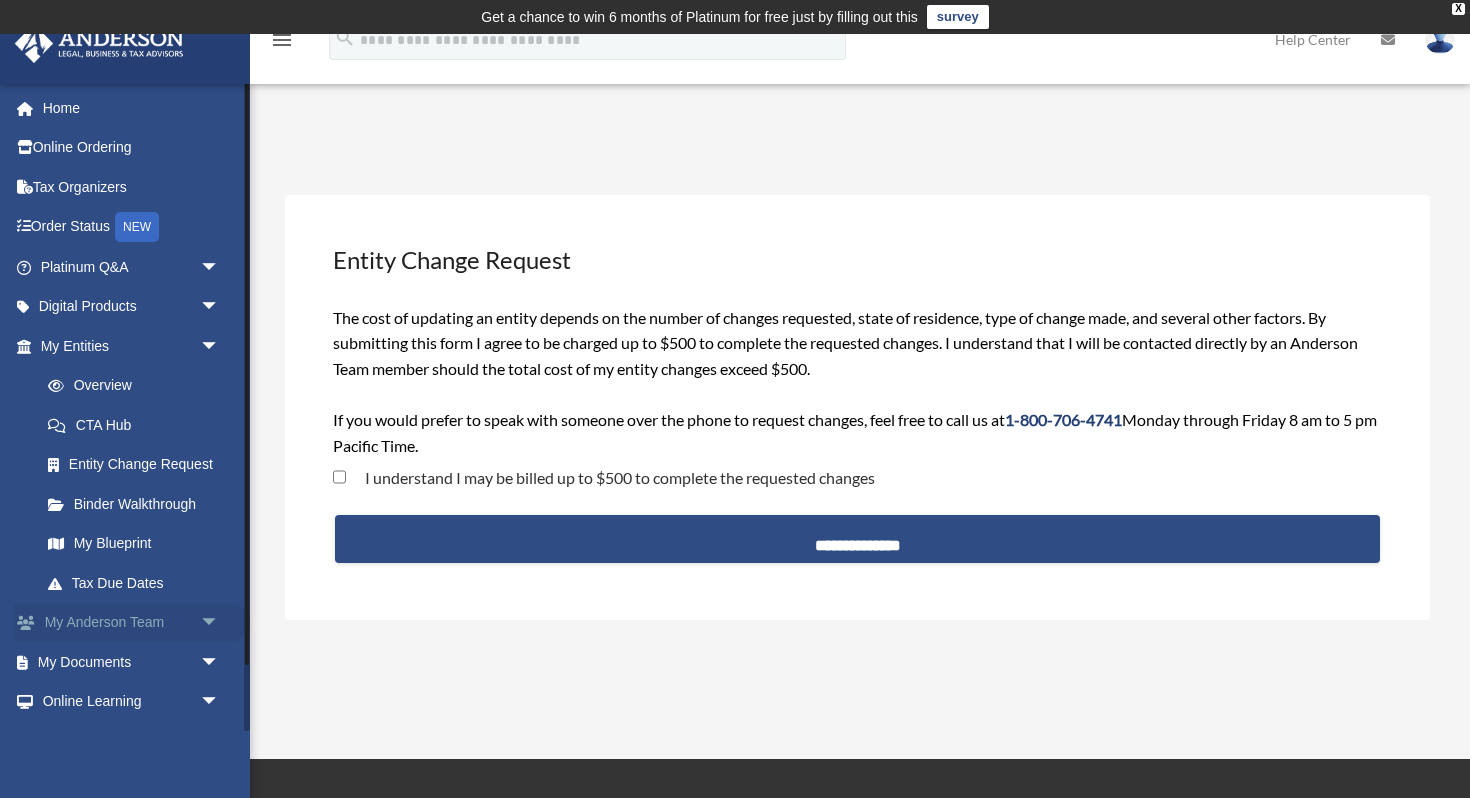 click on "My Anderson Team arrow_drop_down" at bounding box center (132, 623) 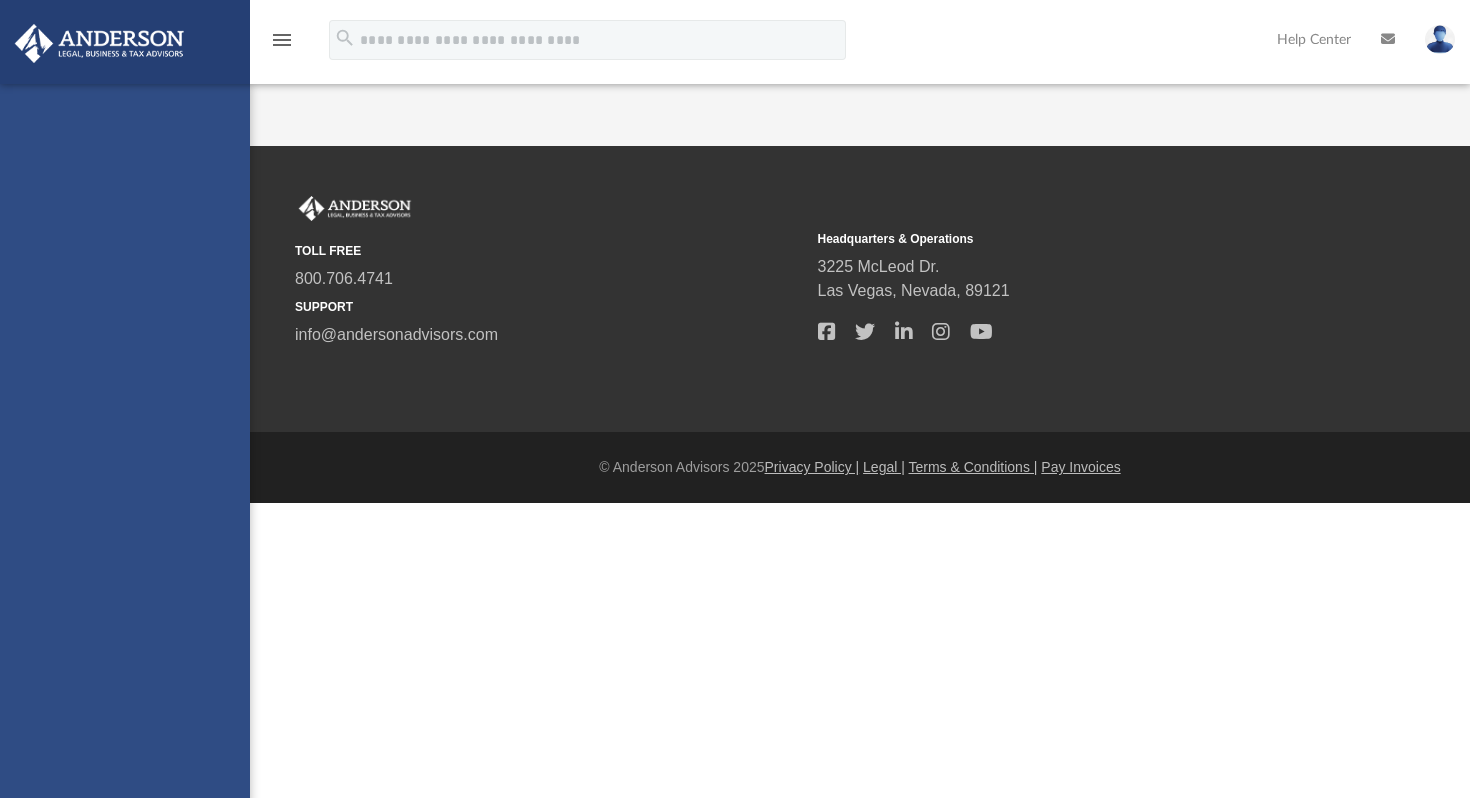 scroll, scrollTop: 0, scrollLeft: 0, axis: both 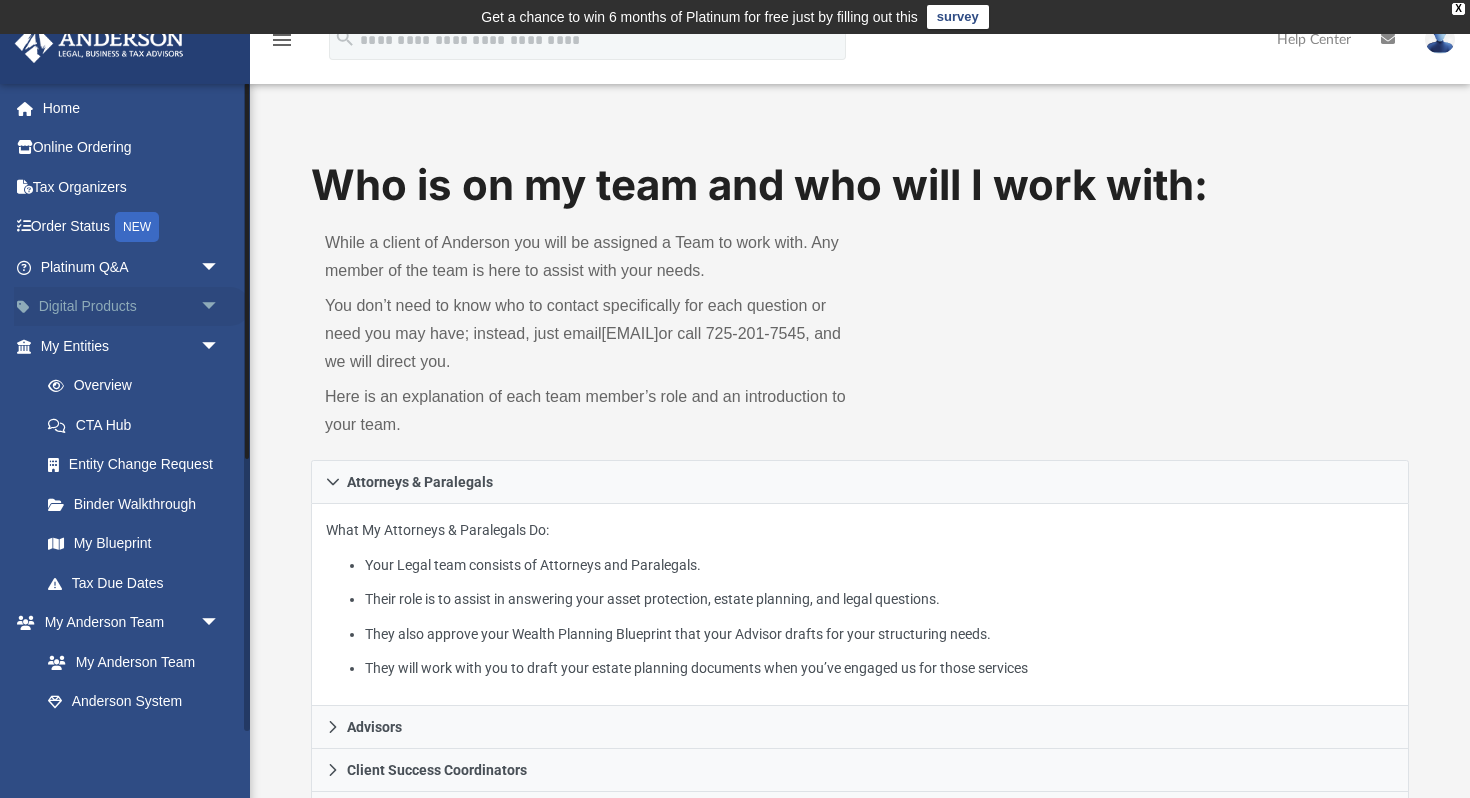 click on "arrow_drop_down" at bounding box center (220, 307) 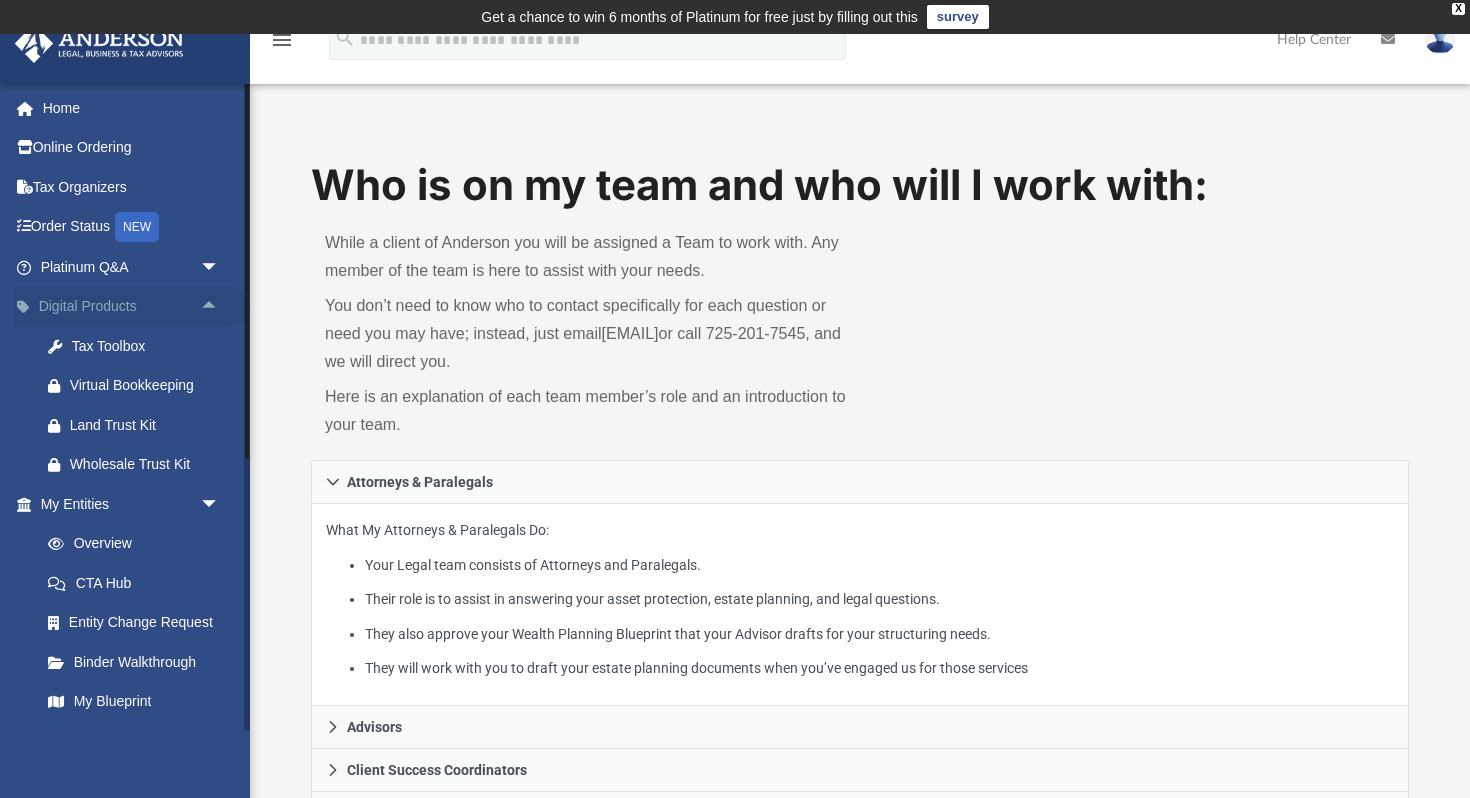 click on "arrow_drop_up" at bounding box center (220, 307) 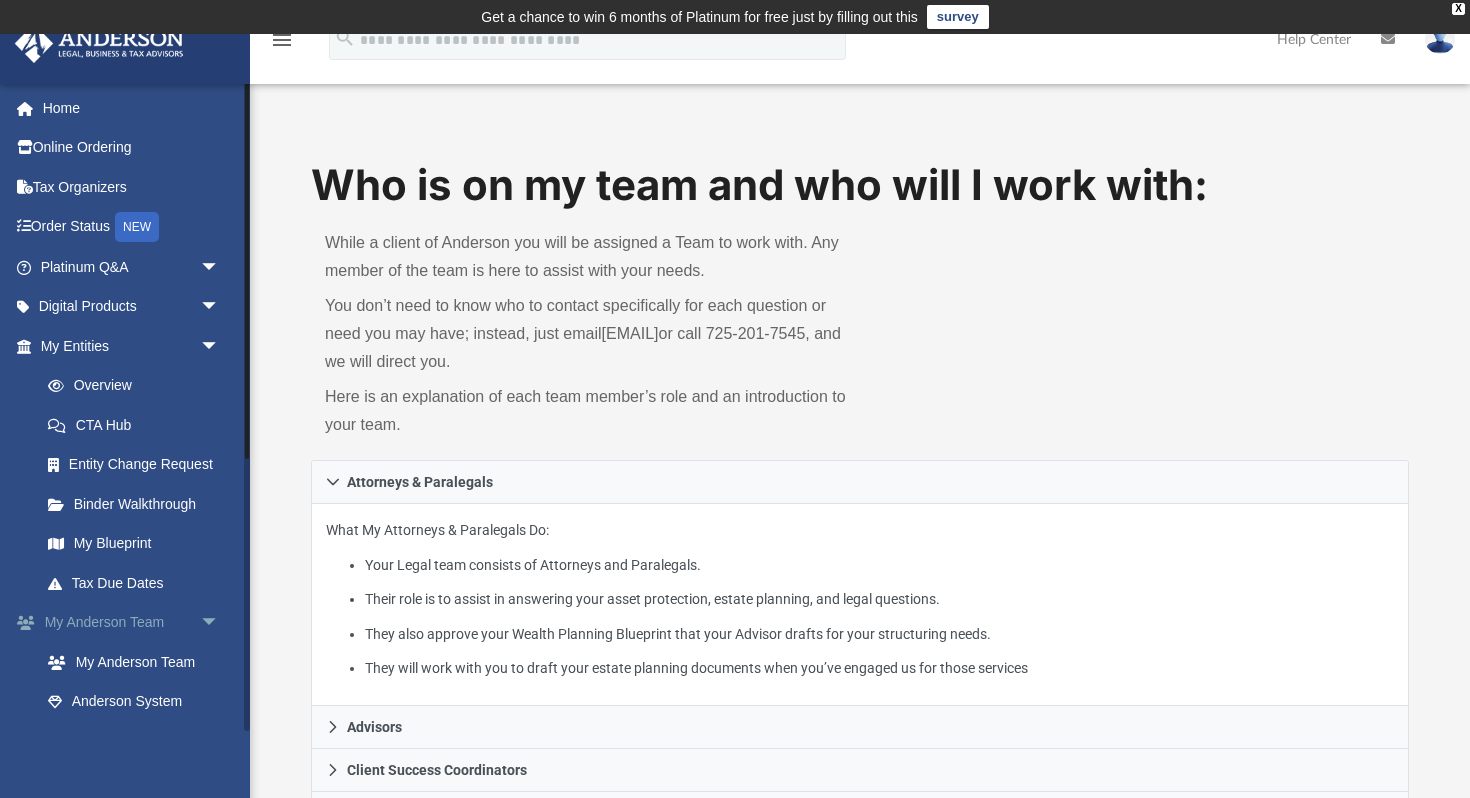 click on "arrow_drop_down" at bounding box center [220, 623] 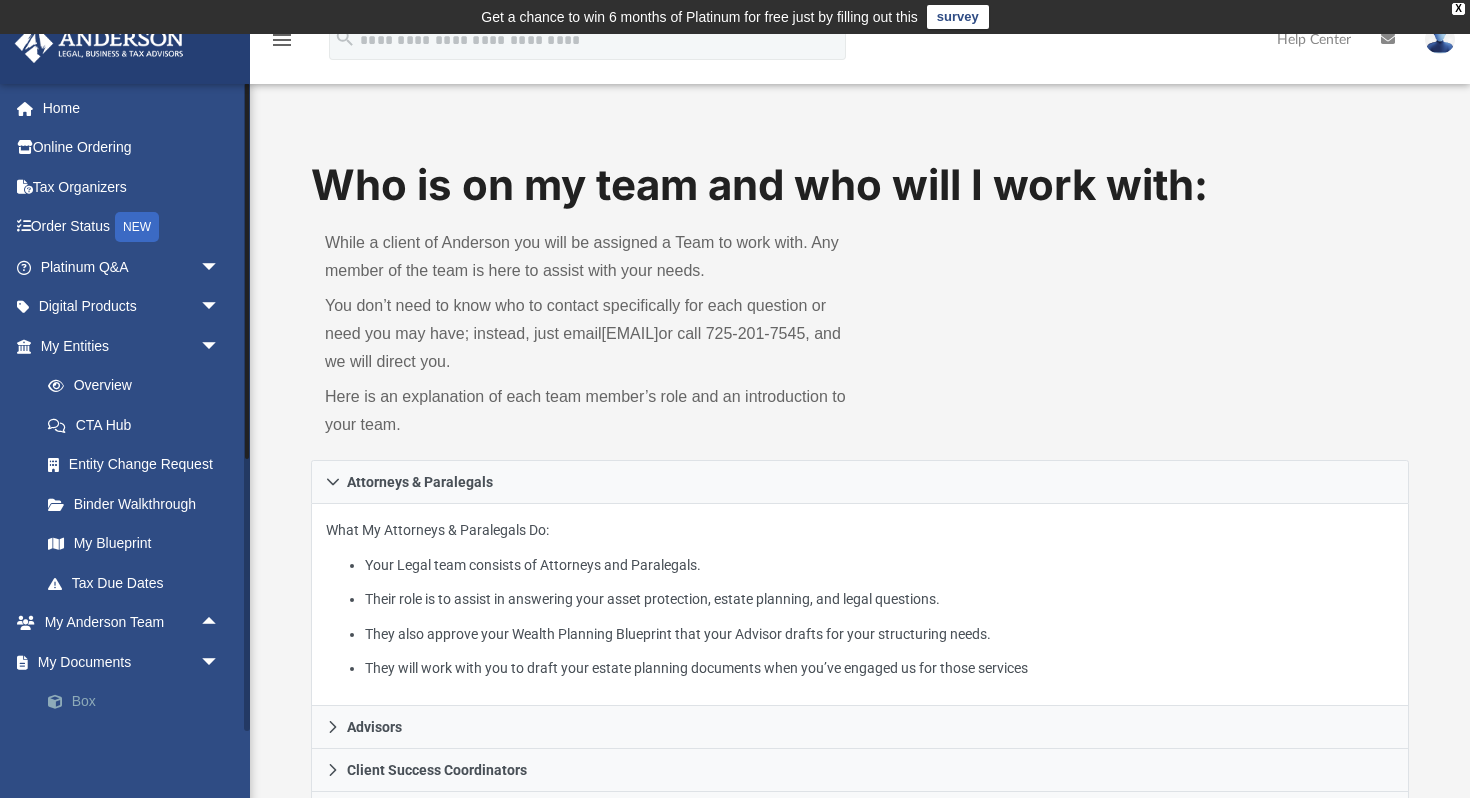 click on "Box" at bounding box center (139, 702) 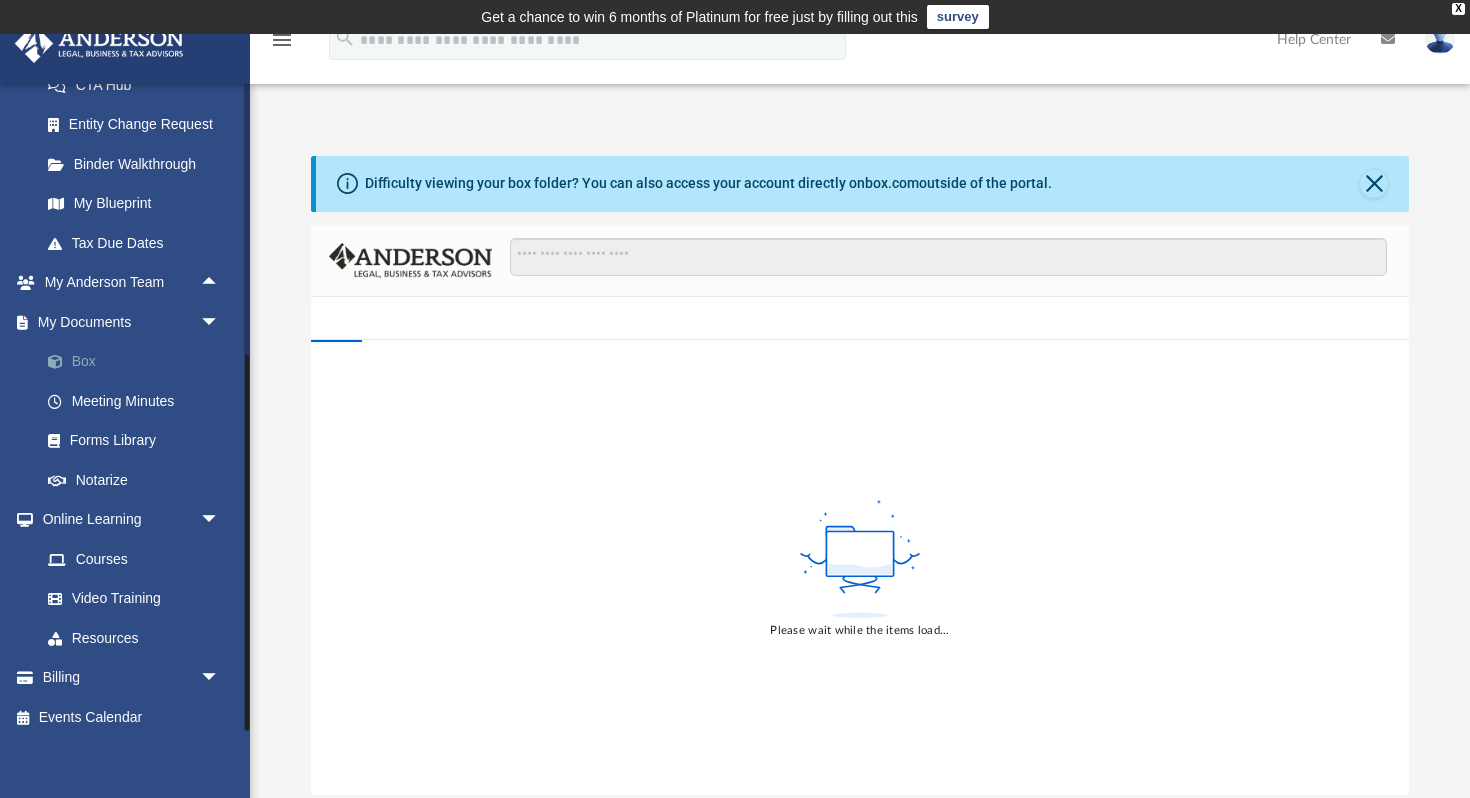 scroll, scrollTop: 350, scrollLeft: 0, axis: vertical 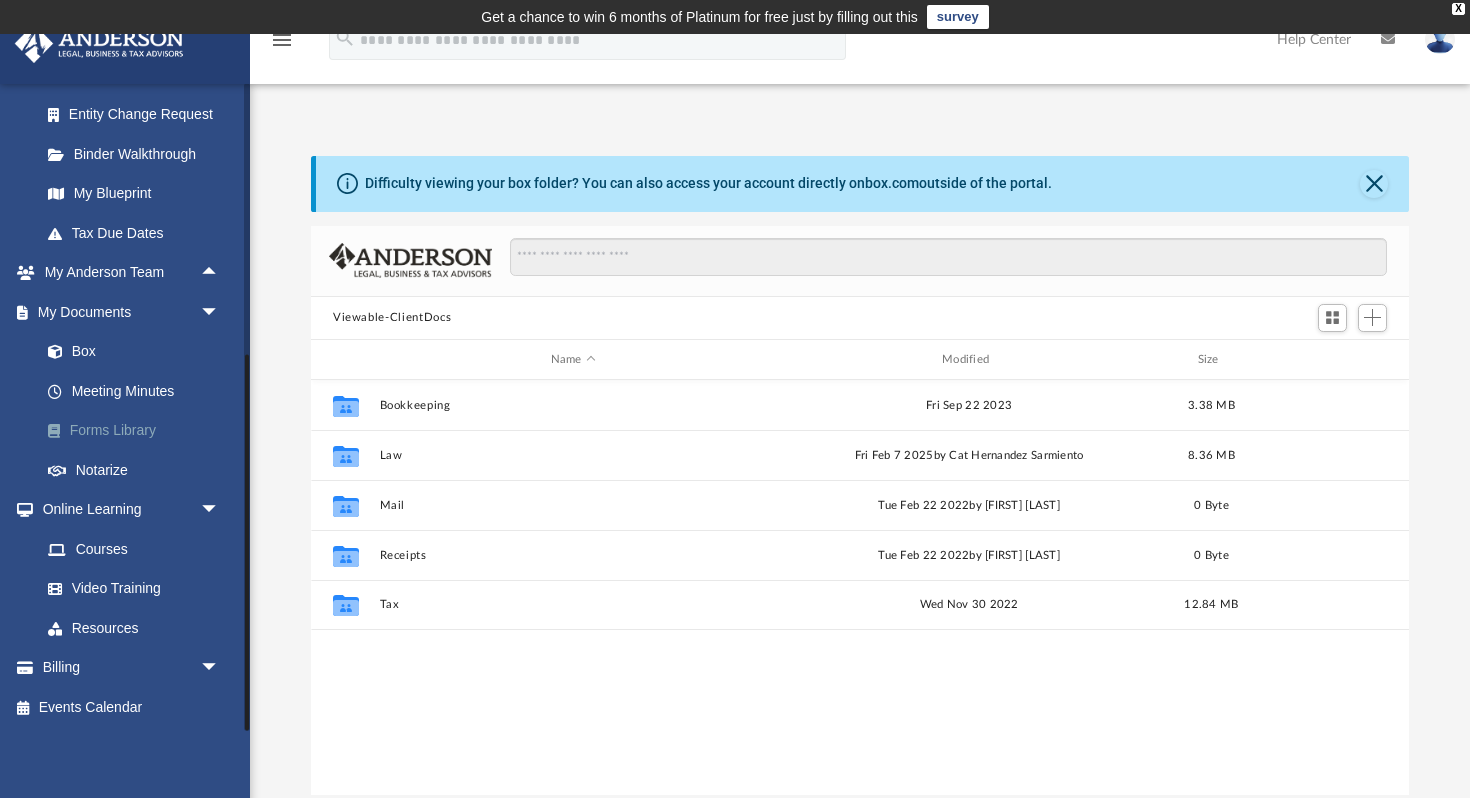 click on "Forms Library" at bounding box center [139, 431] 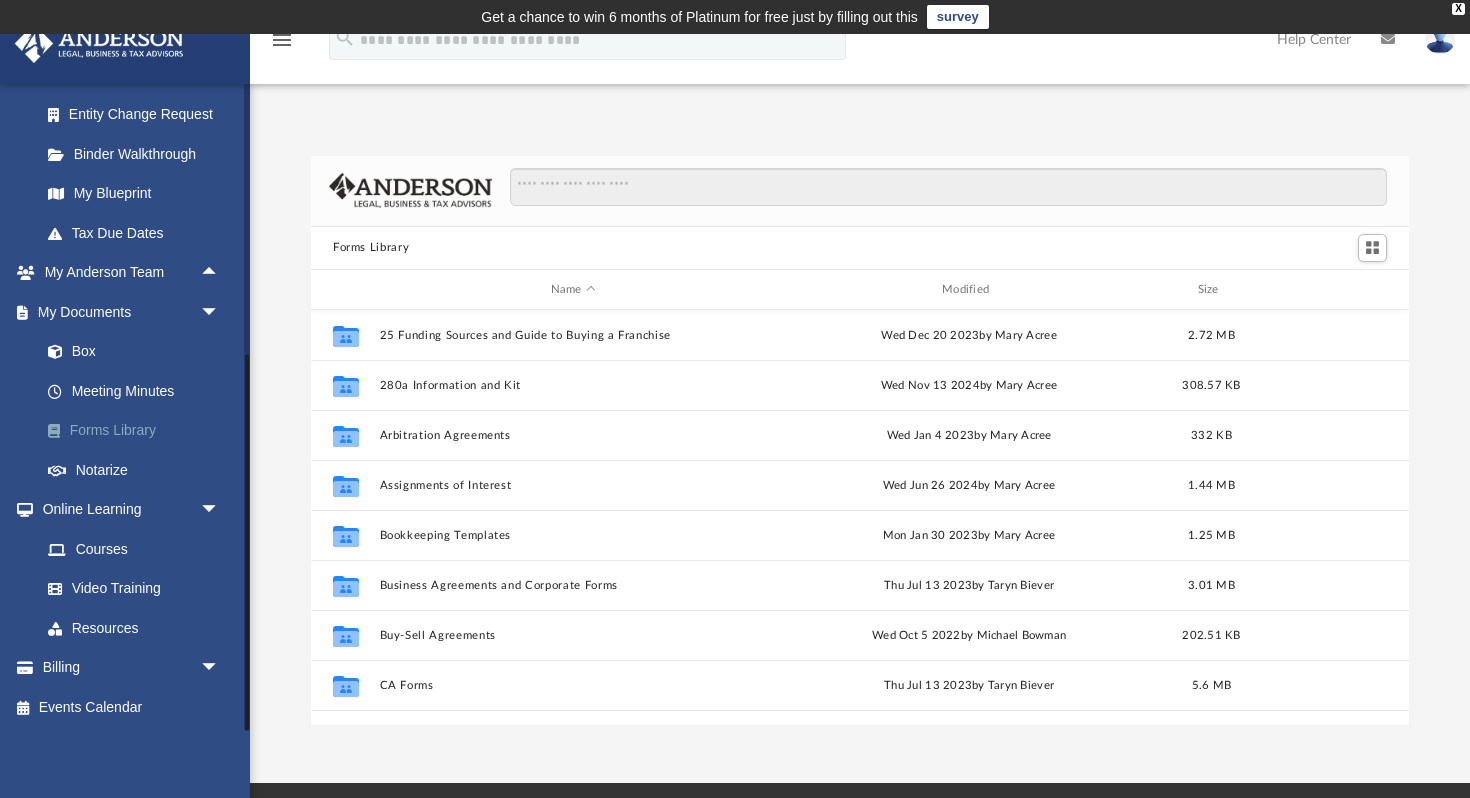 scroll, scrollTop: 1, scrollLeft: 1, axis: both 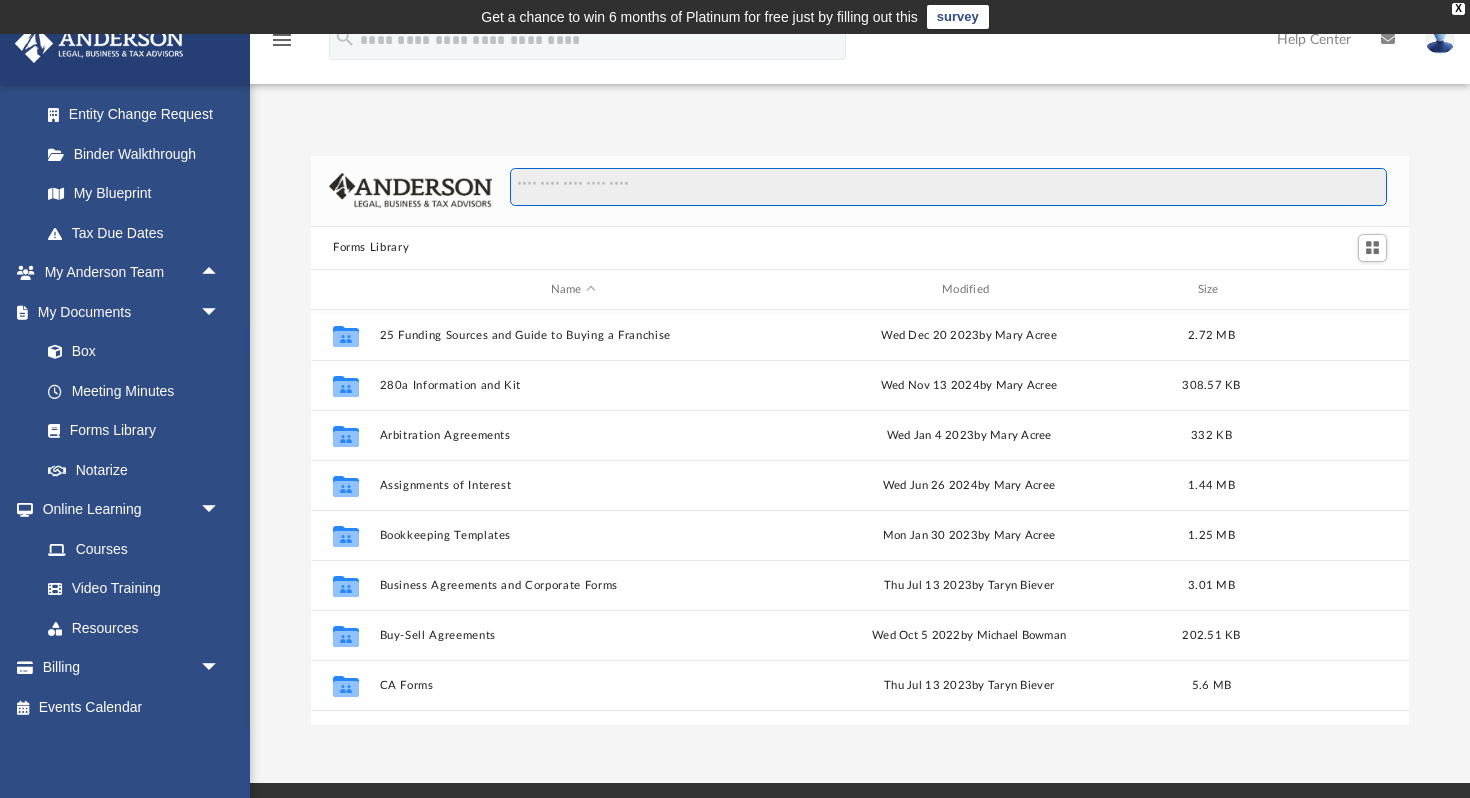 click at bounding box center [948, 187] 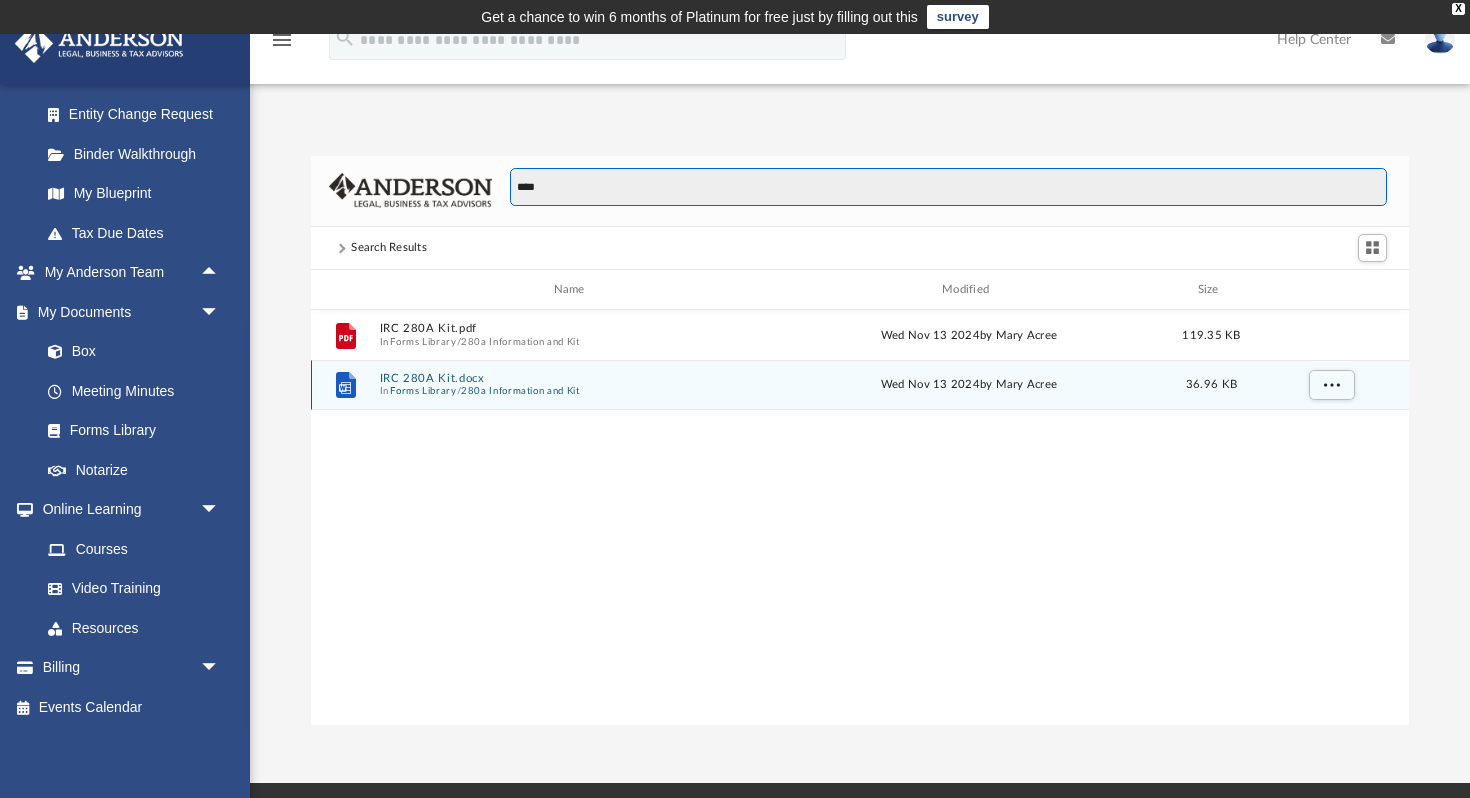 type on "****" 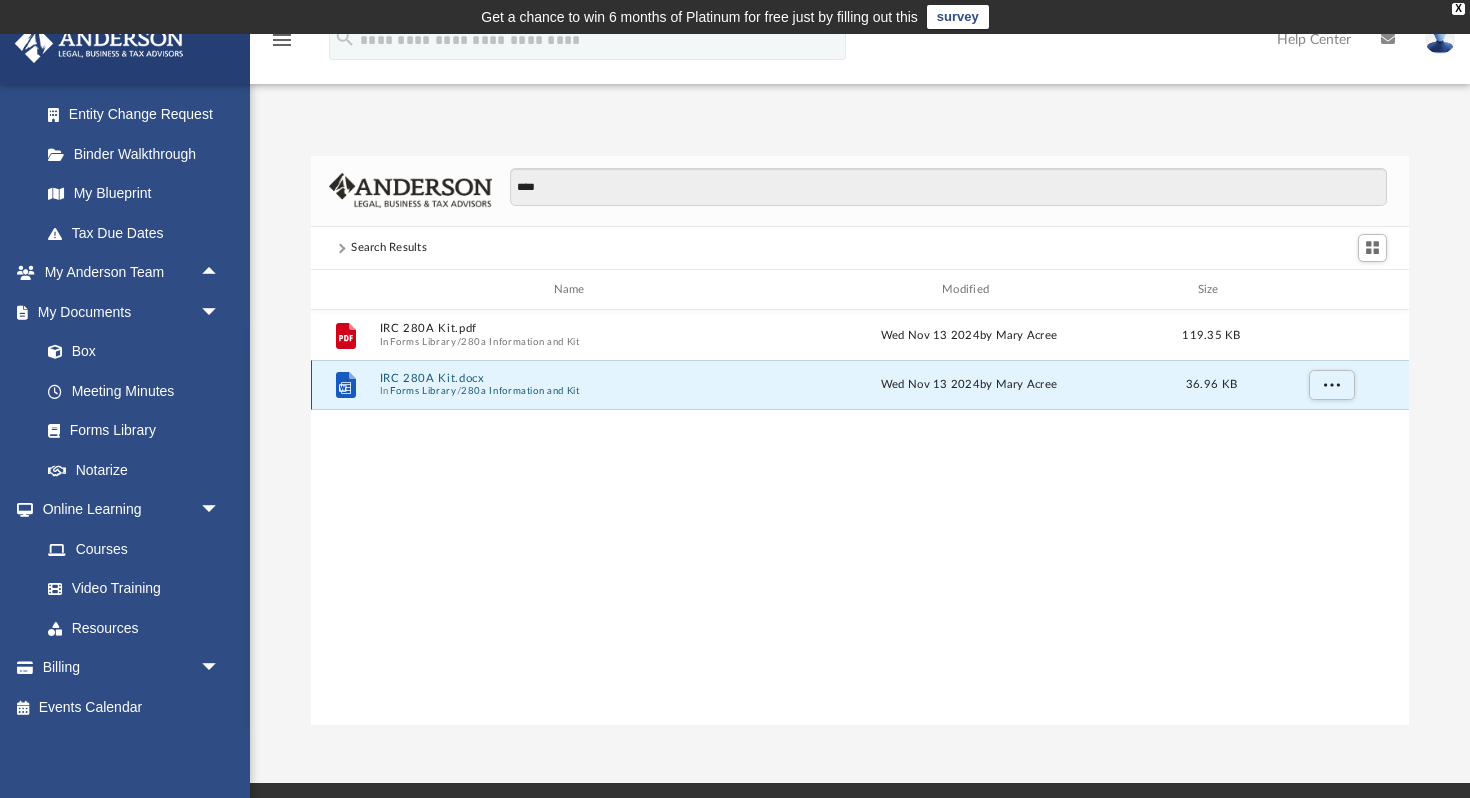 click on "IRC 280A Kit.docx" at bounding box center (573, 378) 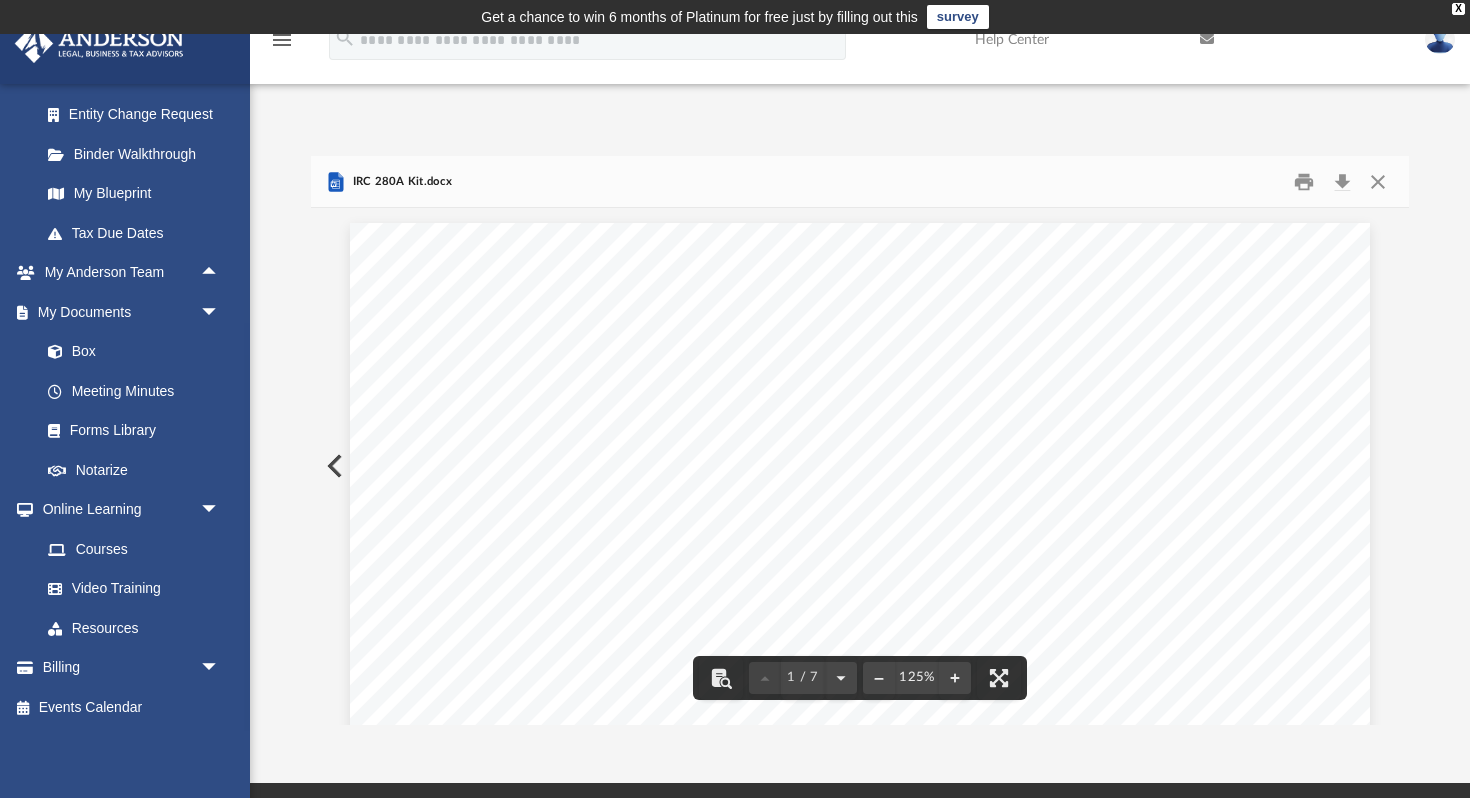 click on "FORM   KIT   FOR   USING   INTERNAL REVENUE   CODE   SECTION   280A All   rights   reserved.   No   part   of   this   publication   may   be   reproduced   or   transmitted   by   any m ea n s   w h a t s o e v e r   w i t h o u t   t h e   w r i tt e n   p e r mi ss i o n   of   t h e   p u b li s h e r . This   manual   is   intended   to   be   informative   and   to   aid   in   the   education   of   its   intended   audience.   As   laws are   constantly   changing,   it   is   recommended   you   engage   the   services   of   a   competent   professional   if legal   or   expert   assistance   is   required.   It   is   the   desire   of   the   publisher   to   make   the   information   provided both   informative   and   entertaining   to   promote   retention   and   understanding   of   the   materials.   Please   use the   forms   at   your   own   risk,   they   are   not   a   replacement   for   competent   legal   or   accounting   advice. Copyright   ©   2016   by Anderson   Law   Group," at bounding box center (860, 883) 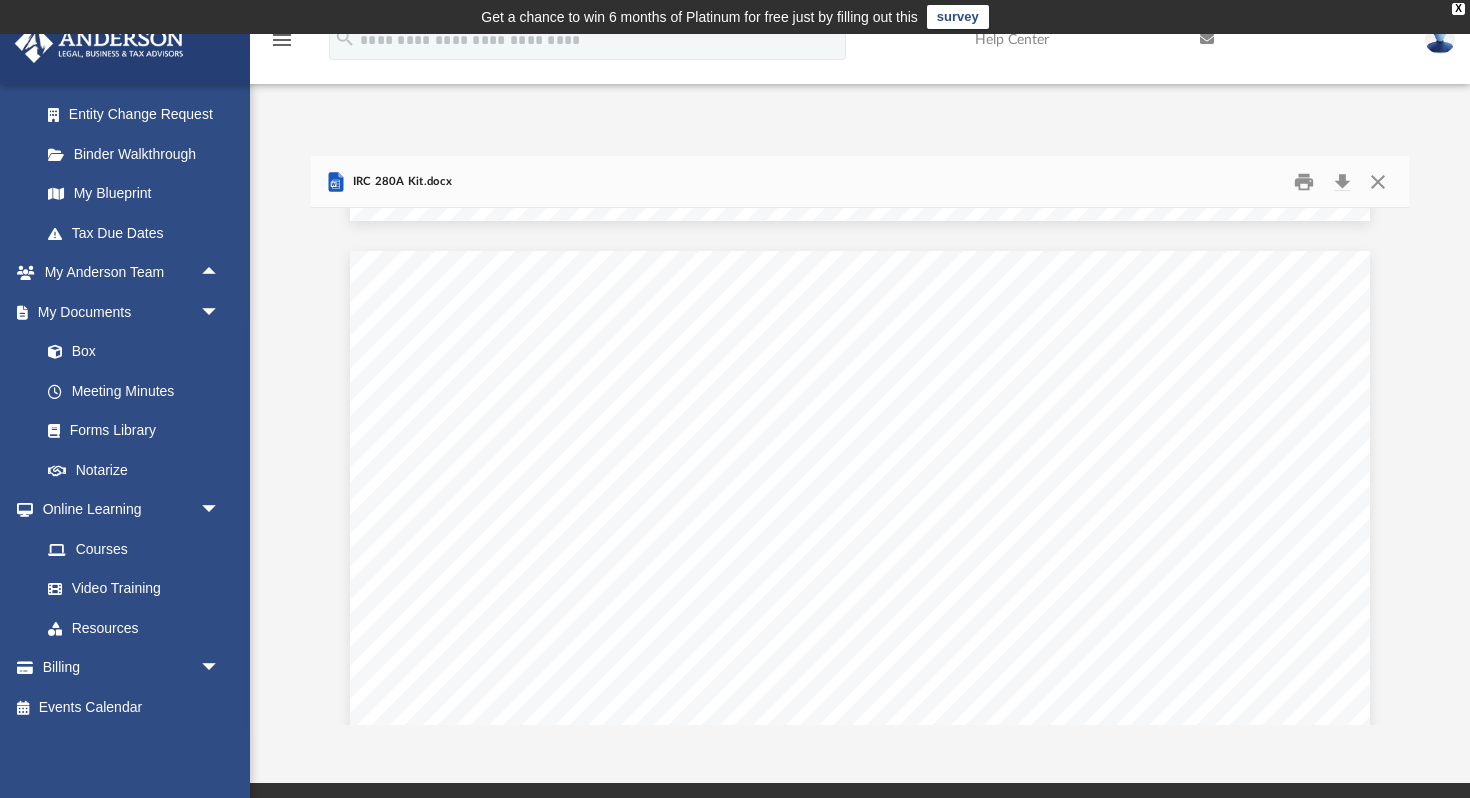 scroll, scrollTop: 2760, scrollLeft: 0, axis: vertical 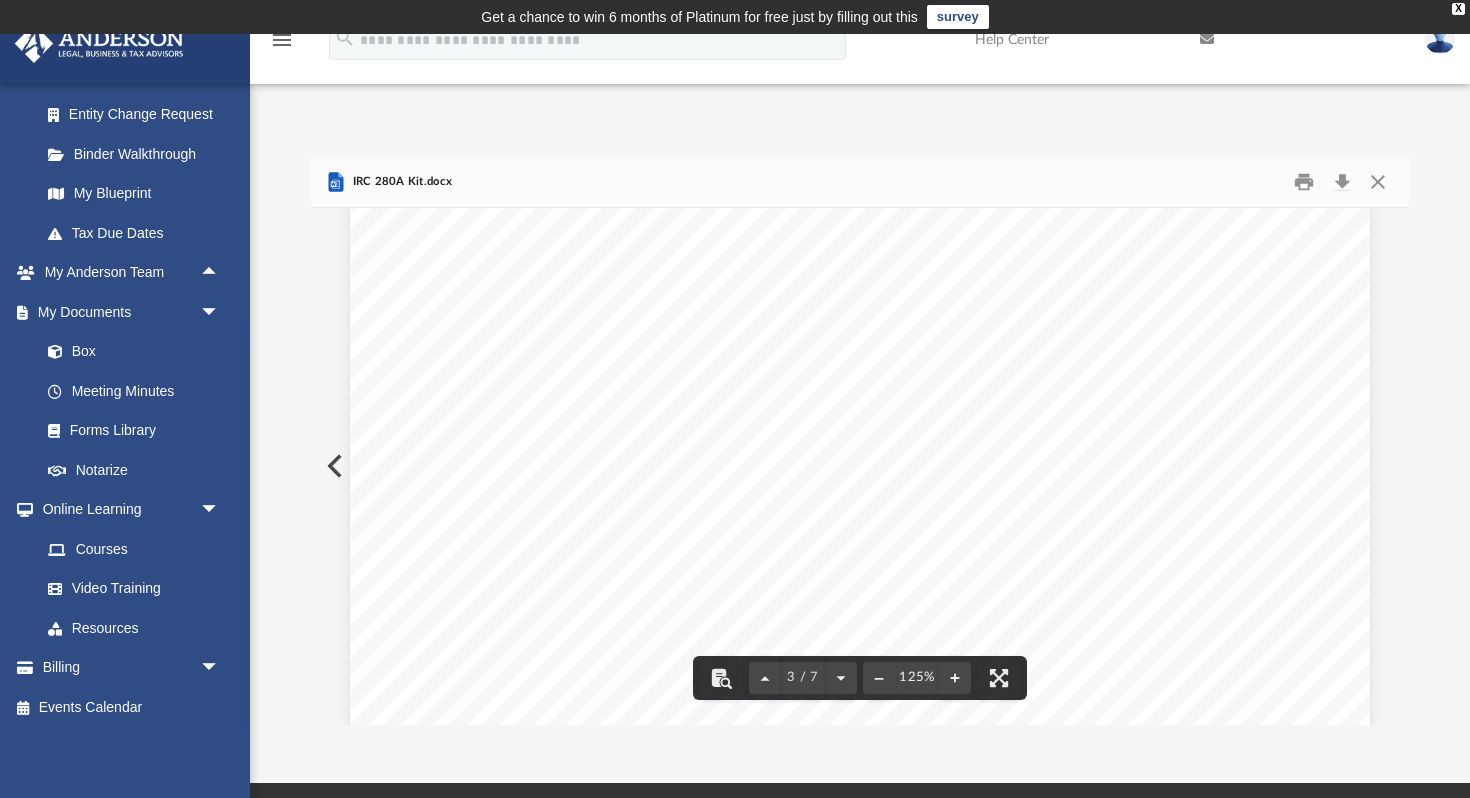click at bounding box center [333, 466] 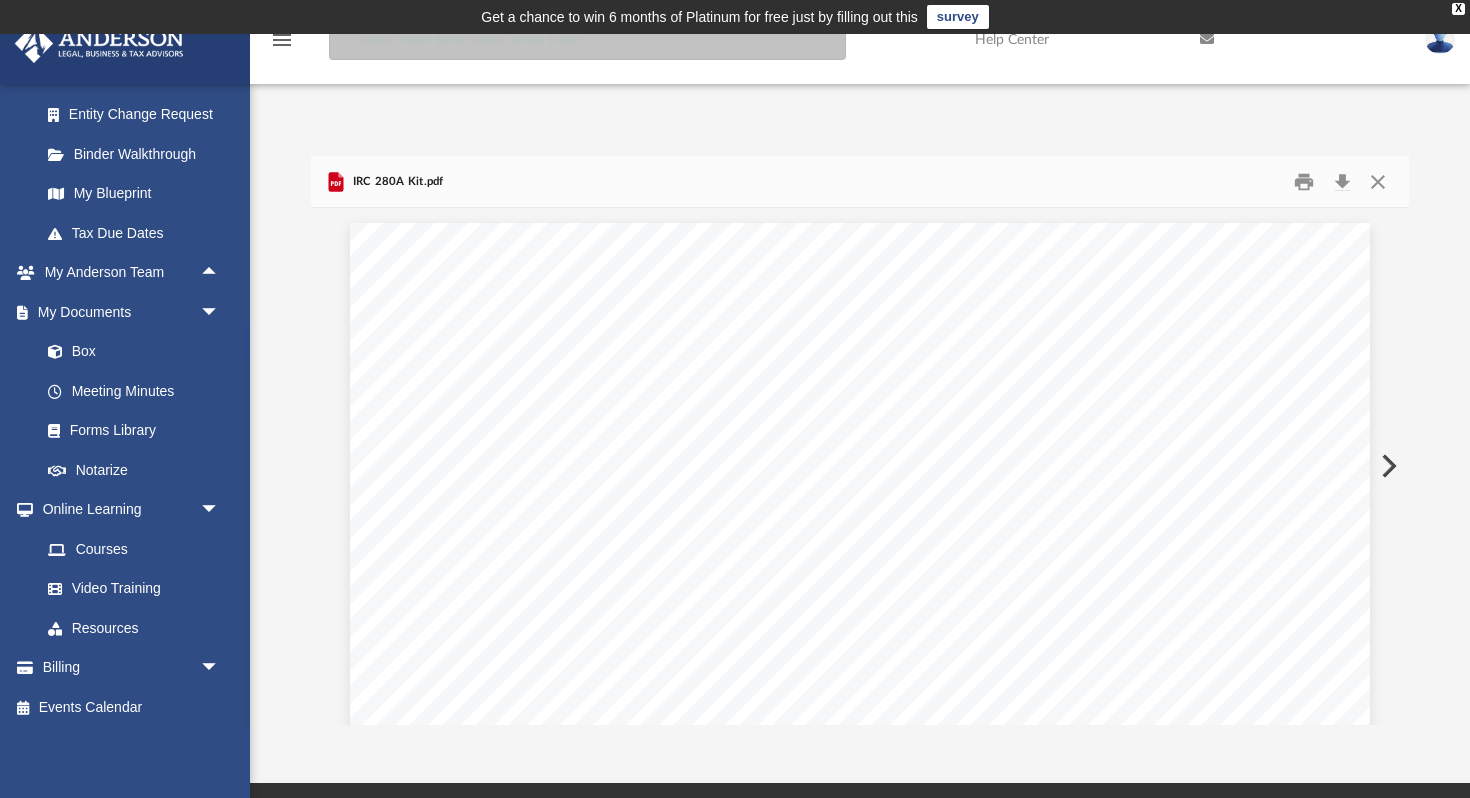 click at bounding box center (587, 40) 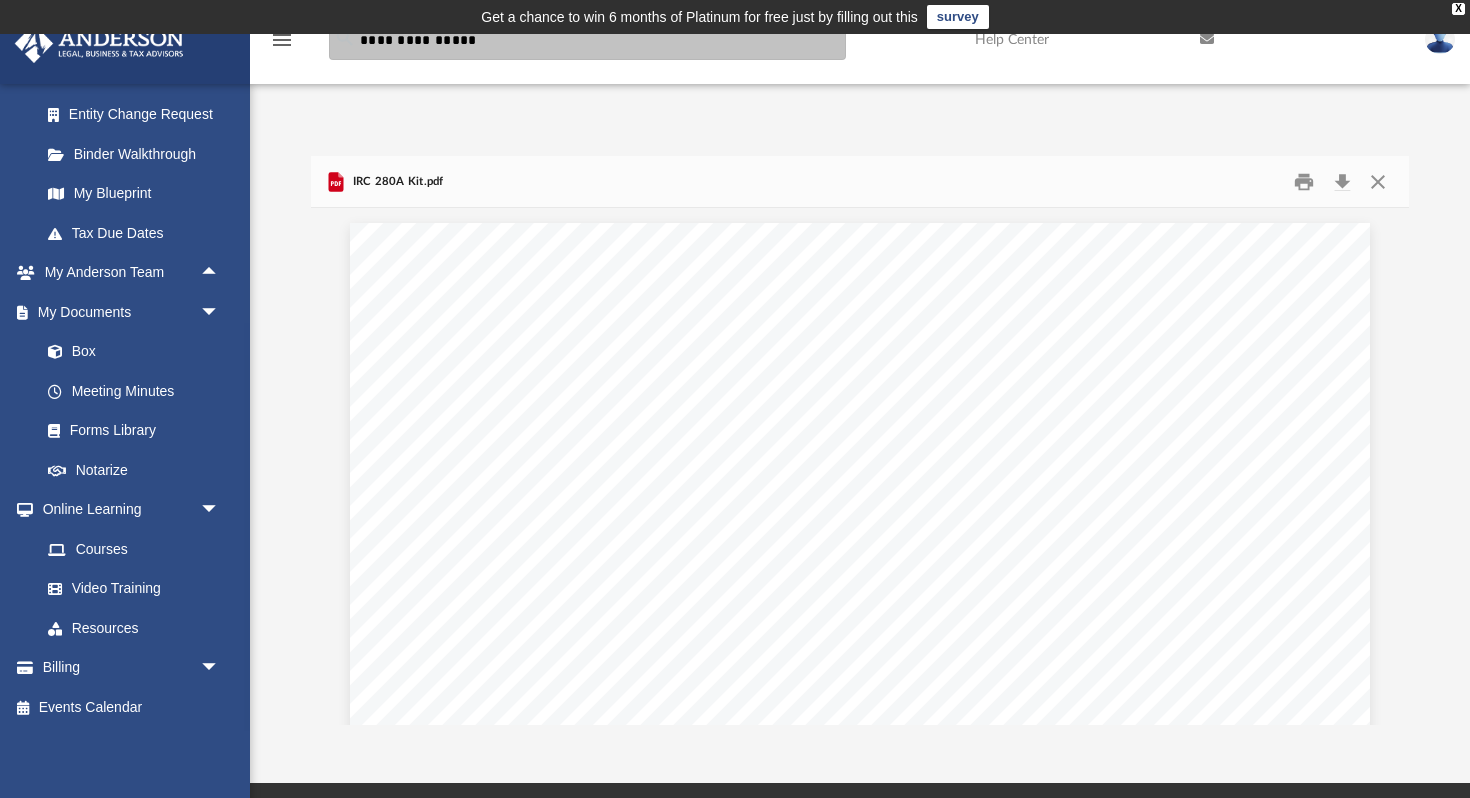 type on "**********" 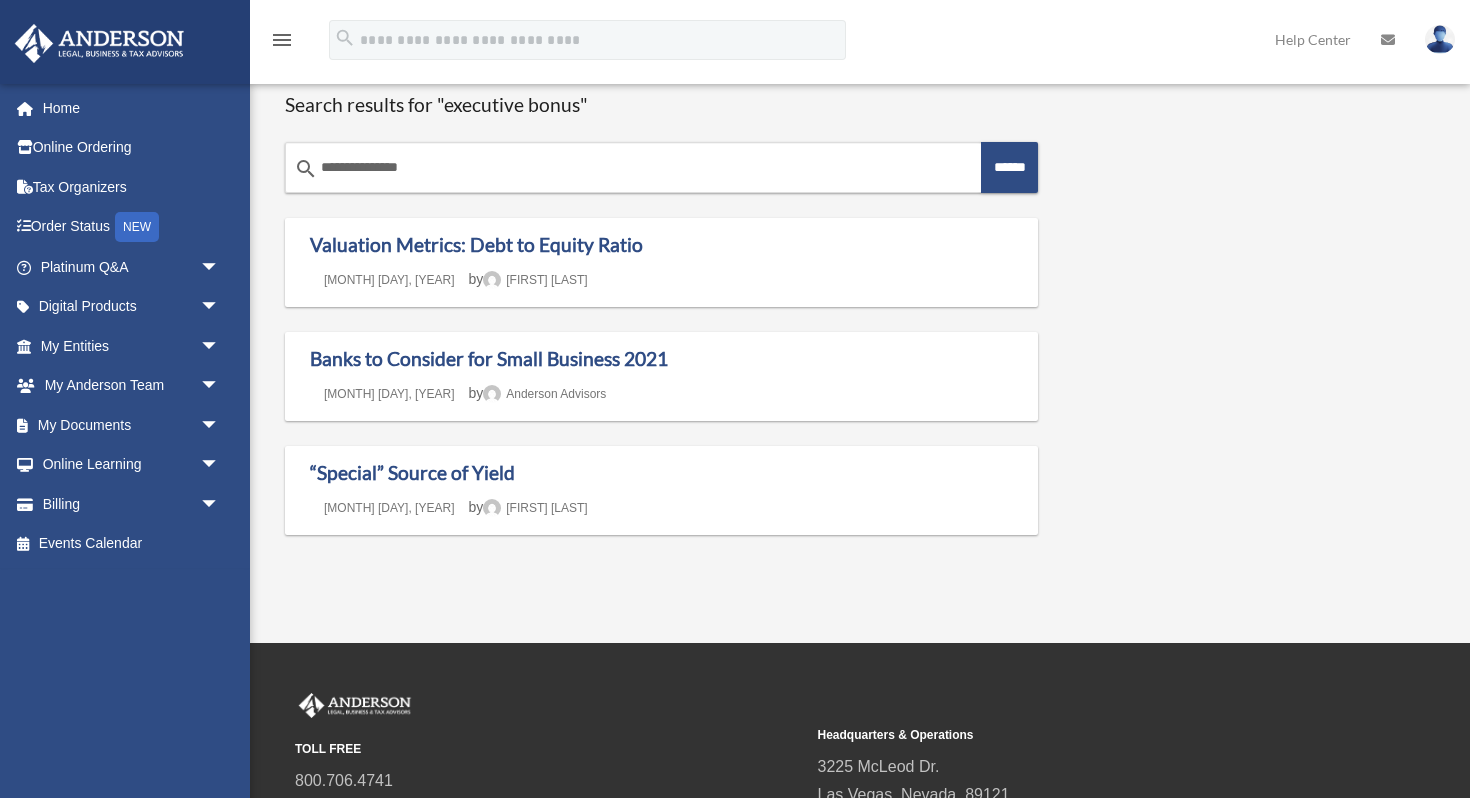scroll, scrollTop: 0, scrollLeft: 0, axis: both 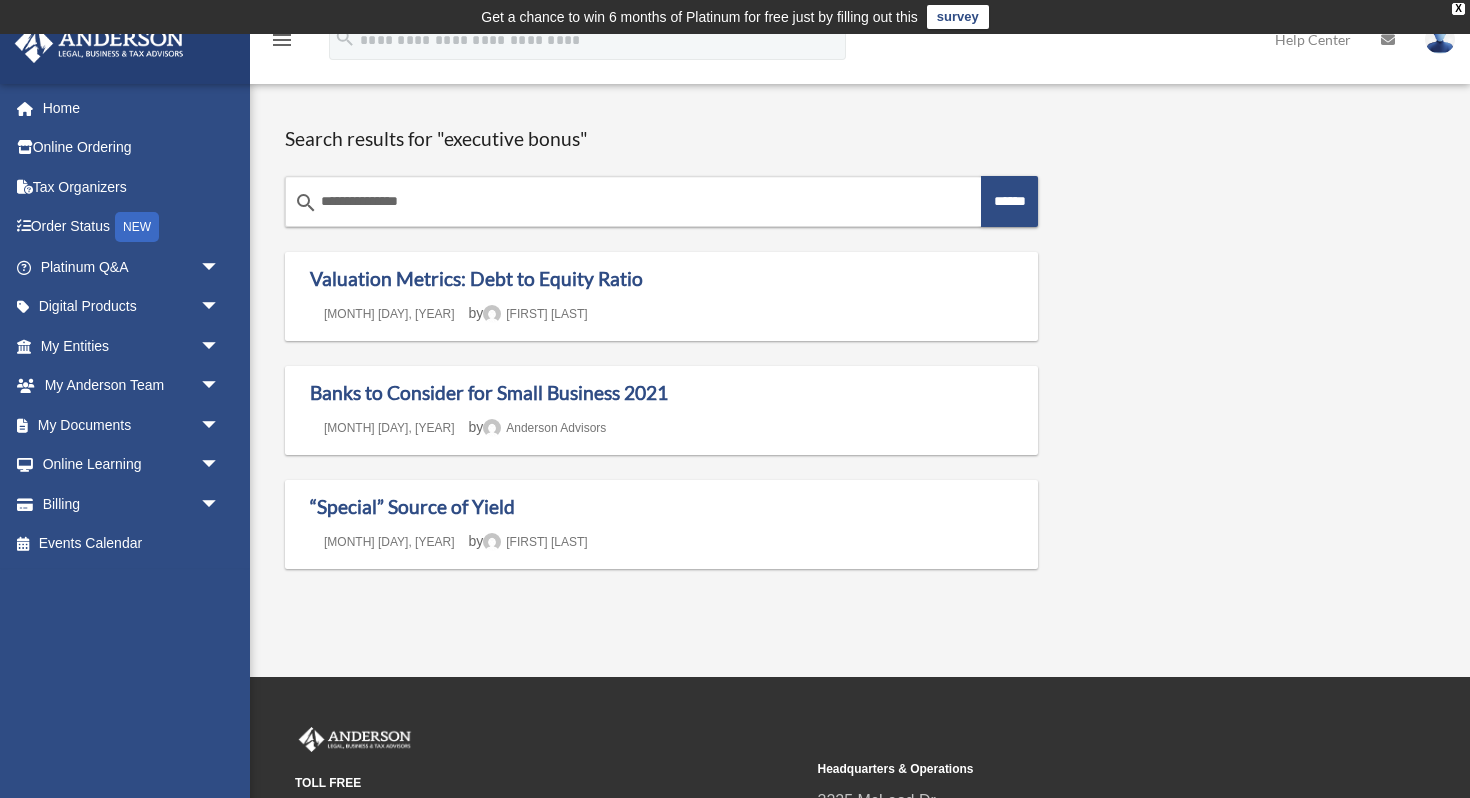 drag, startPoint x: 635, startPoint y: 188, endPoint x: 271, endPoint y: 214, distance: 364.9274 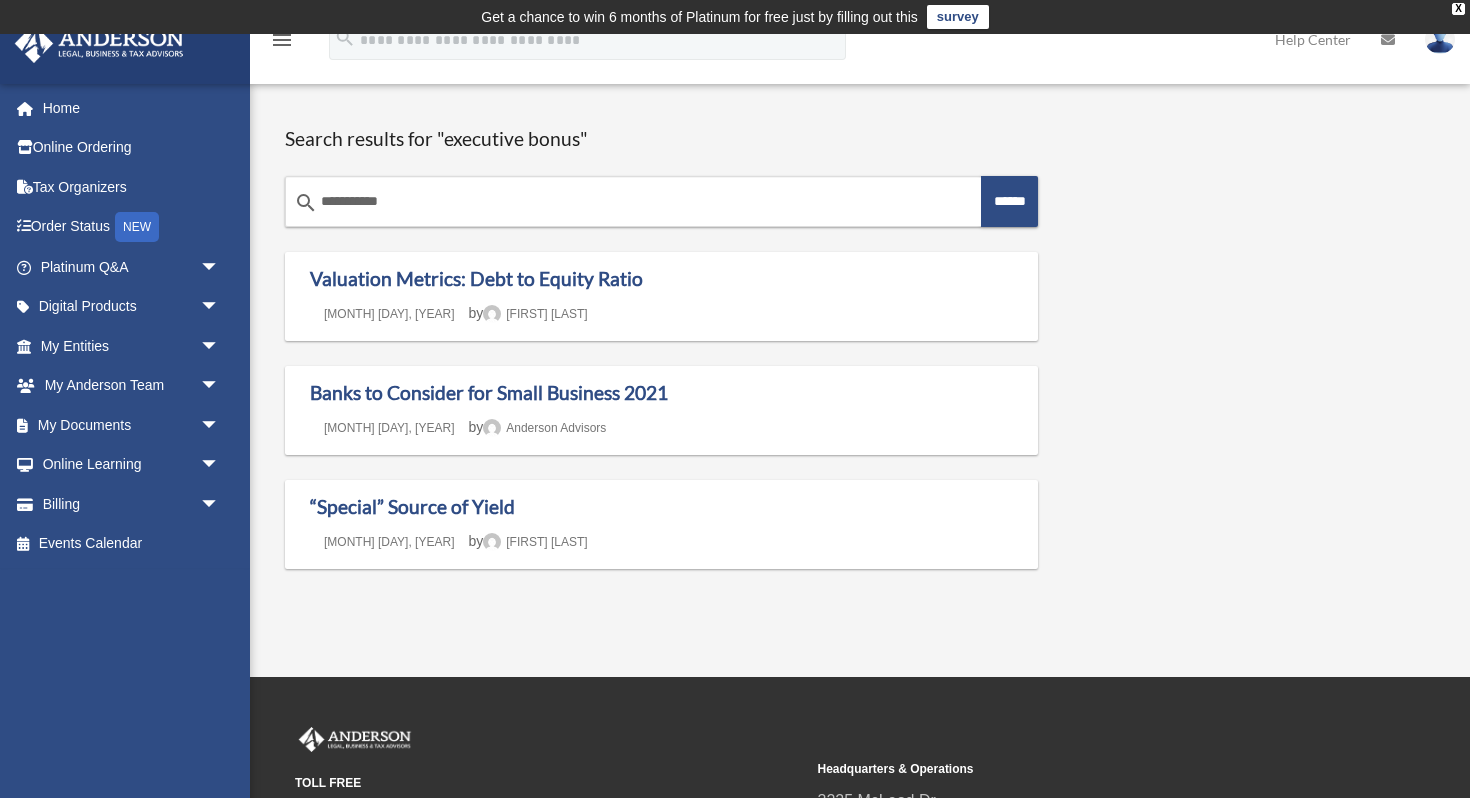 type on "**********" 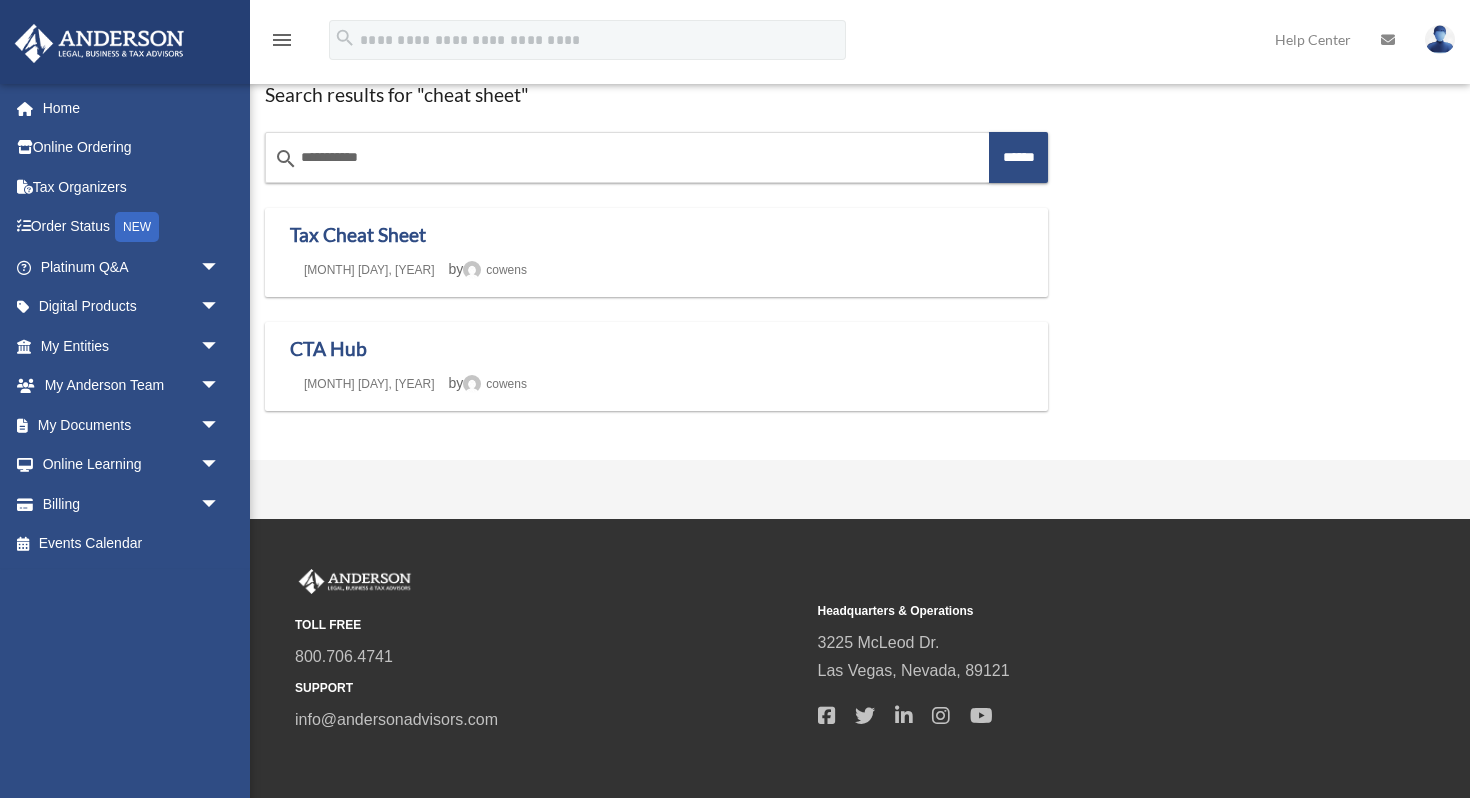 scroll, scrollTop: 0, scrollLeft: 0, axis: both 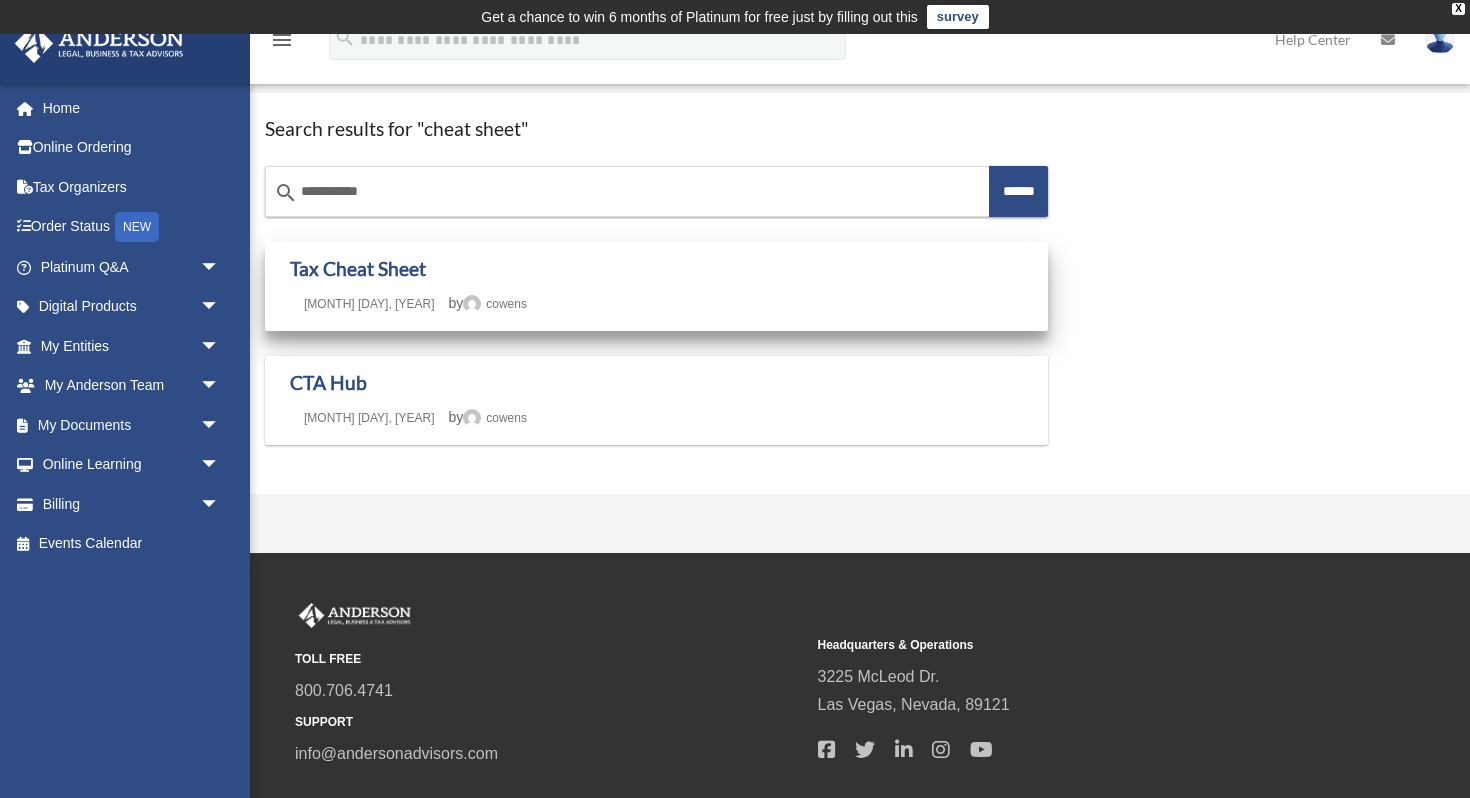 click on "Tax Cheat Sheet" at bounding box center [656, 269] 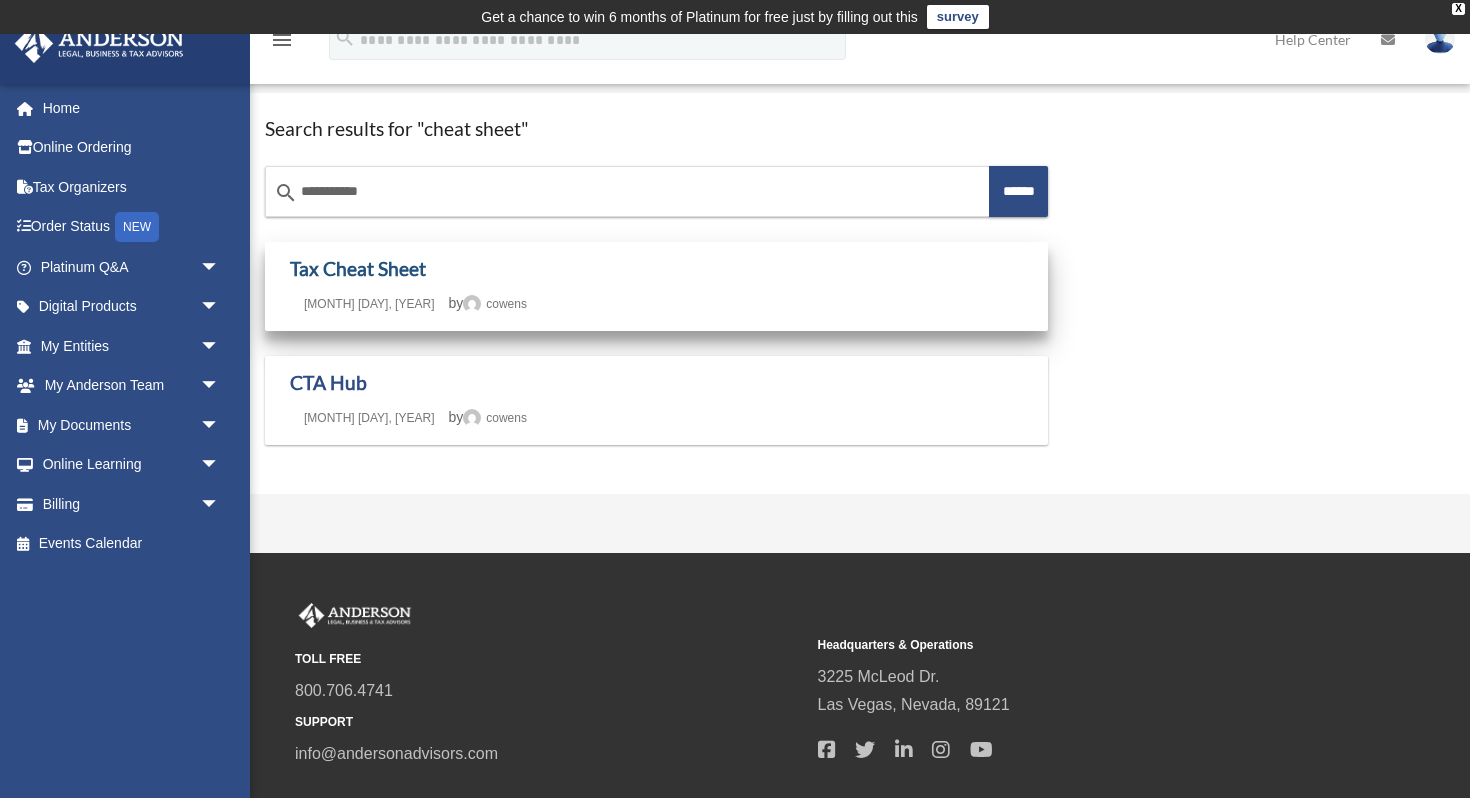 click on "Tax Cheat Sheet" at bounding box center [358, 268] 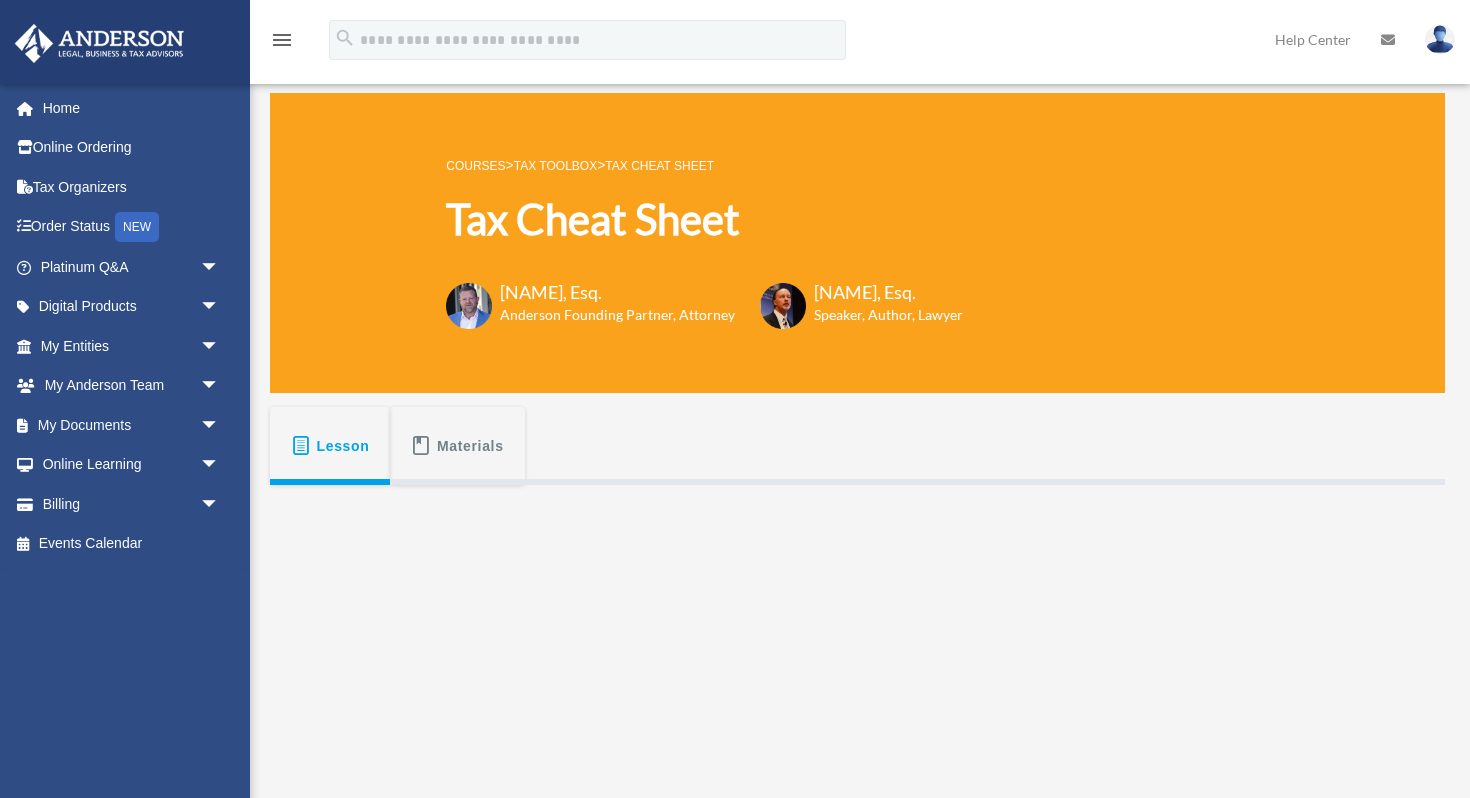 scroll, scrollTop: 0, scrollLeft: 0, axis: both 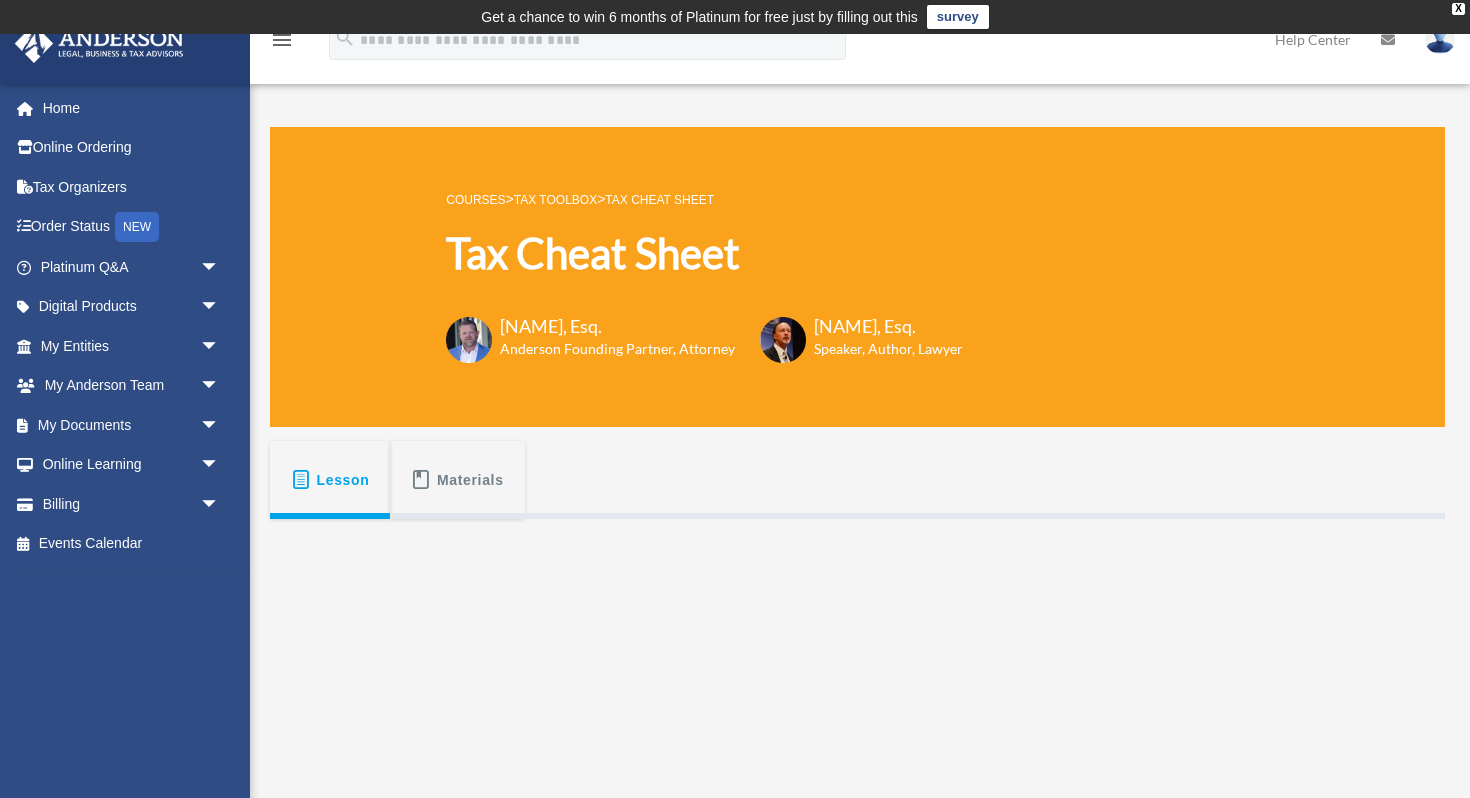 click on "Tax Cheat Sheet" at bounding box center (659, 200) 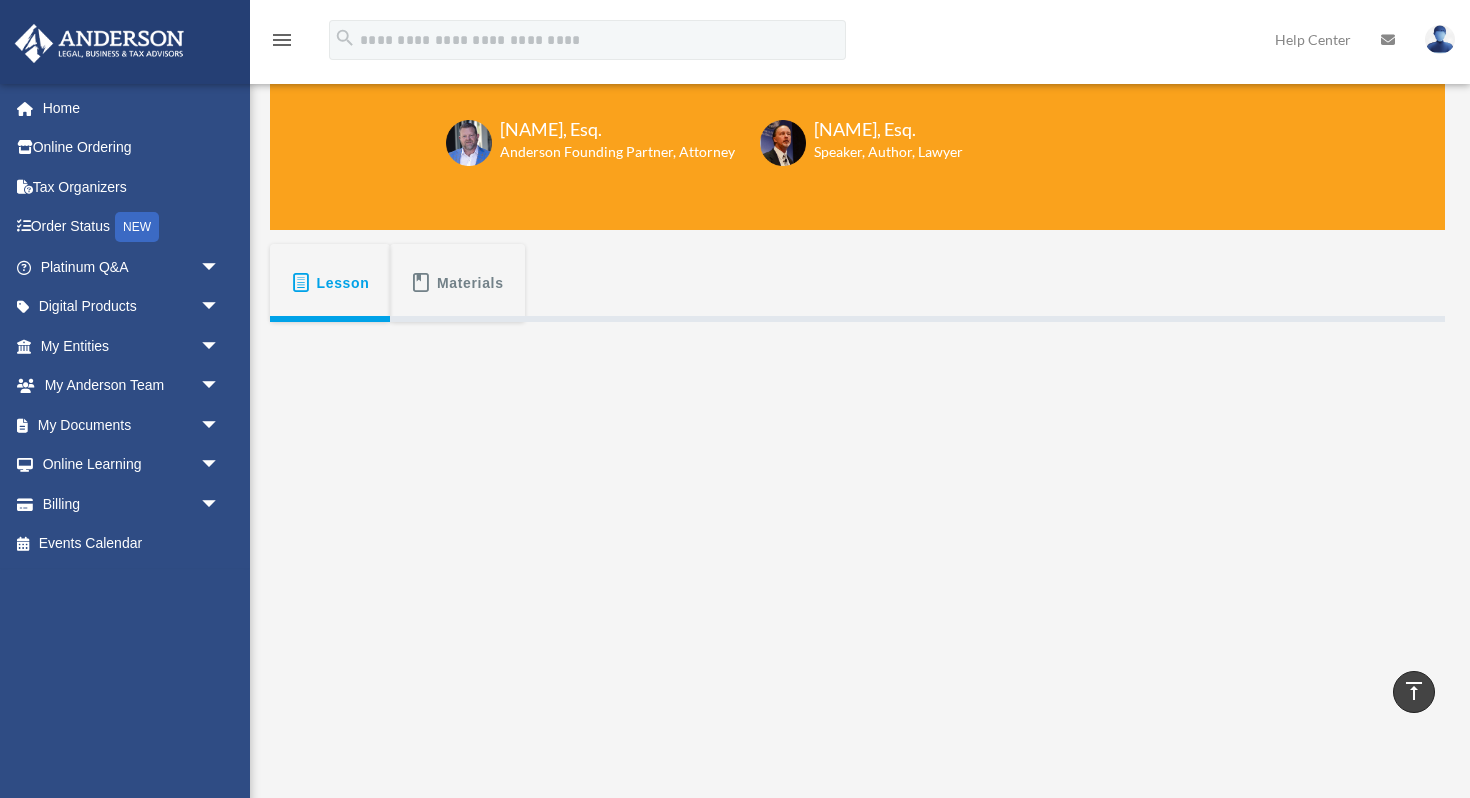 scroll, scrollTop: 183, scrollLeft: 0, axis: vertical 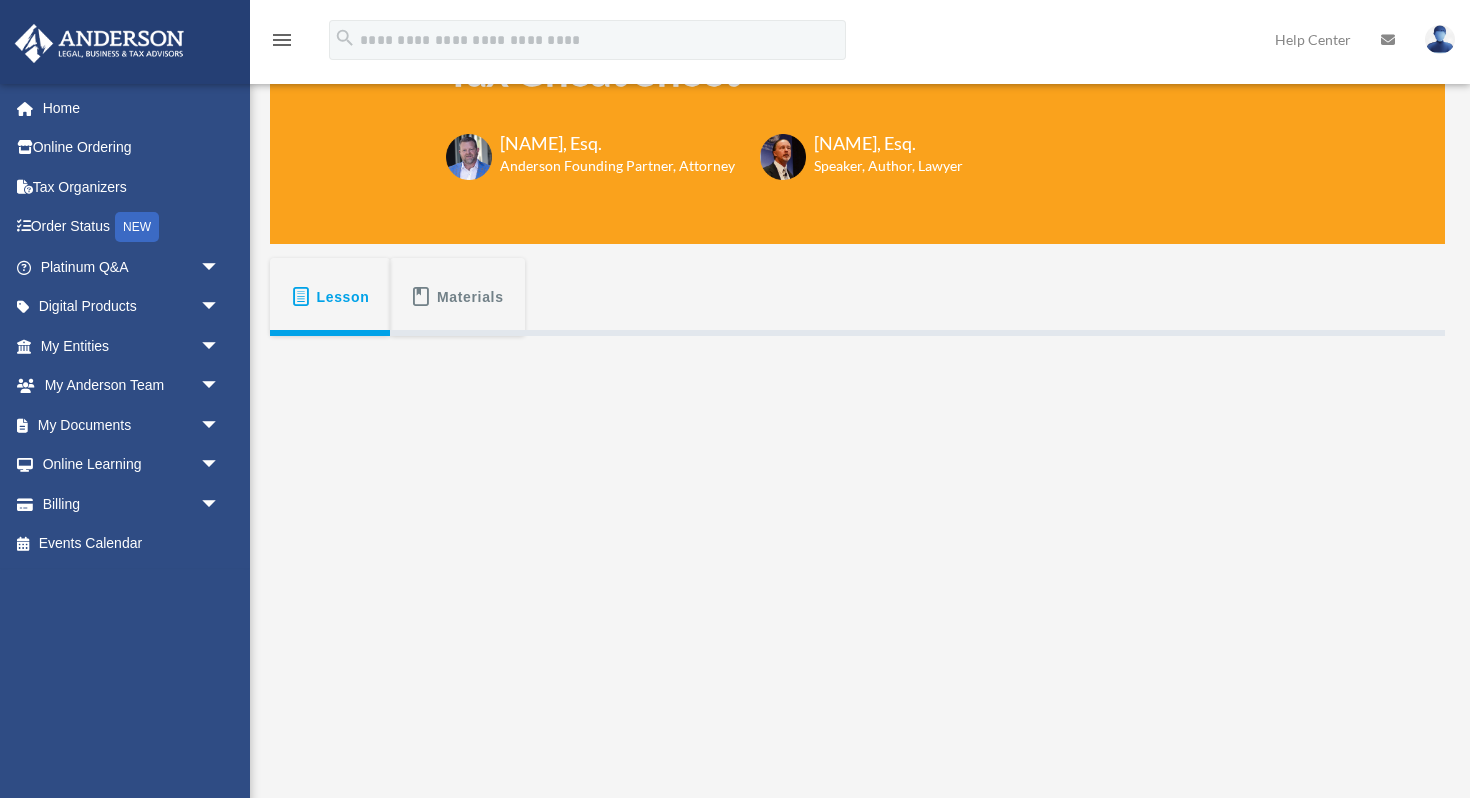 click on "Materials" at bounding box center [470, 297] 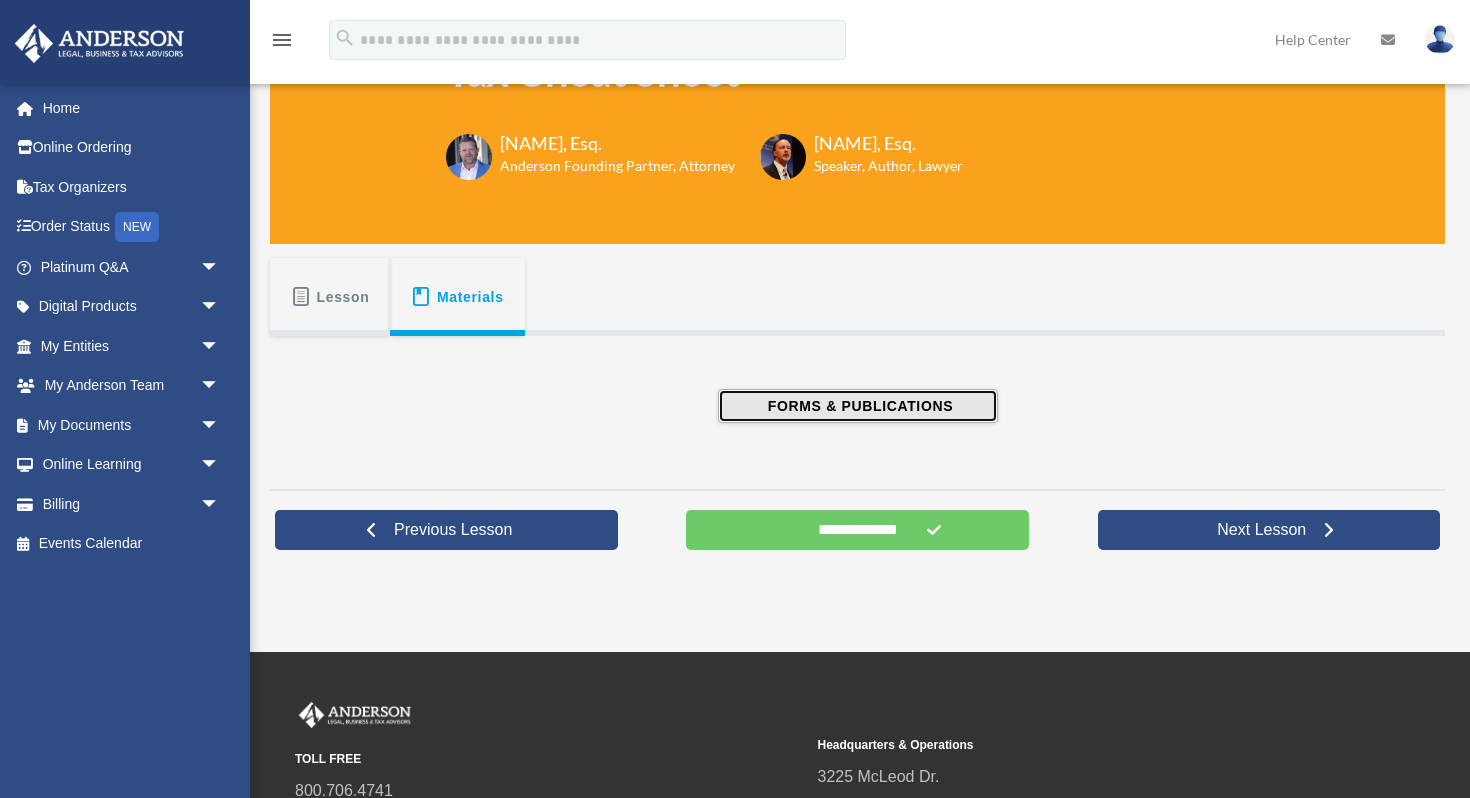click on "FORMS & PUBLICATIONS" at bounding box center [858, 406] 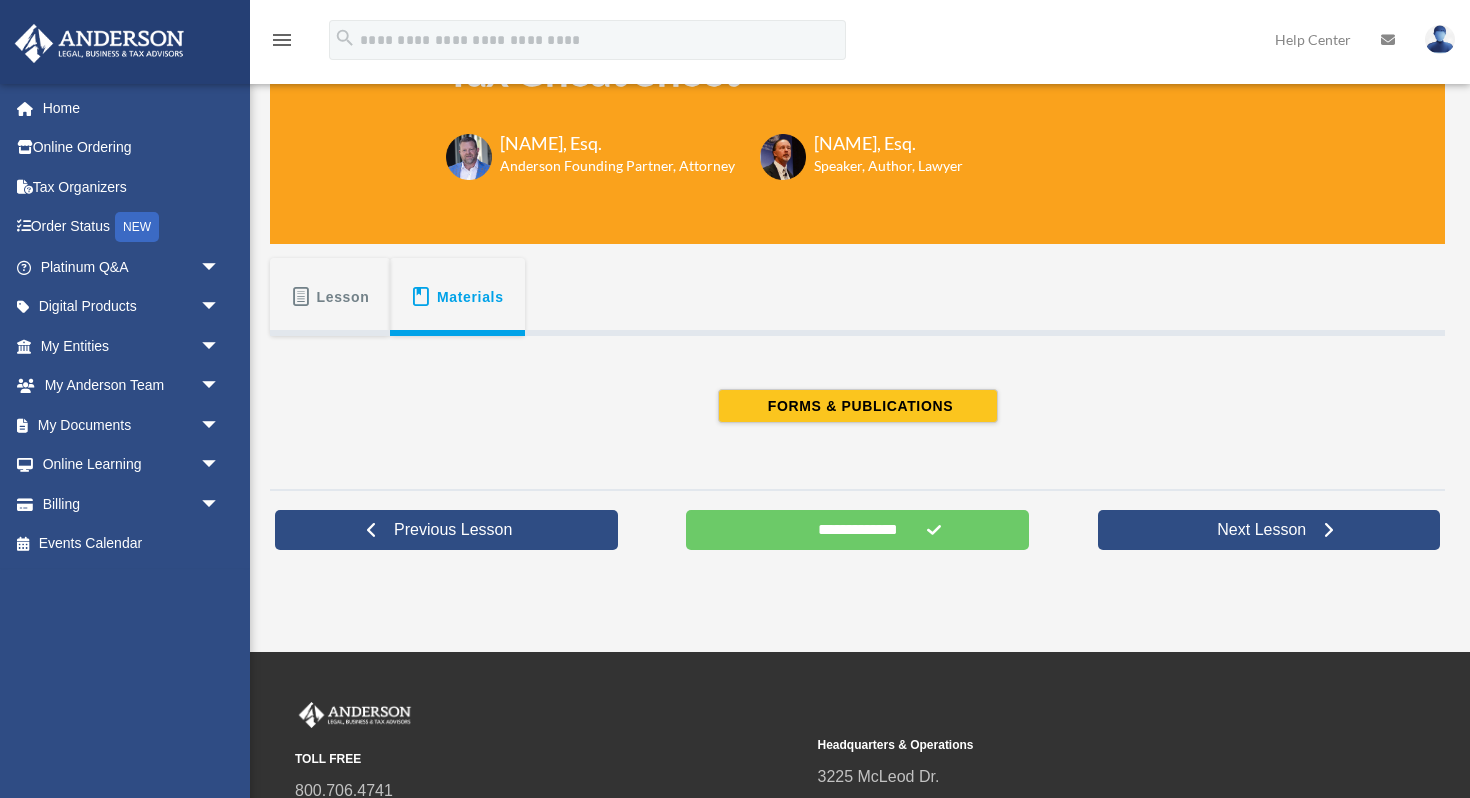 click on "Lesson" at bounding box center (330, 297) 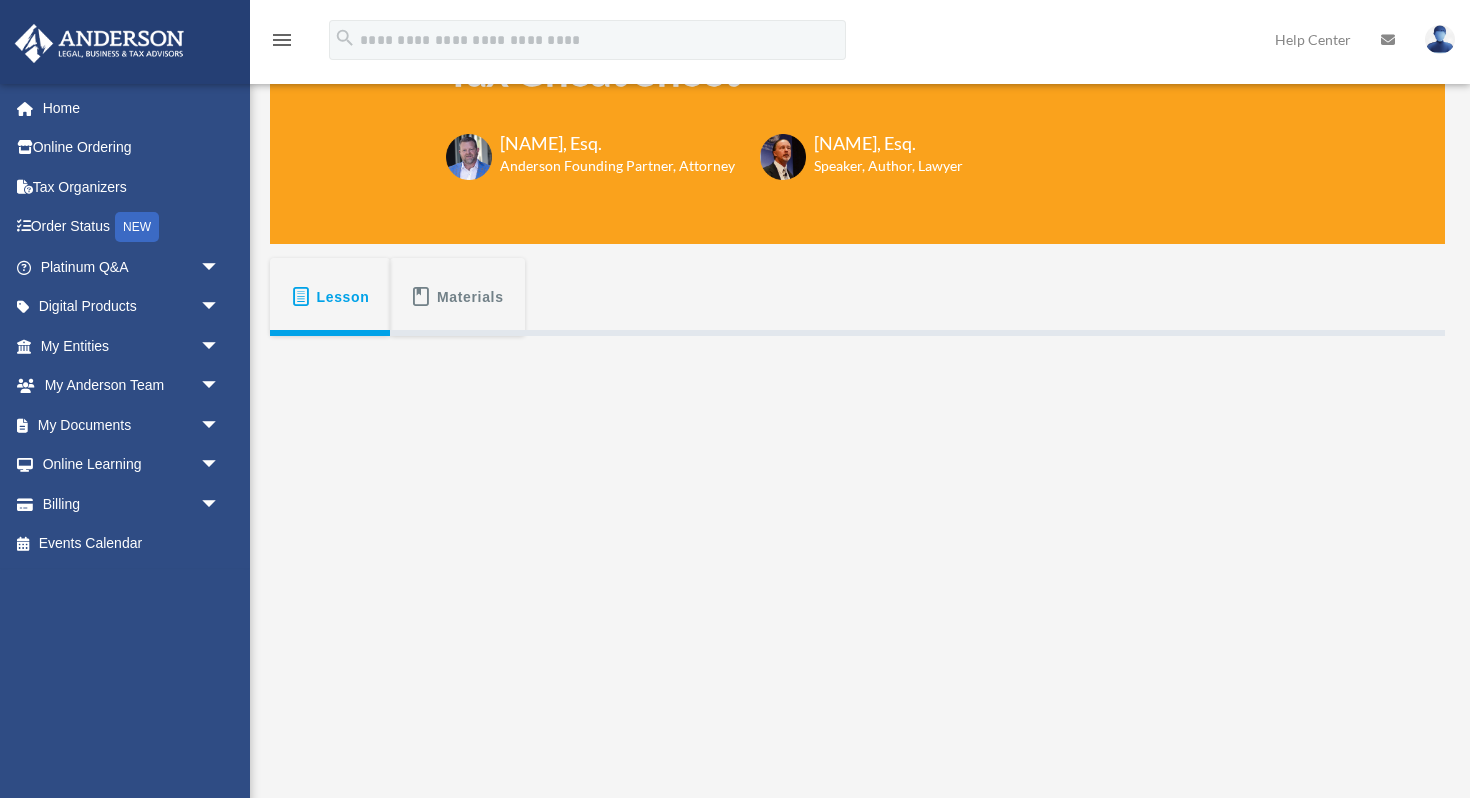 click on "**********" at bounding box center [857, 542] 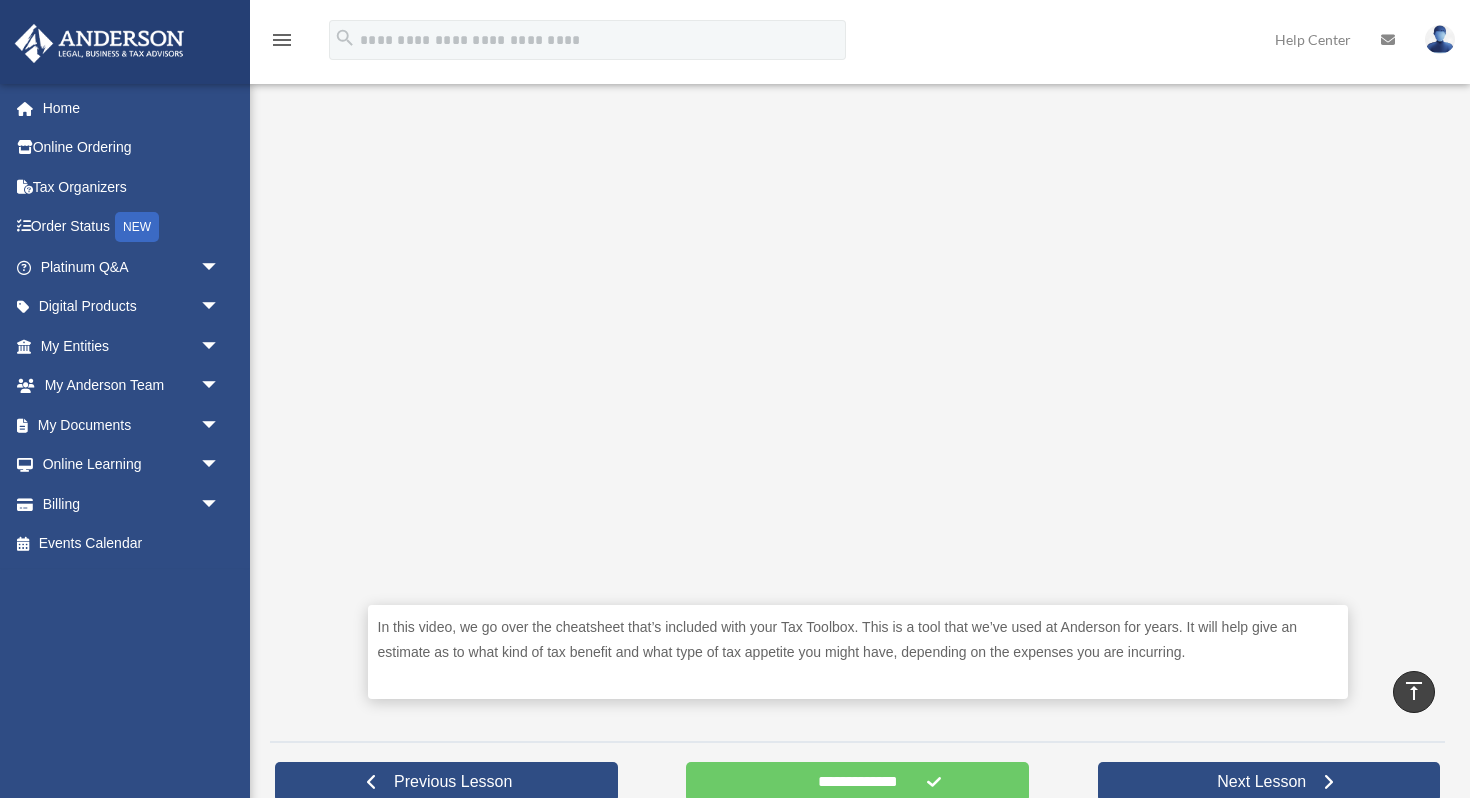 scroll, scrollTop: 543, scrollLeft: 0, axis: vertical 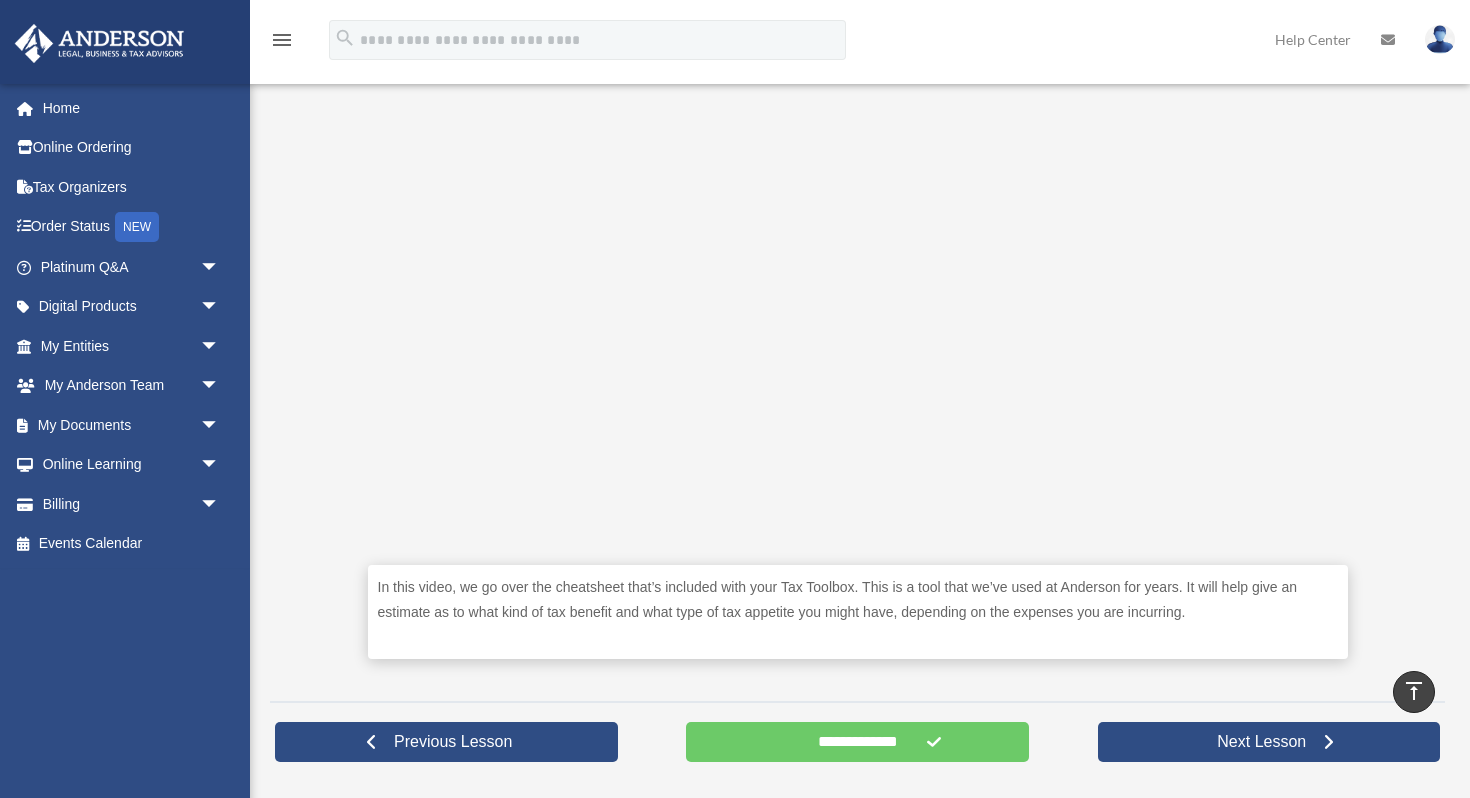 click on "In this video, we go over the cheatsheet that’s included with your Tax Toolbox. This is a tool that we’ve used at Anderson for years. It will help give an estimate as to what kind of tax benefit and what type of  tax appetite you might have, depending on the expenses you are incurring." at bounding box center [858, 331] 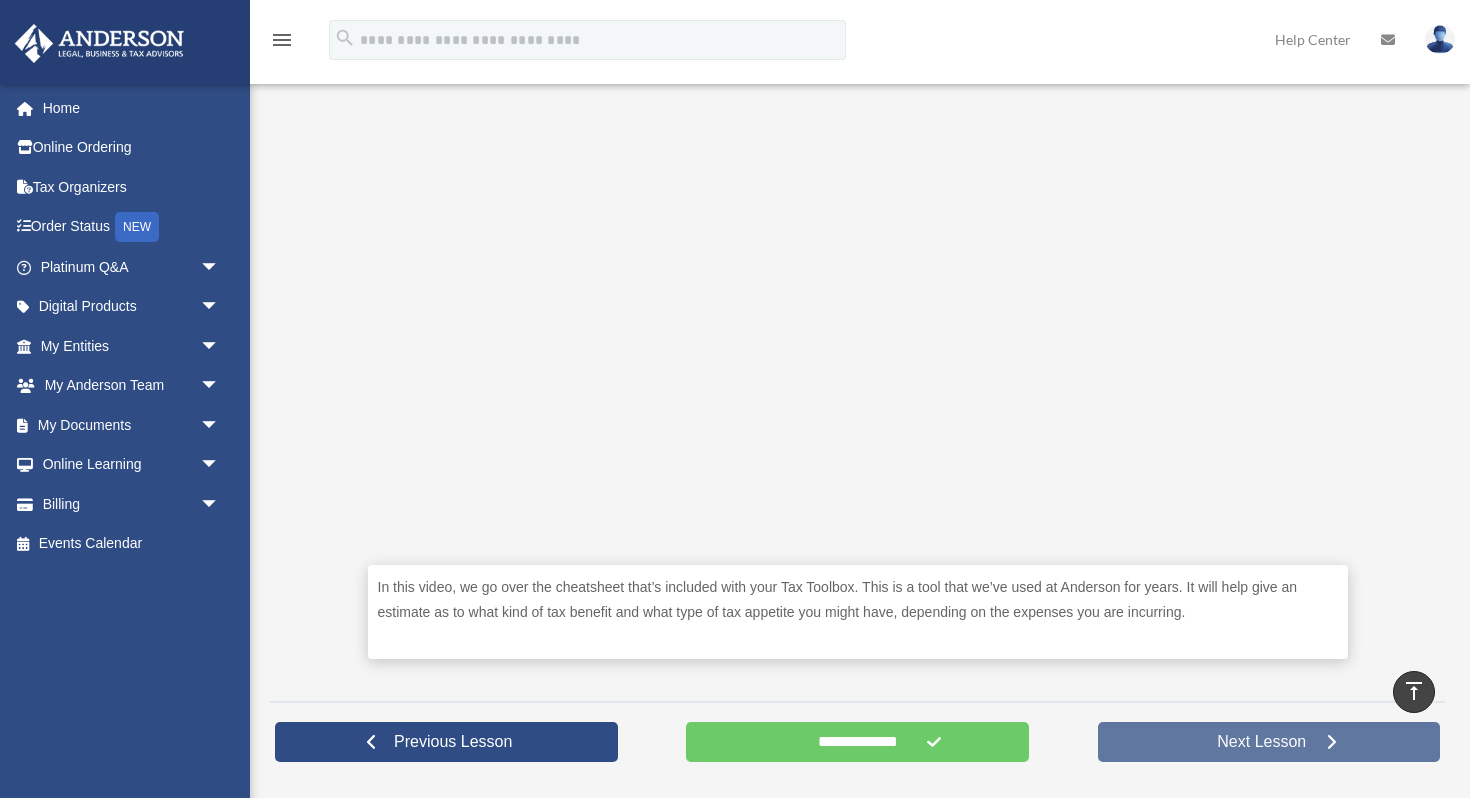click on "Next Lesson" at bounding box center [1269, 742] 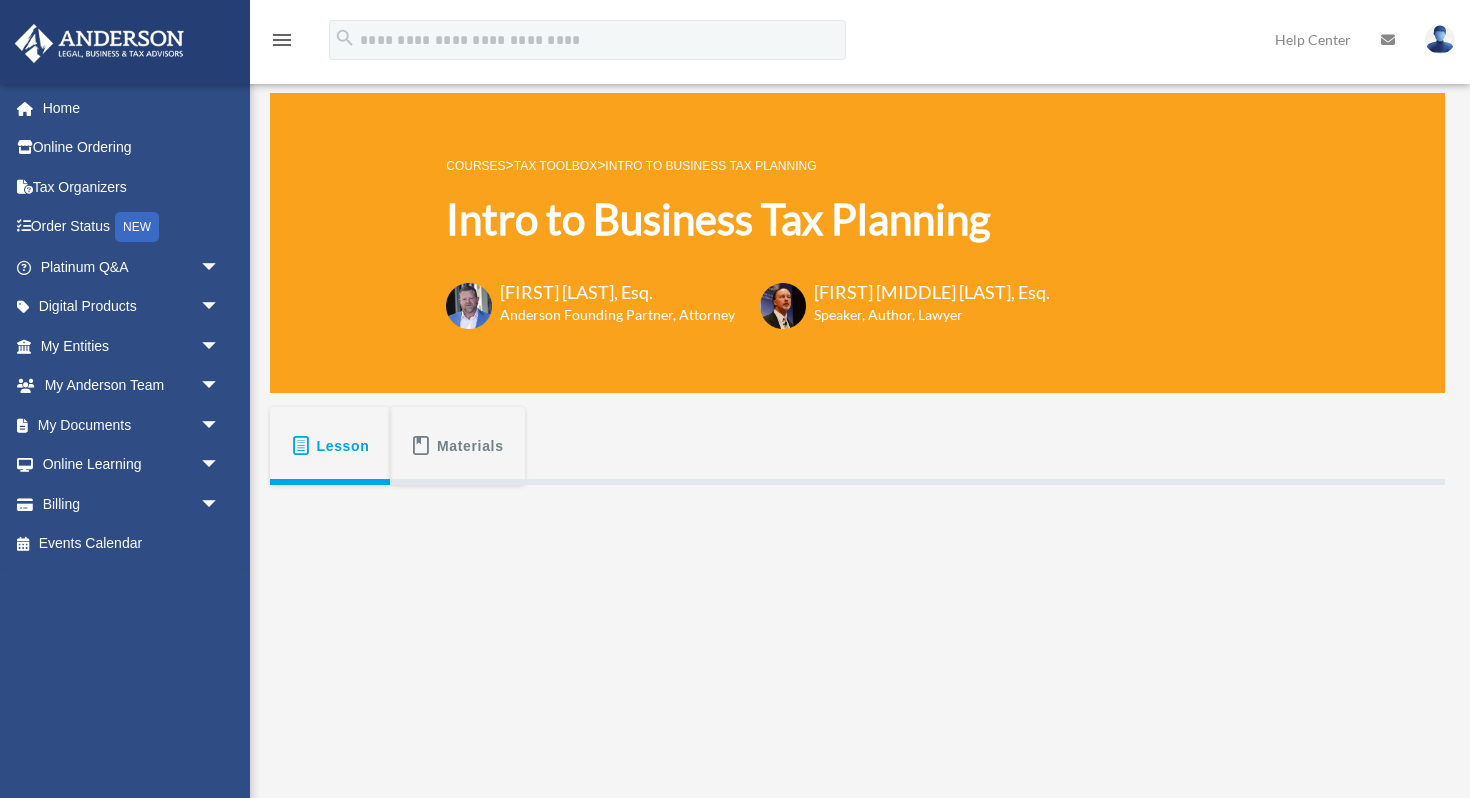 scroll, scrollTop: 0, scrollLeft: 0, axis: both 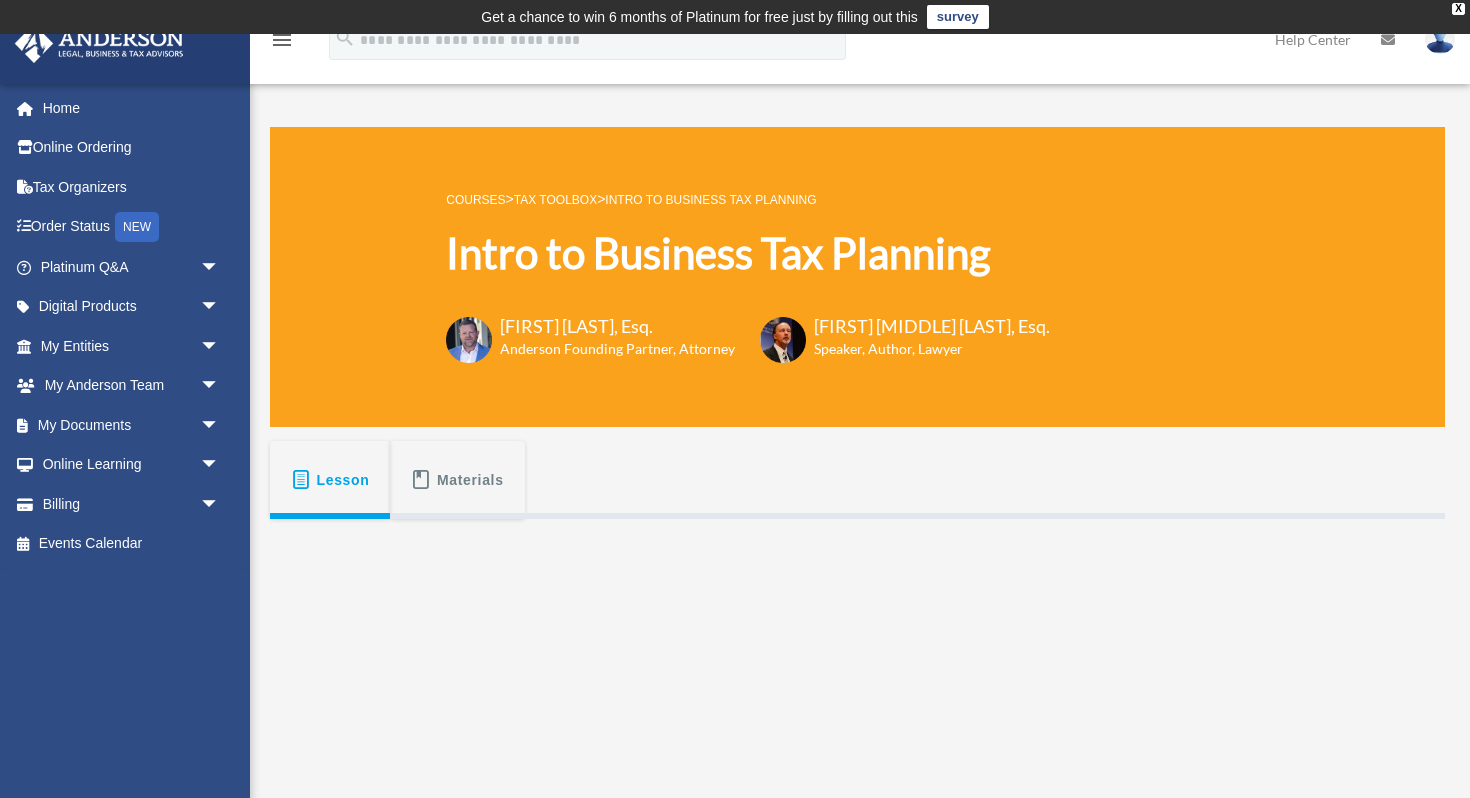 click on "search" at bounding box center [345, 38] 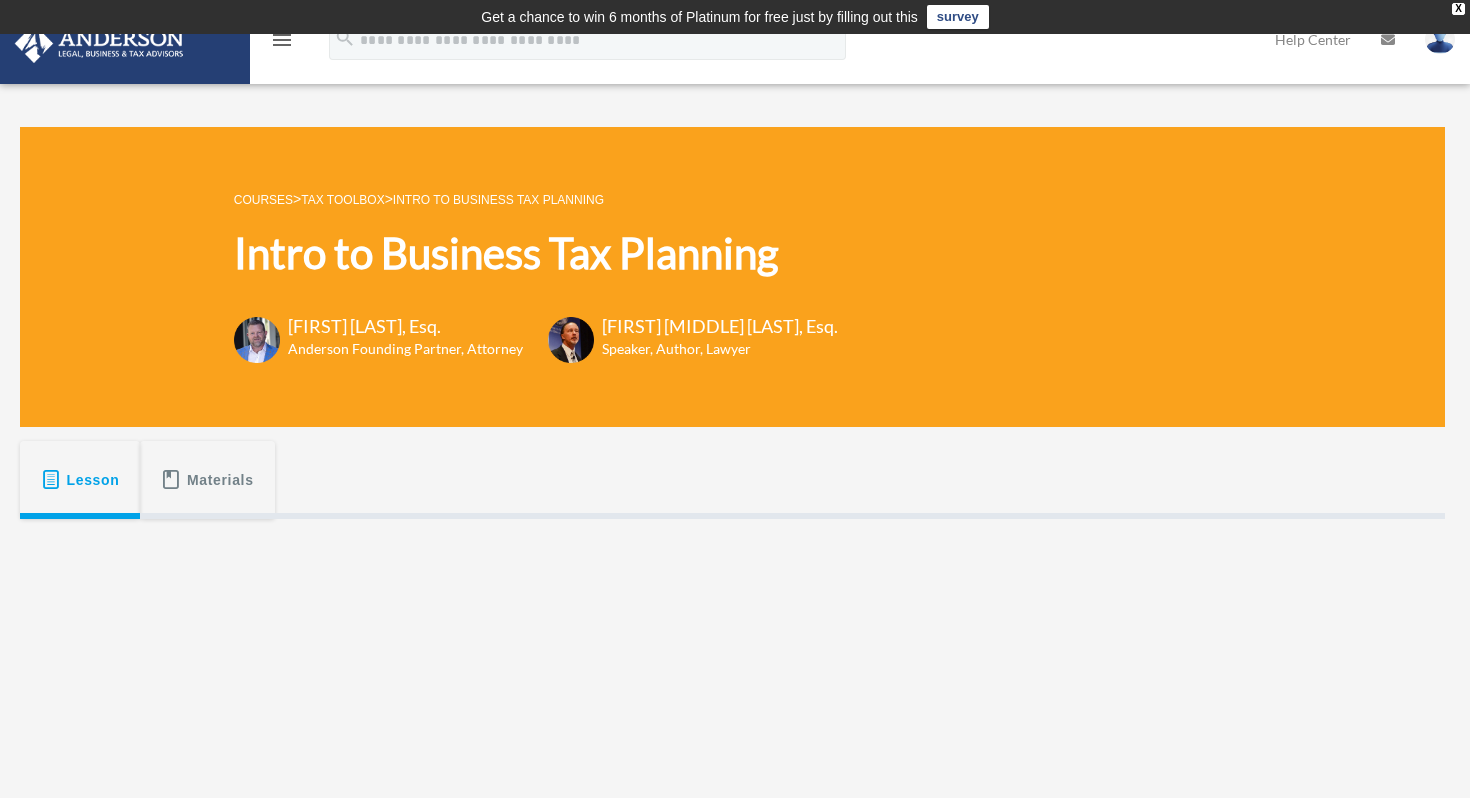 click on "menu" at bounding box center [282, 40] 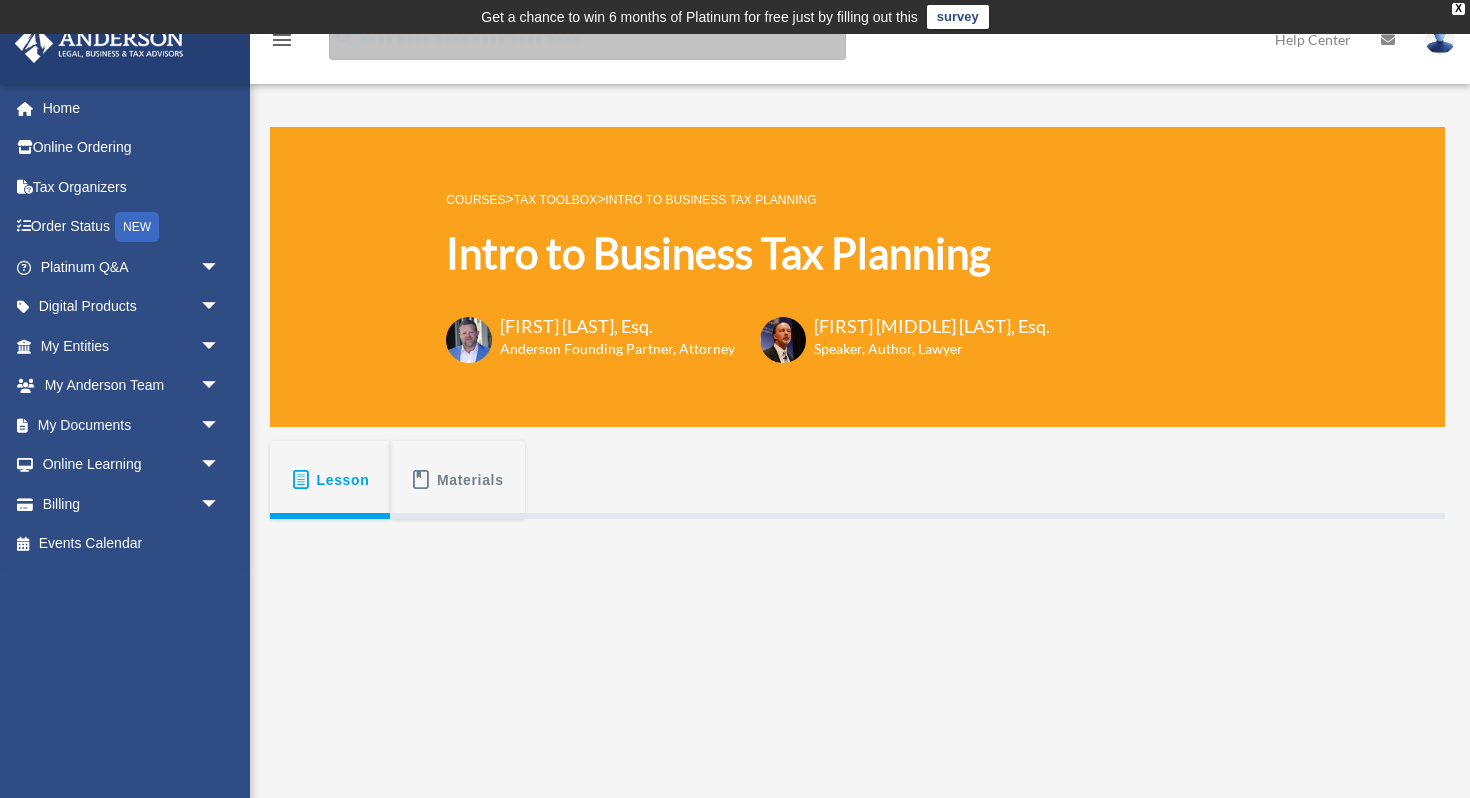 click at bounding box center [587, 40] 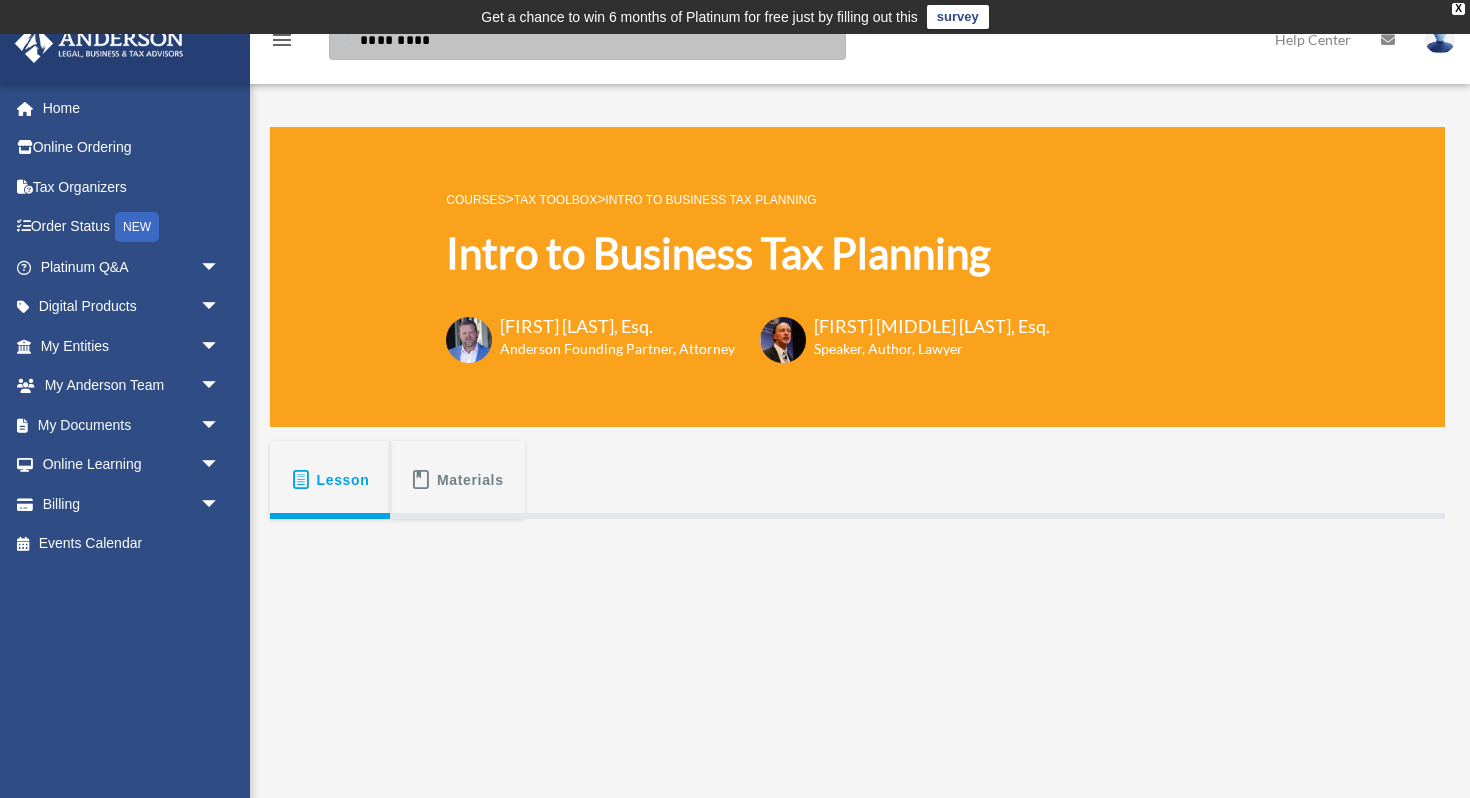type on "*********" 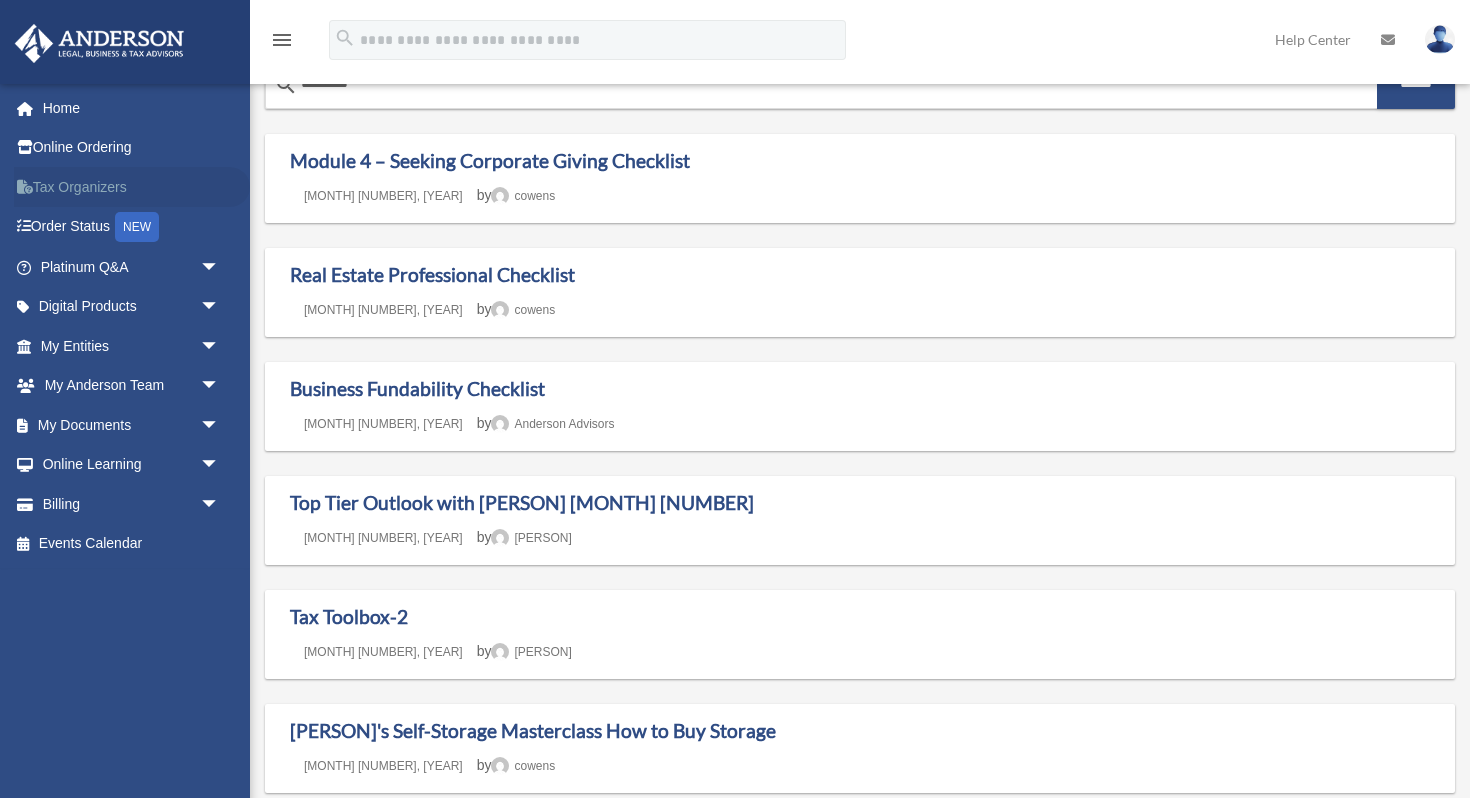 scroll, scrollTop: 0, scrollLeft: 0, axis: both 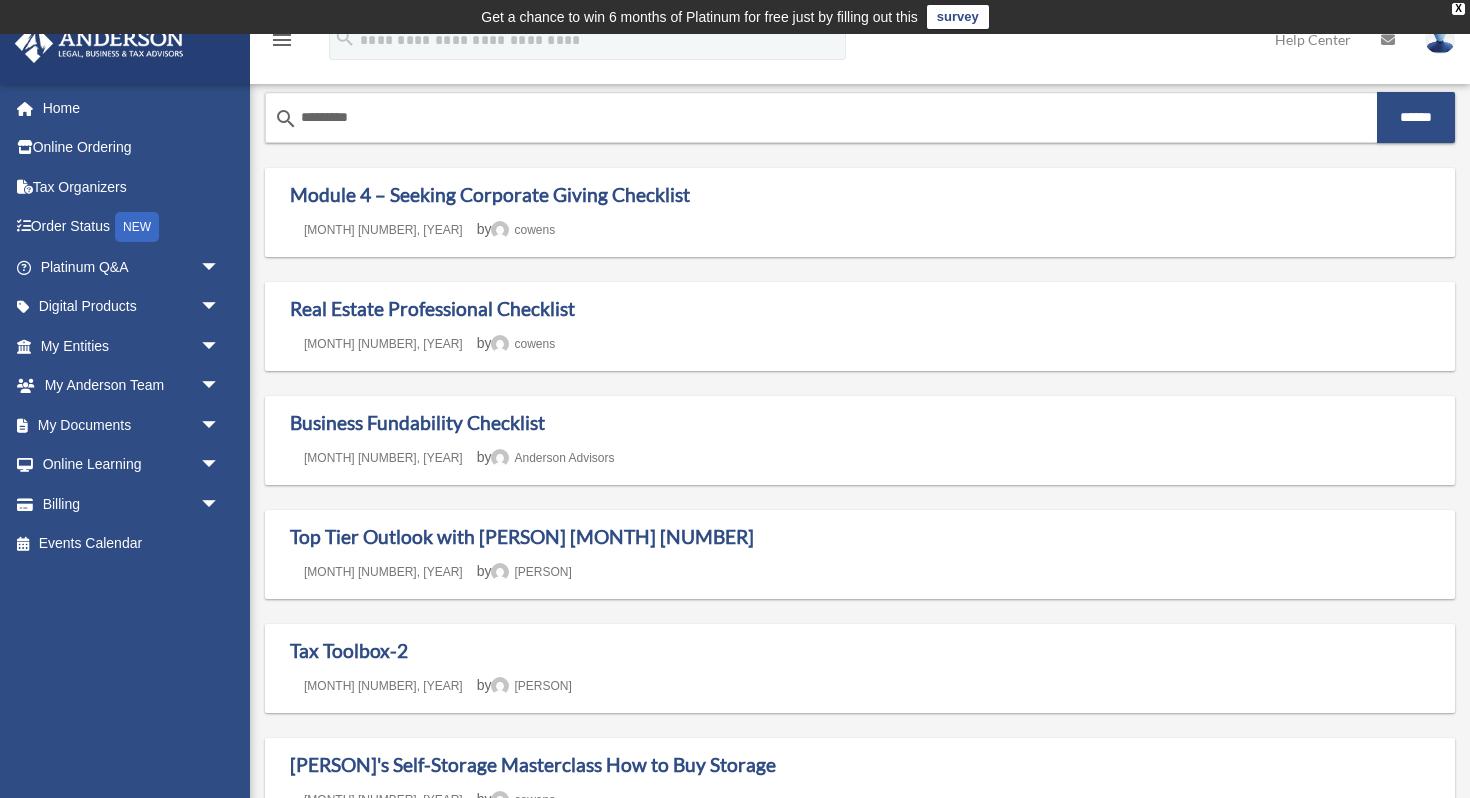 click on "Search results for "checklist"
Search for:
search
*********
******
Module 4 – Seeking Corporate Giving Checklist 		 Last updated December 9, 2024 November 15, 2024  by  cowens
Real Estate Professional Checklist 		 Last updated January 3, 2025 February 23, 2024  by  cowens
Business Fundability Checklist 		 Last updated May 19, 2022 May 24, 2022  by  Anderson Advisors
Top Tier Outlook with Raghee Horner September 4th 		 Last updated September 8, 2023 September 8, 2023  by  Raghee Horner
Tax Toolbox-2 		 Last updated August 24, 2023 August 24, 2023  by  Nolan Daigle
Ryan Gibsons Self-Storage Masterclass How to Buy Storage 		 Last updated June 12, 2023 May 23, 2023  by  cowens" at bounding box center [860, 663] 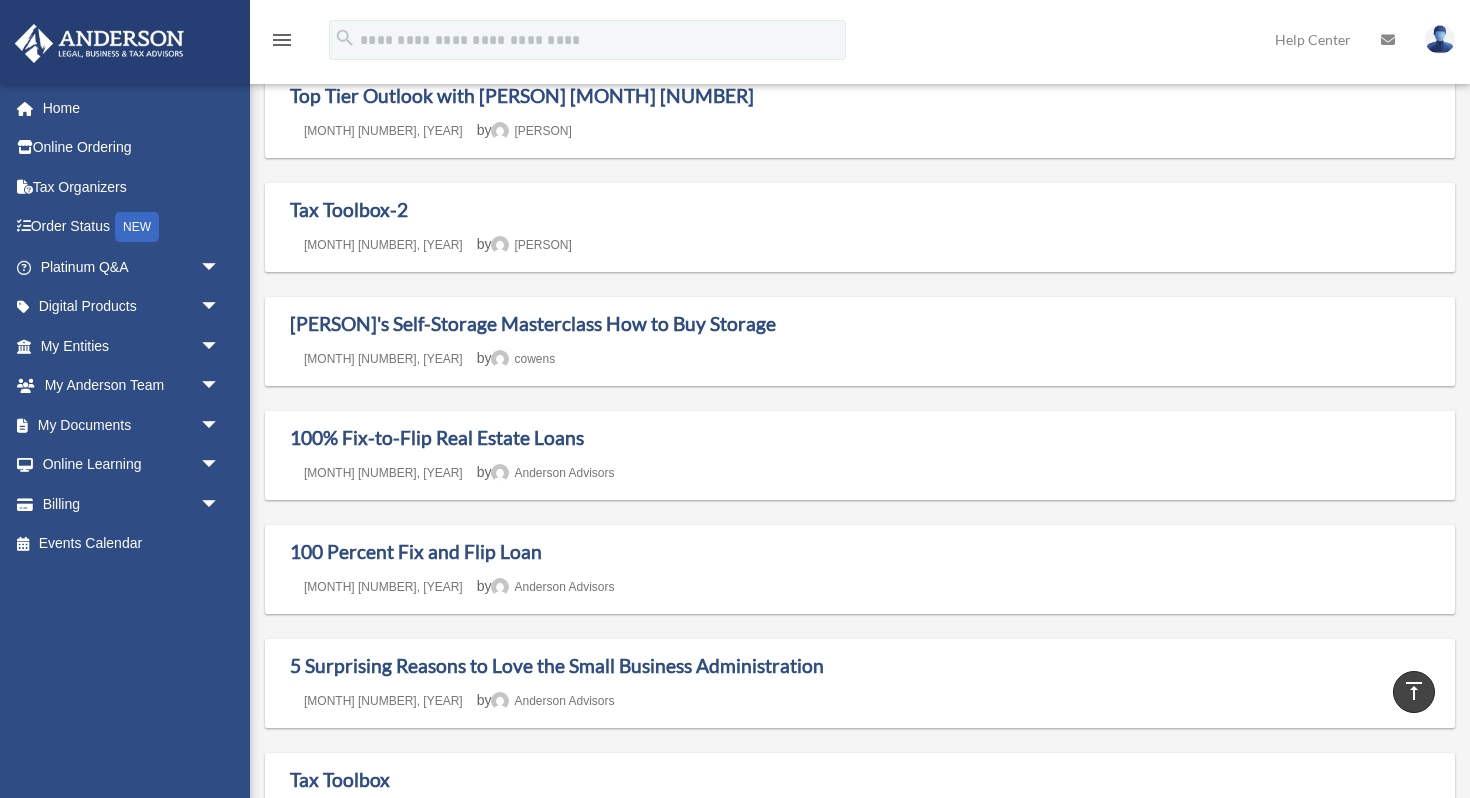 scroll, scrollTop: 440, scrollLeft: 0, axis: vertical 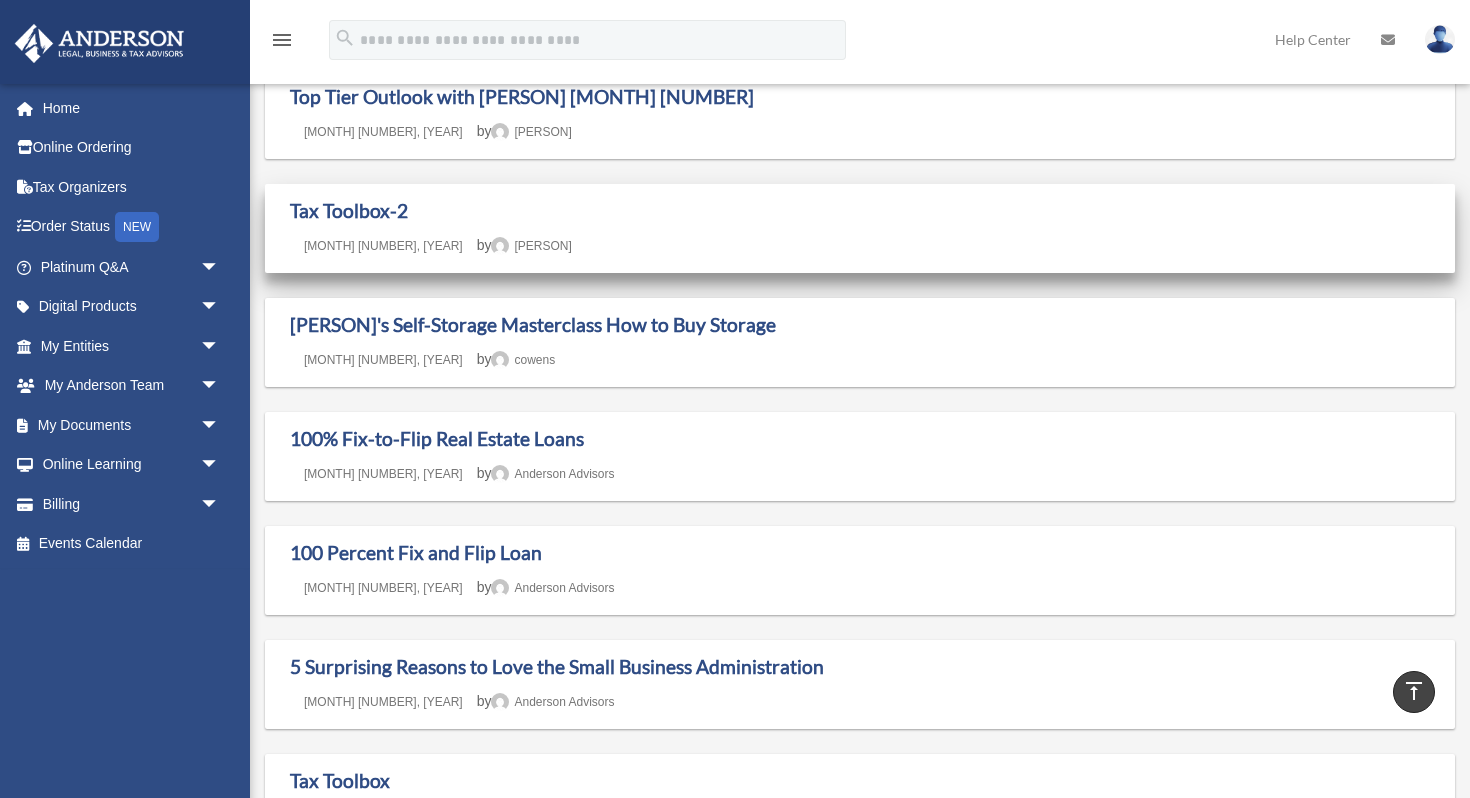 click on "Tax Toolbox-2" at bounding box center (860, 211) 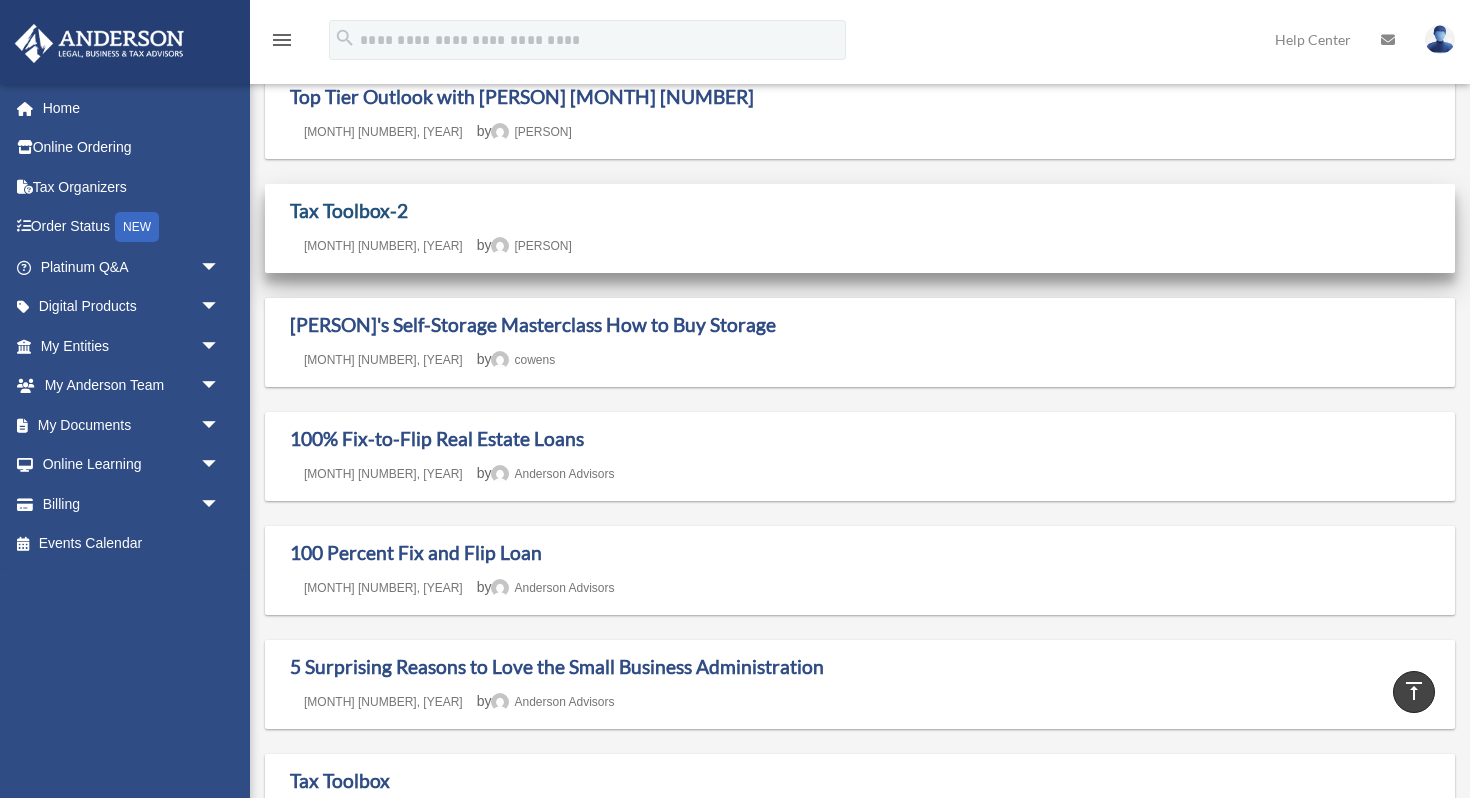 click on "Tax Toolbox-2" at bounding box center (349, 210) 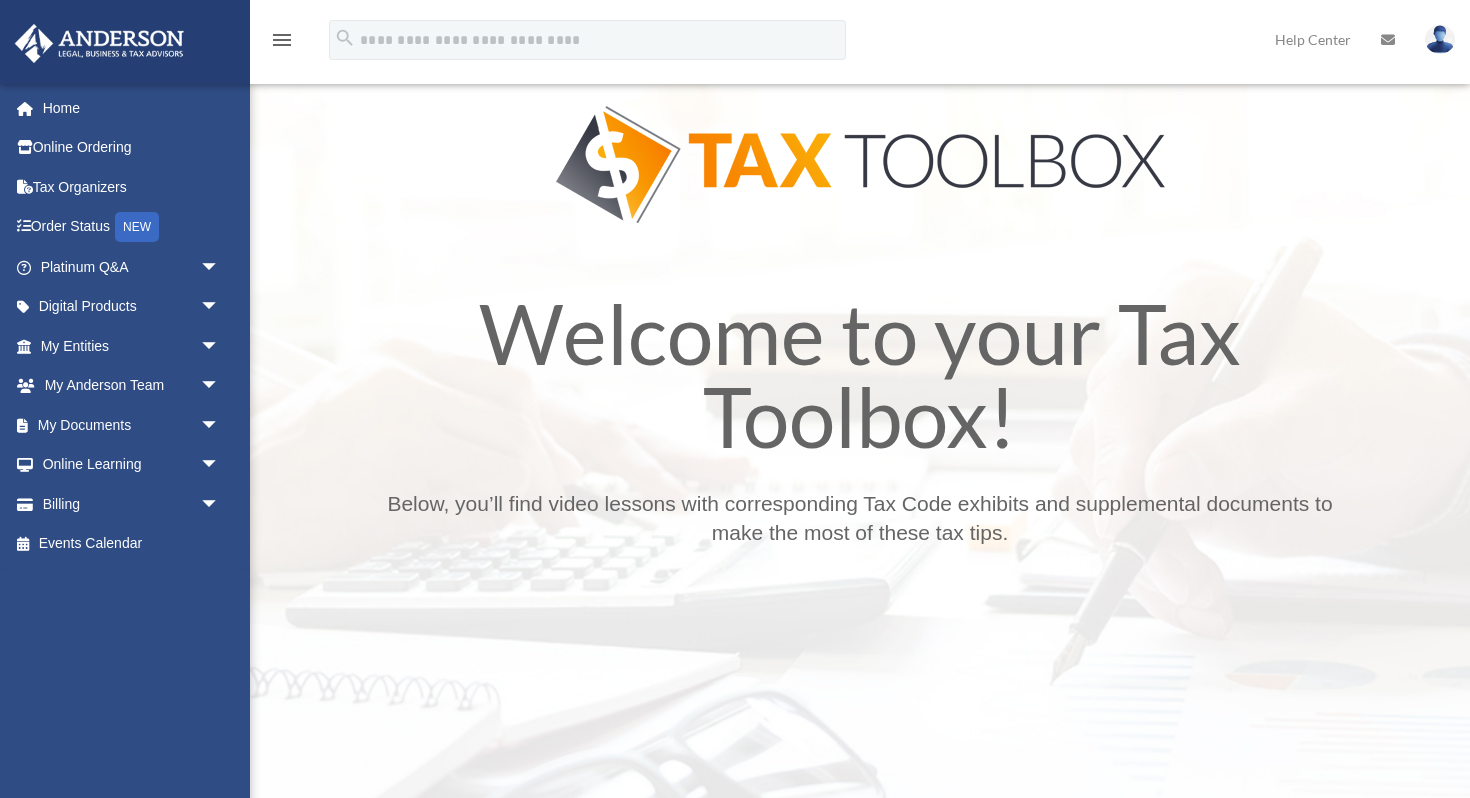 scroll, scrollTop: 0, scrollLeft: 0, axis: both 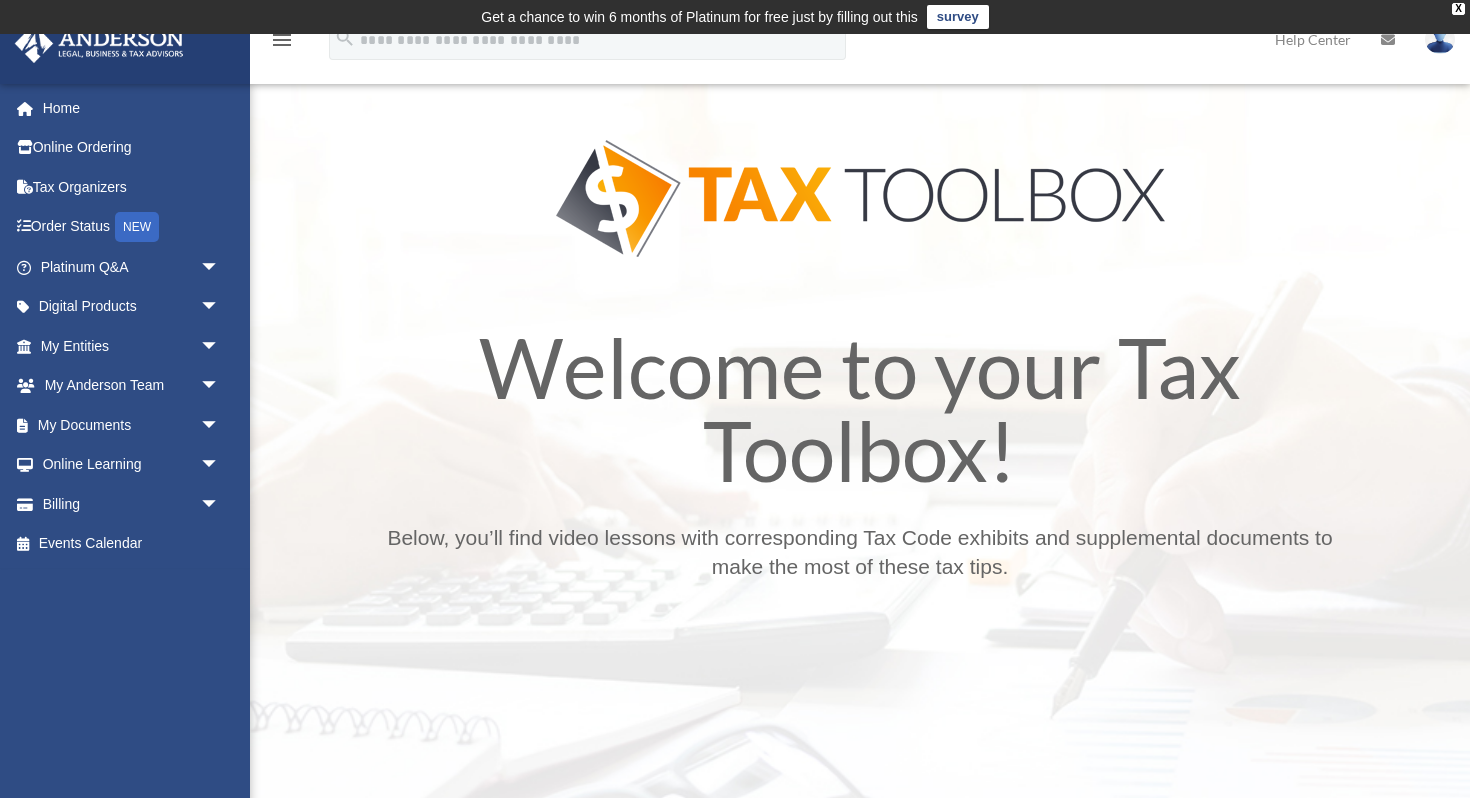 click on "Welcome to your Tax Toolbox!" at bounding box center [860, 414] 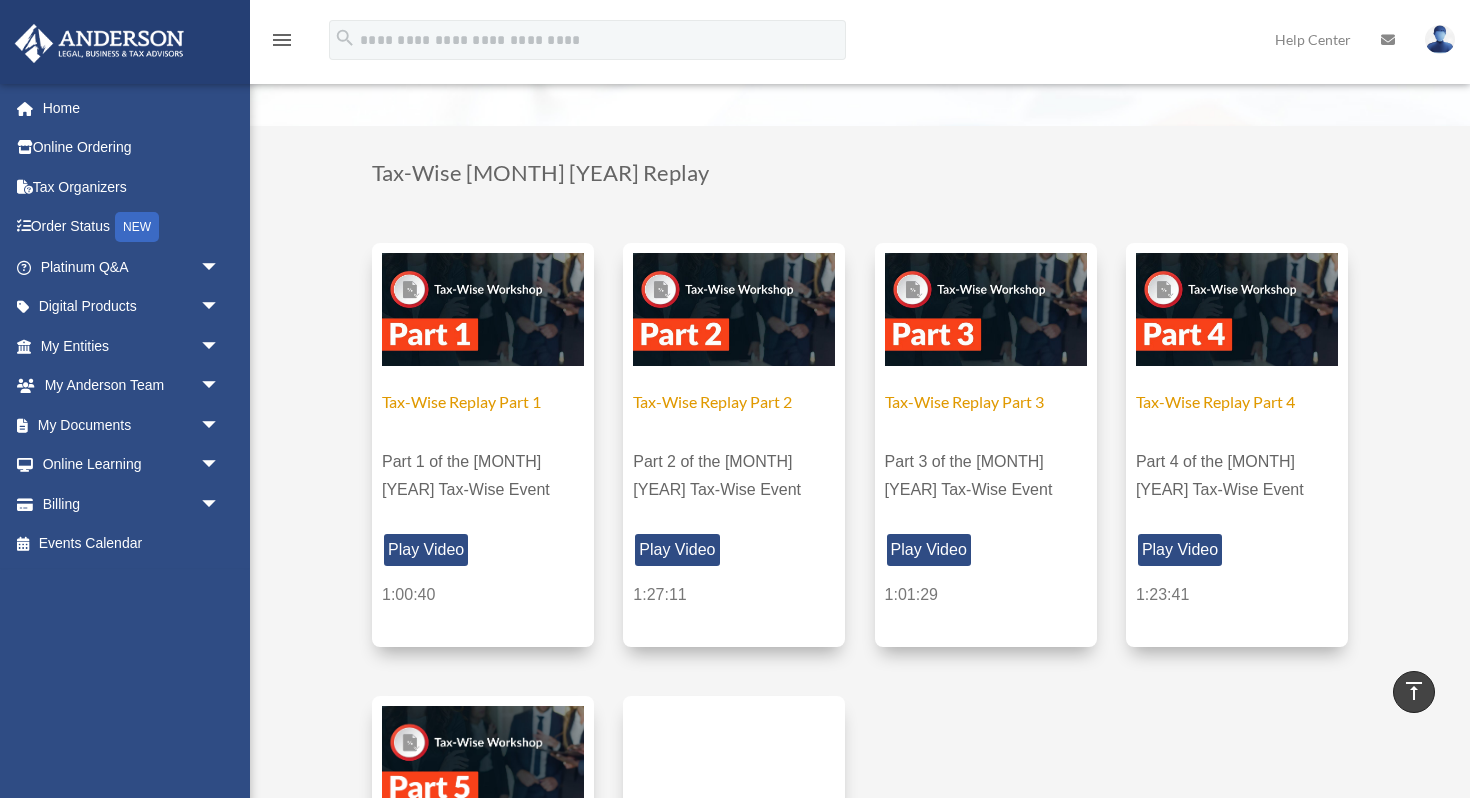 scroll, scrollTop: 880, scrollLeft: 0, axis: vertical 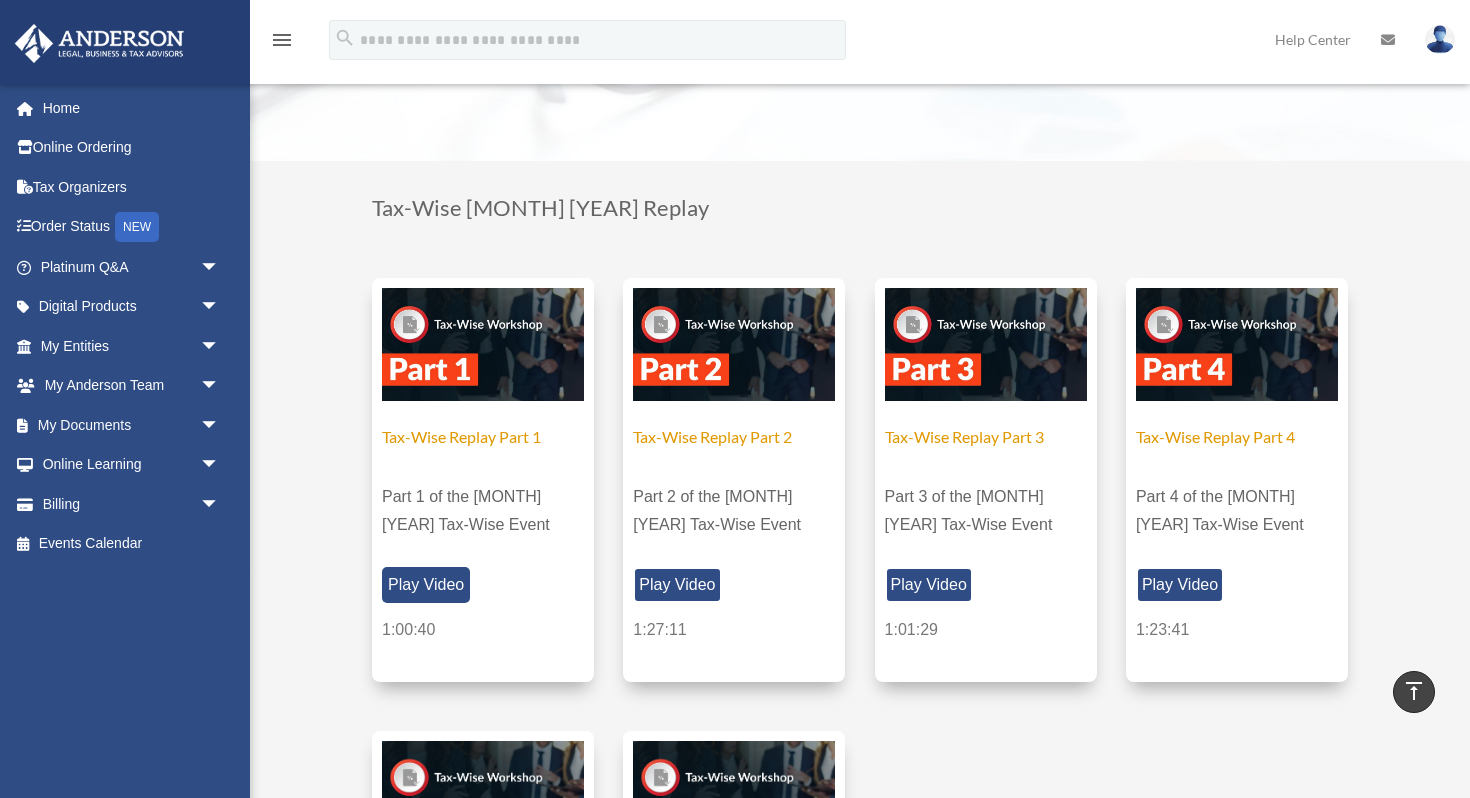 click on "Play Video" at bounding box center (426, 584) 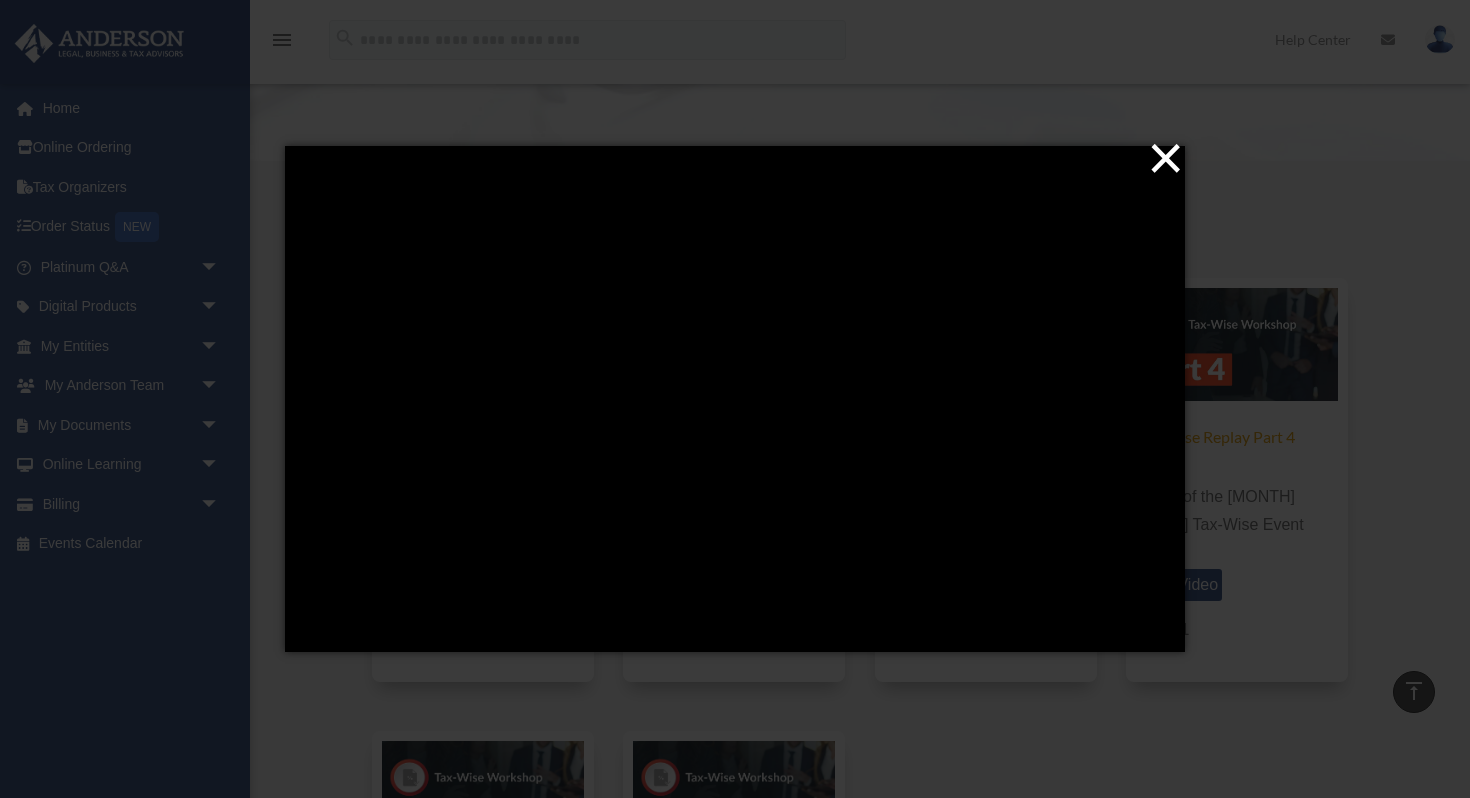 click on "×" at bounding box center [741, 158] 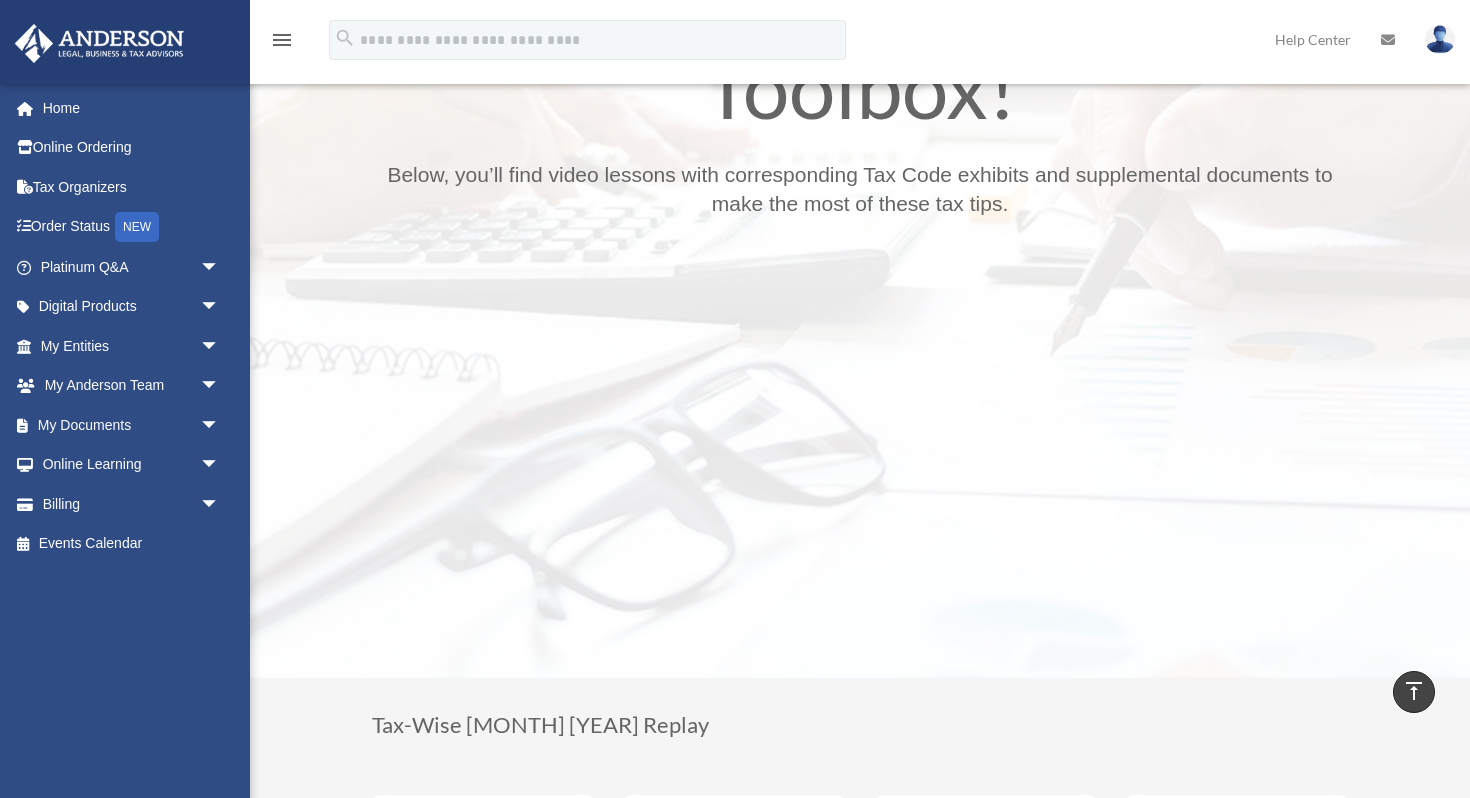 scroll, scrollTop: 360, scrollLeft: 0, axis: vertical 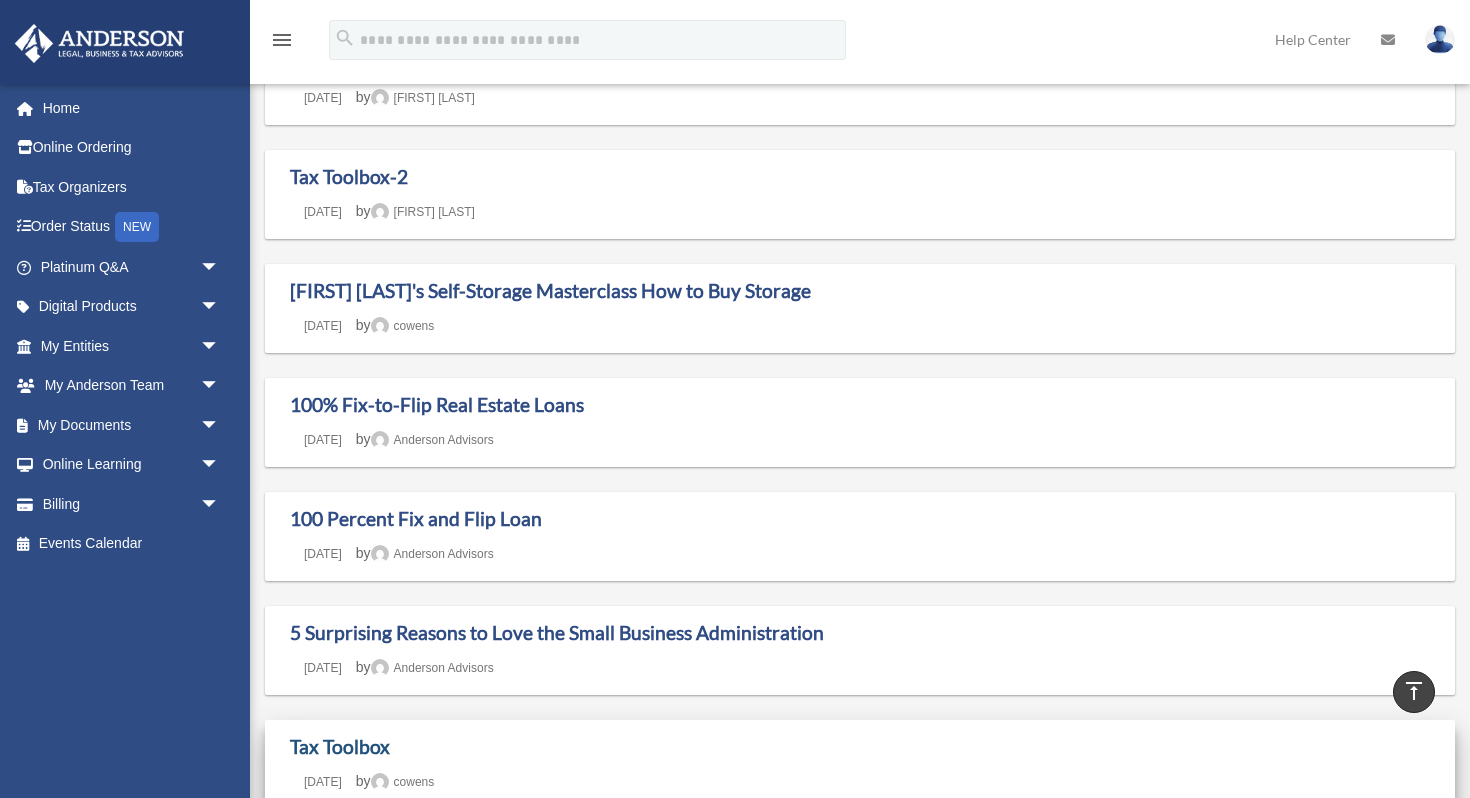 click on "Tax Toolbox" at bounding box center [340, 746] 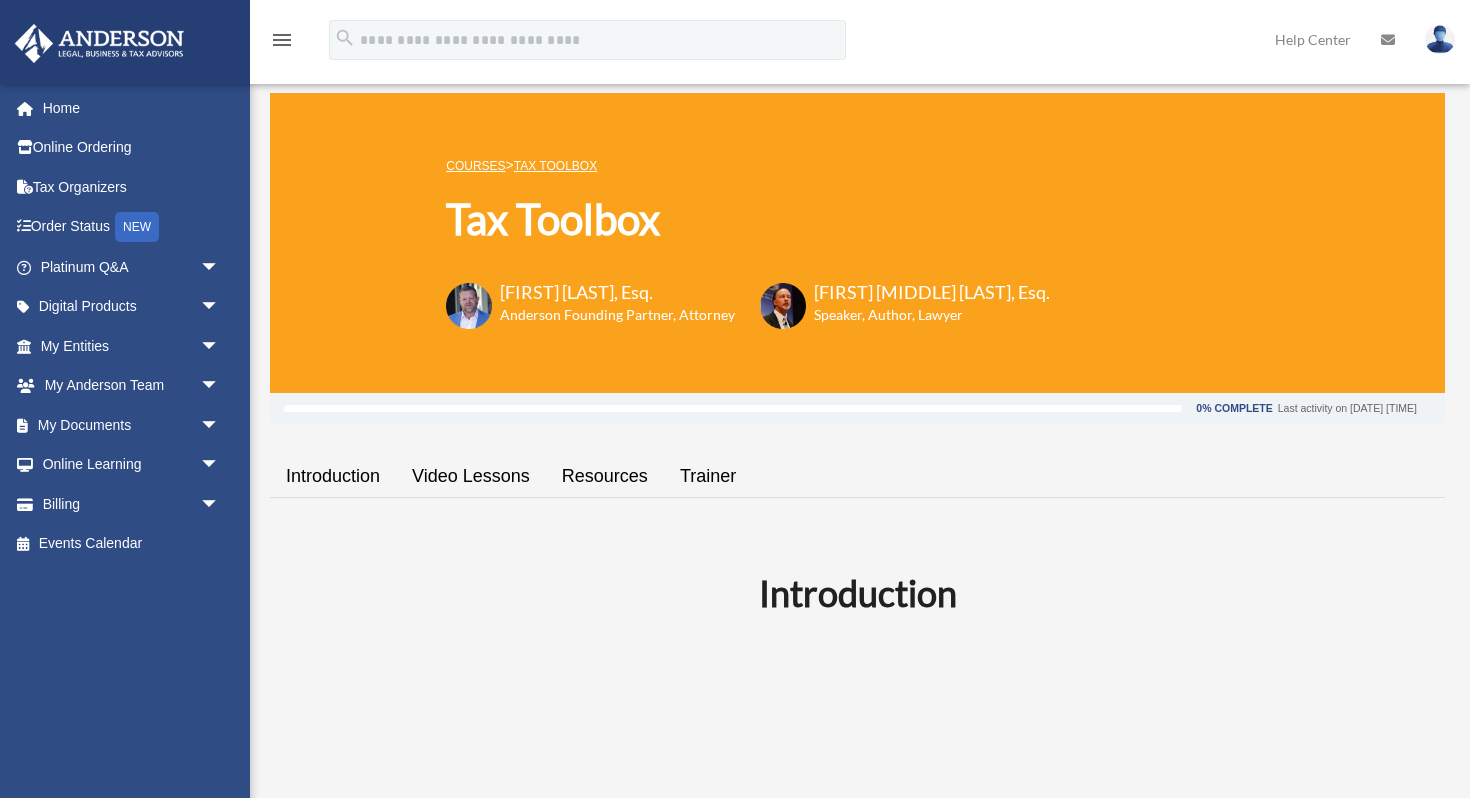 scroll, scrollTop: 0, scrollLeft: 0, axis: both 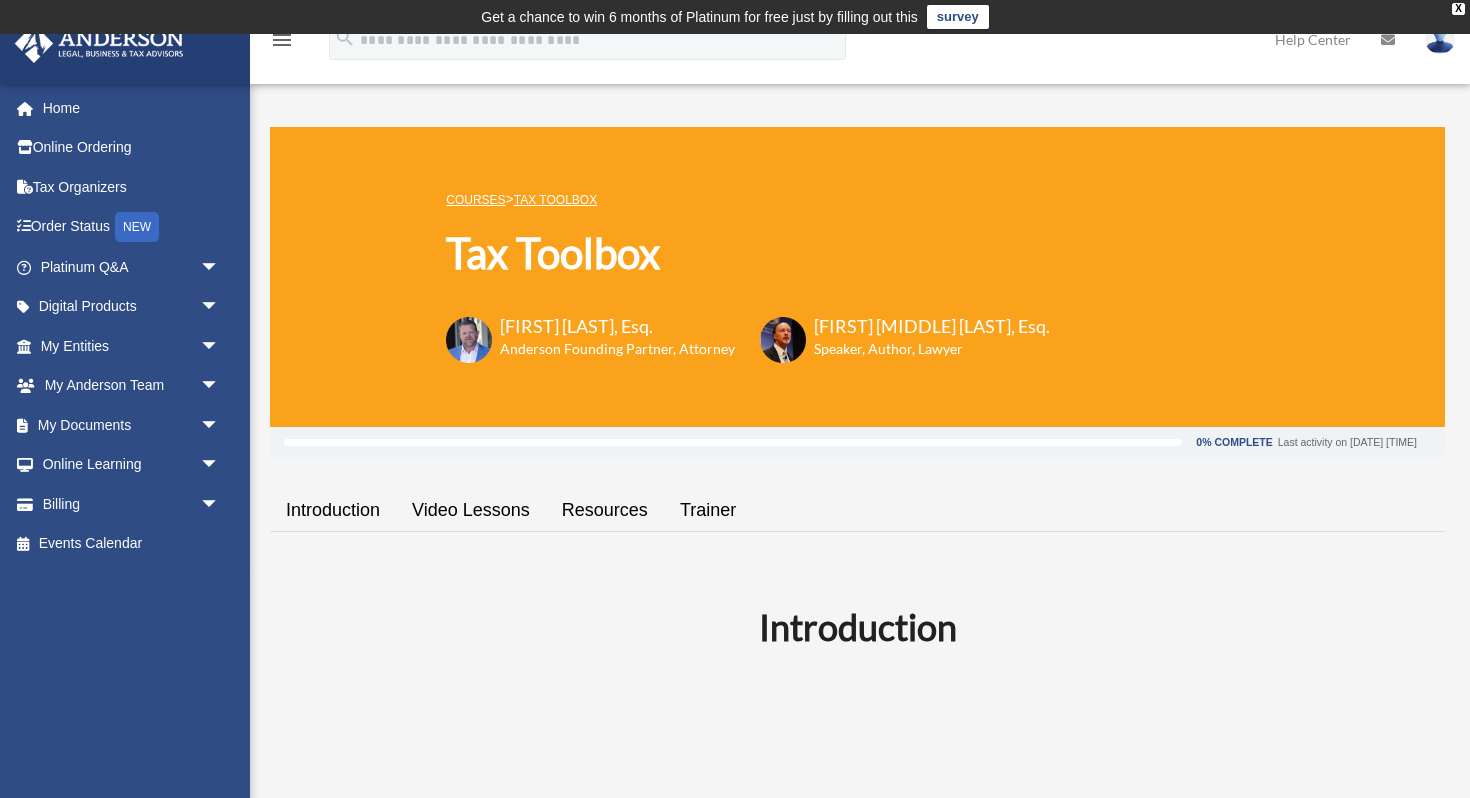 click on "Introduction" at bounding box center [857, 627] 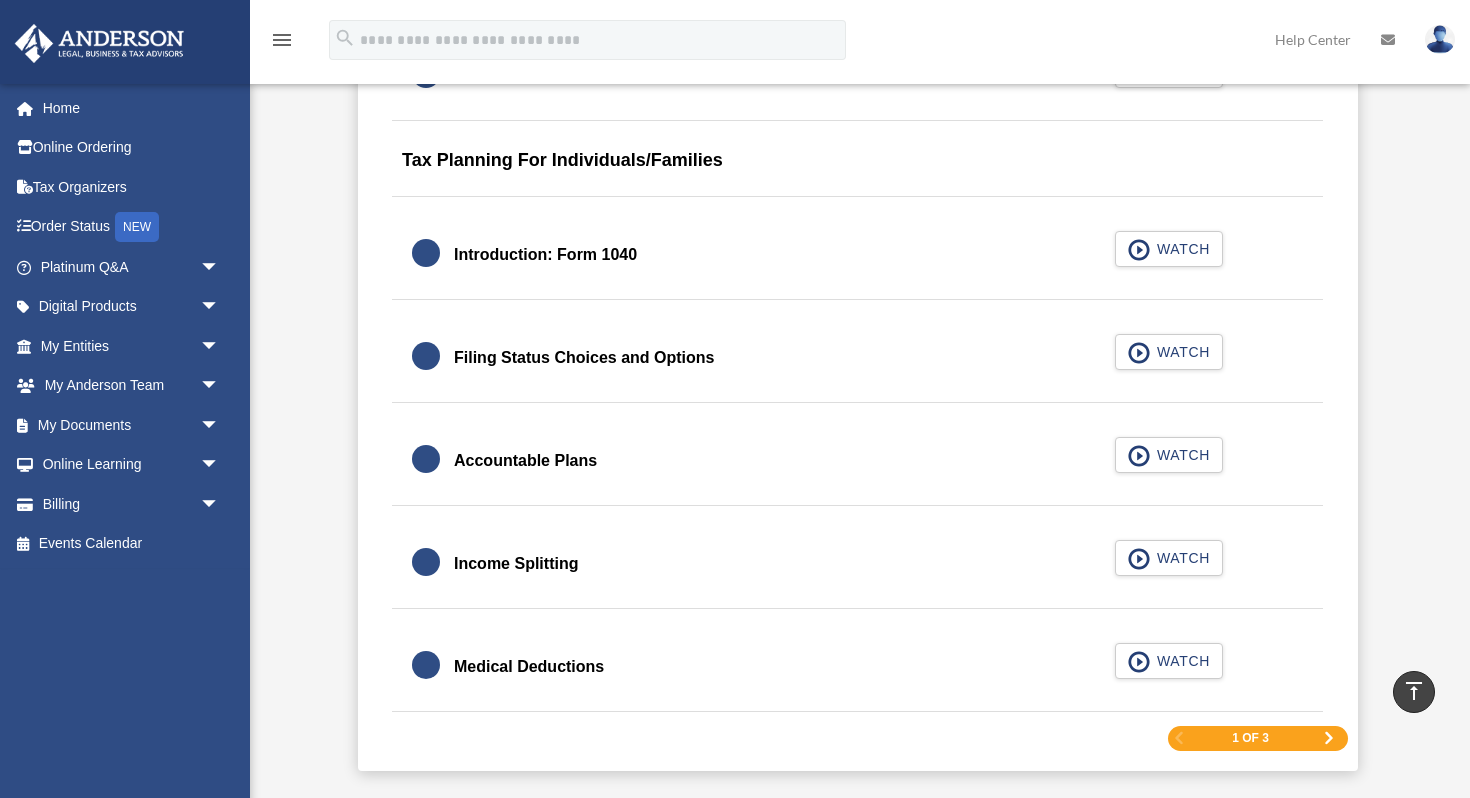 scroll, scrollTop: 2920, scrollLeft: 0, axis: vertical 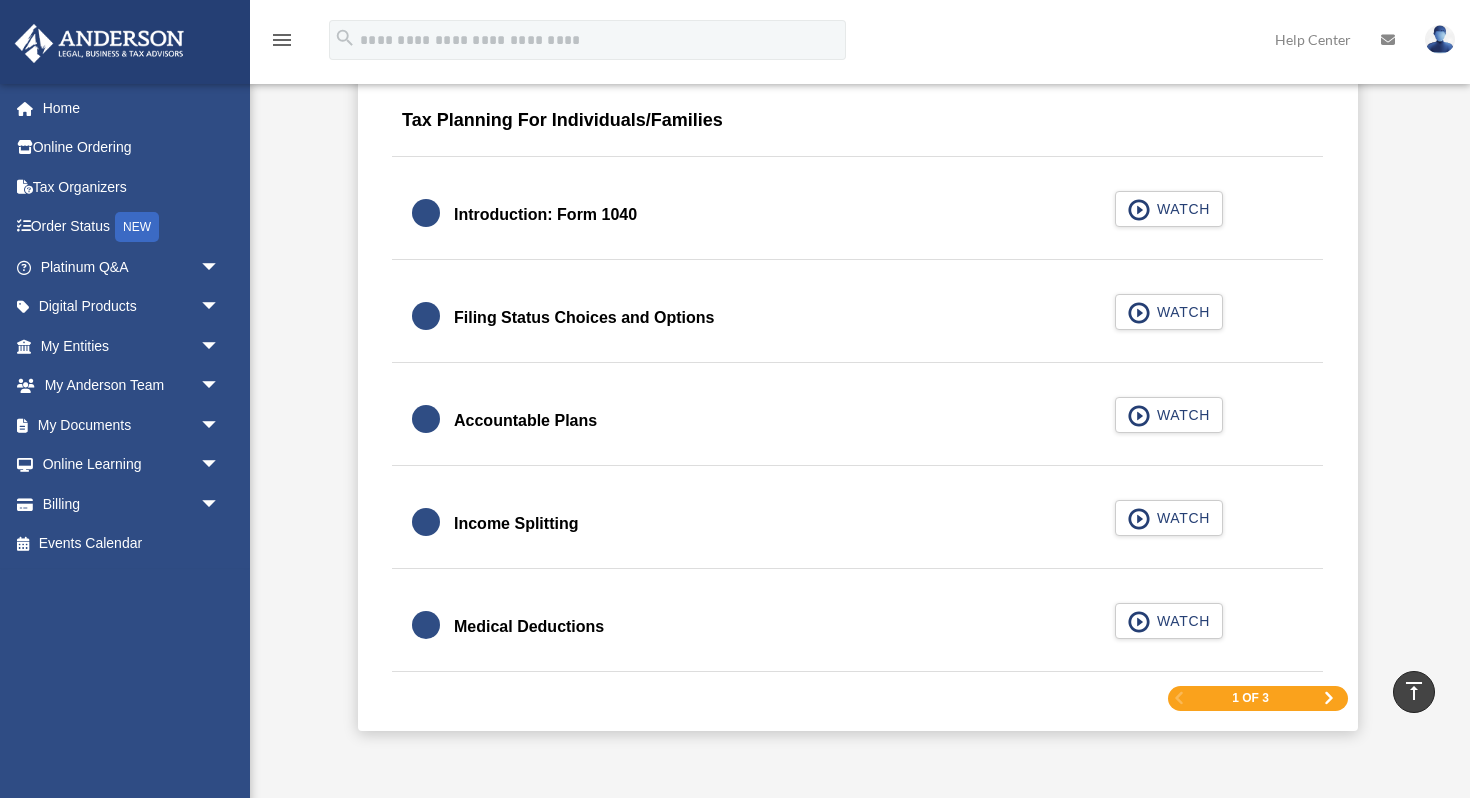 click at bounding box center (1329, 698) 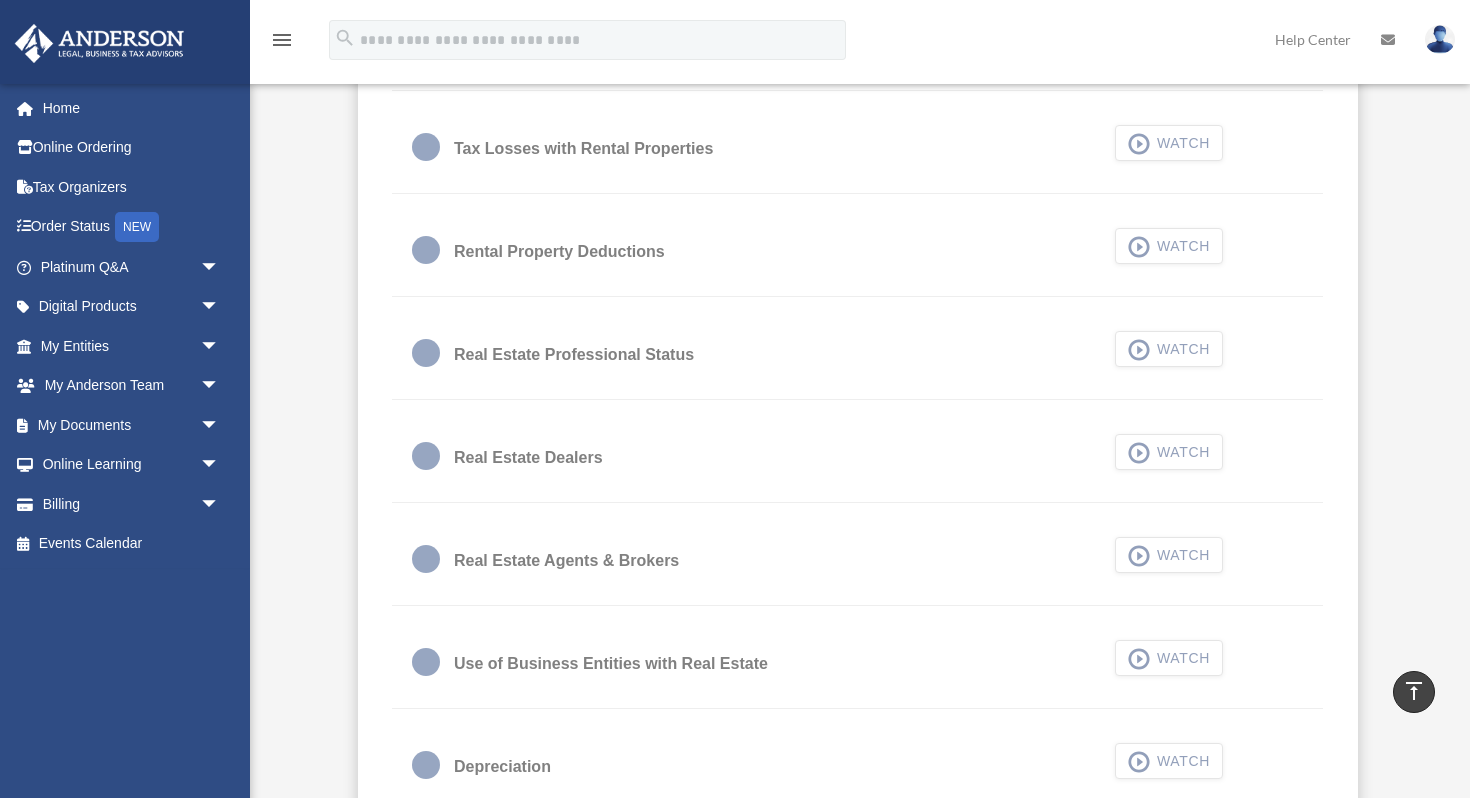 scroll, scrollTop: 1275, scrollLeft: 0, axis: vertical 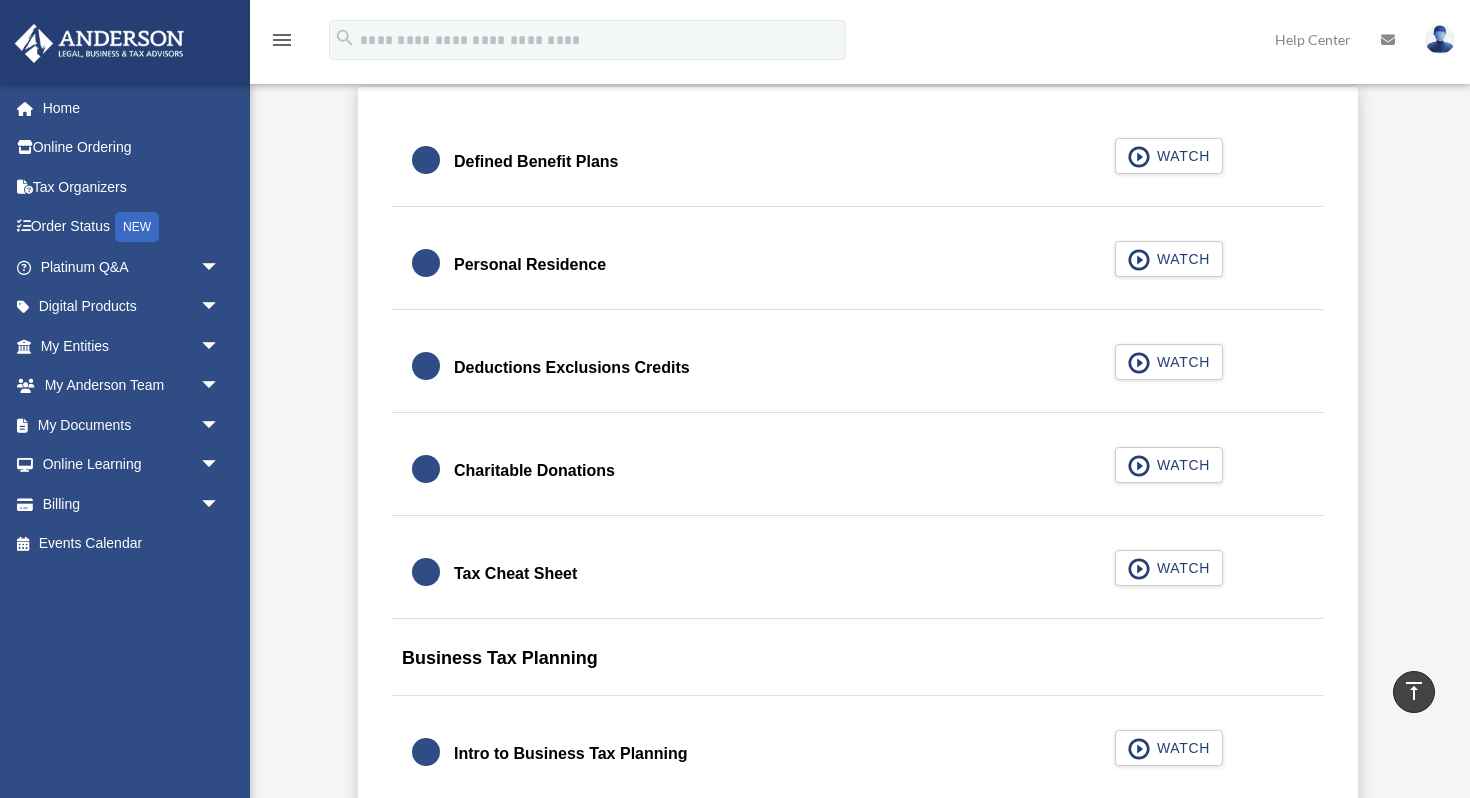 click on "0% Complete
Last activity on [DATE] [TIME]
Introduction
Video Lessons
Resources
Trainer
Introduction
Video Lessons
Defined Benefit Plans
WATCH
Personal Residence
WATCH
Deductions Exclusions Credits
WATCH
Charitable Donations
WATCH
Tax Cheat Sheet
WATCH" at bounding box center (857, 1530) 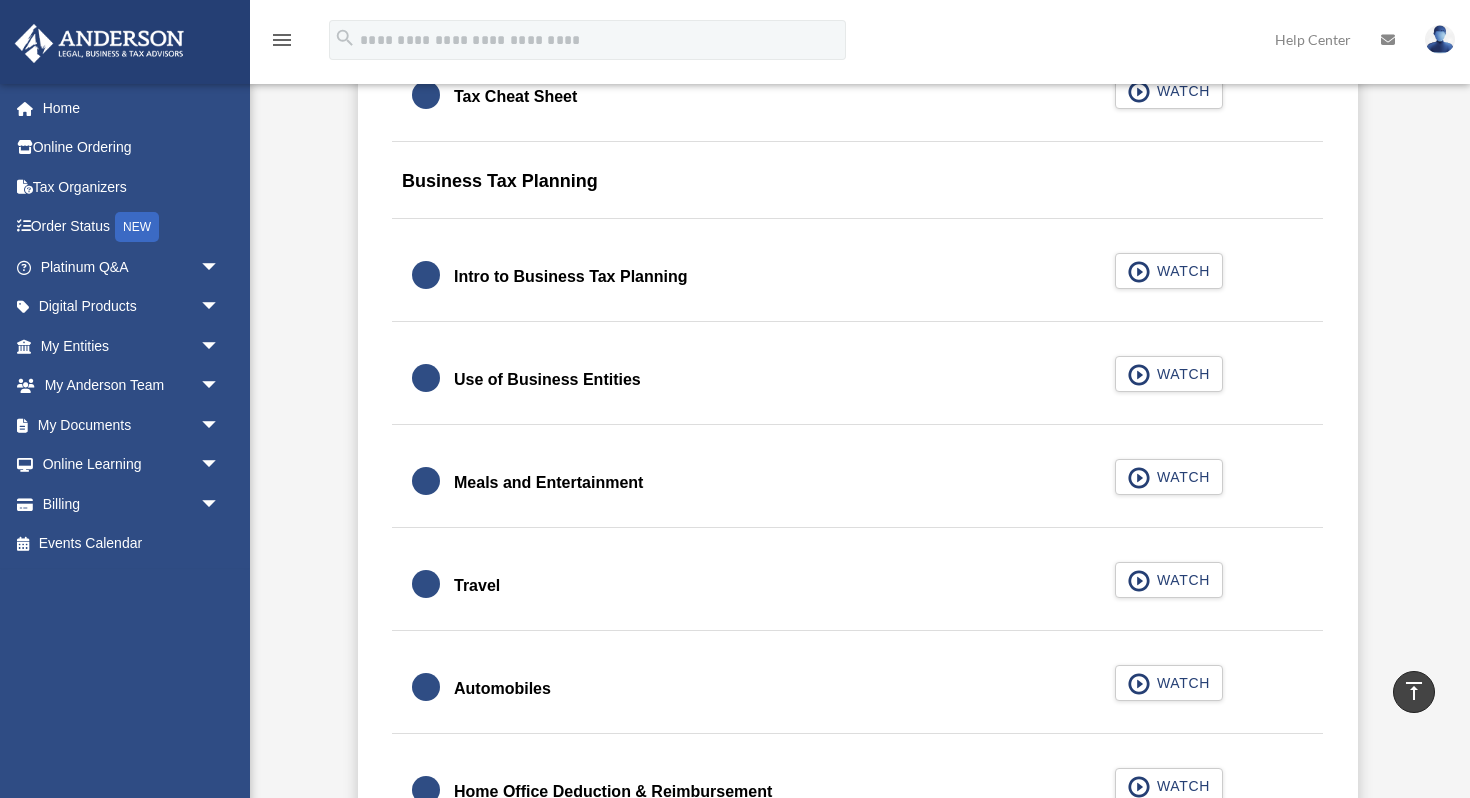 scroll, scrollTop: 1755, scrollLeft: 0, axis: vertical 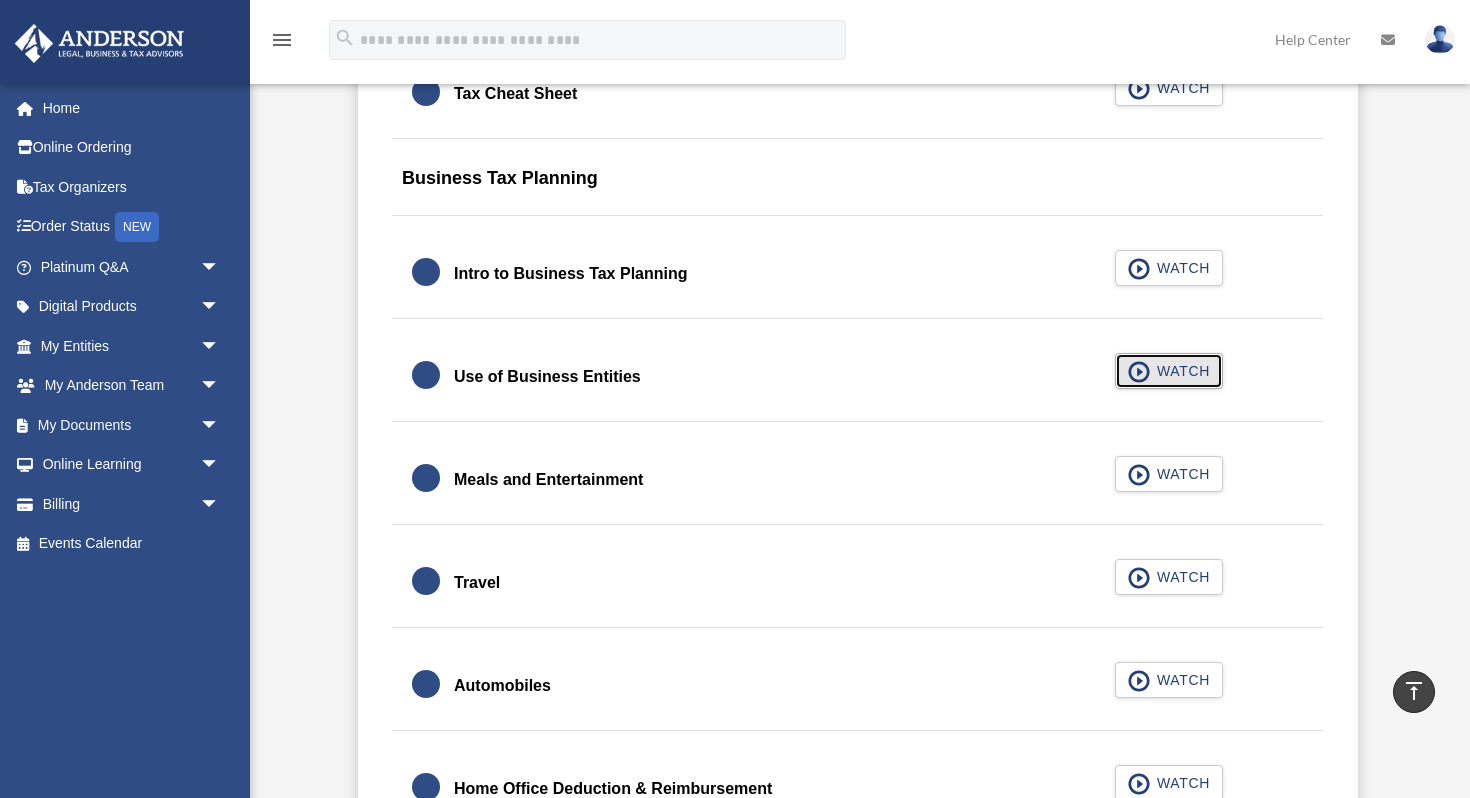 click on "WATCH" at bounding box center [1180, 371] 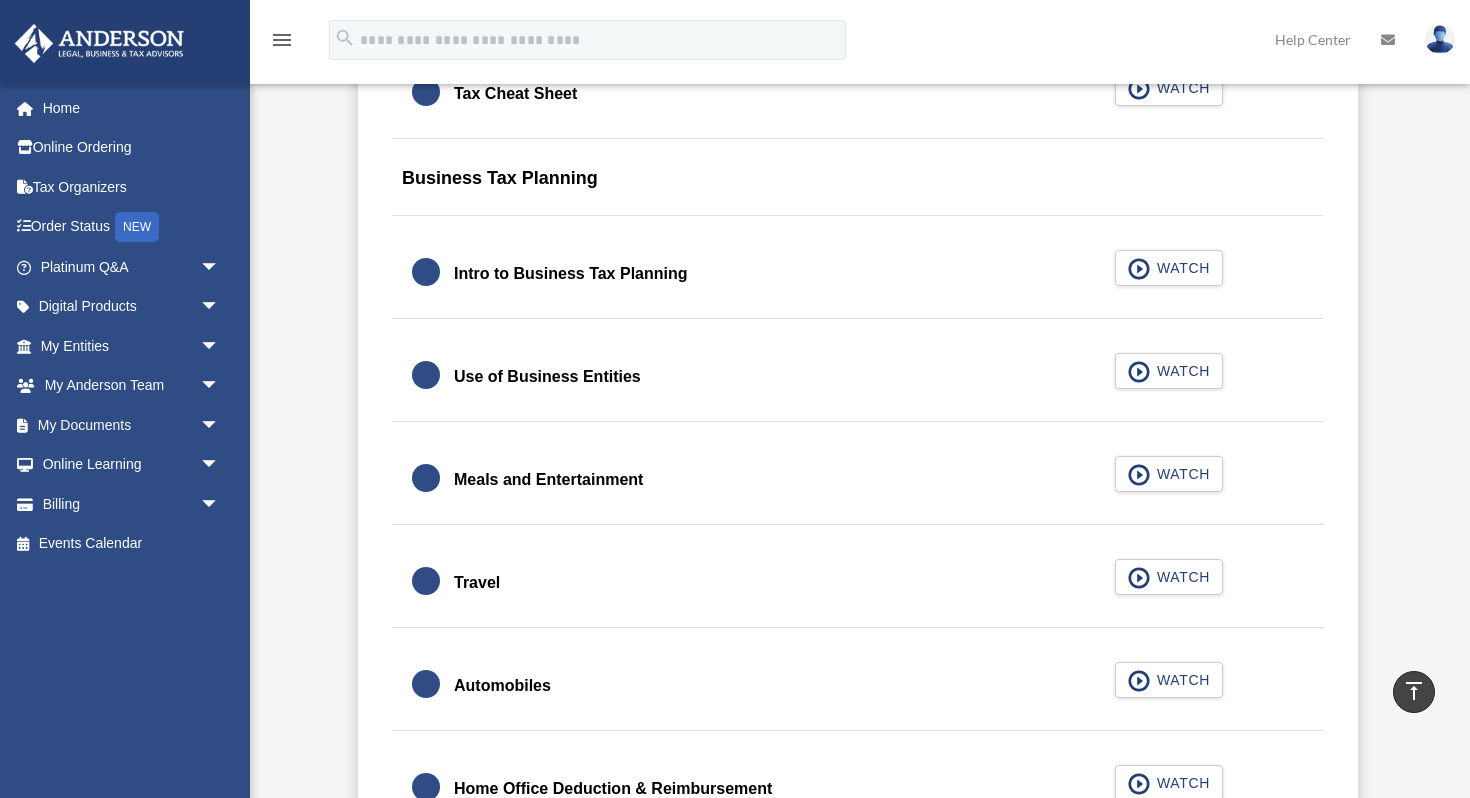 click on "0% Complete
Last activity on [DATE] [TIME]
Introduction
Video Lessons
Resources
Trainer
Introduction
Video Lessons
Defined Benefit Plans
WATCH
Personal Residence
WATCH
Deductions Exclusions Credits
WATCH
Charitable Donations
WATCH
Tax Cheat Sheet
WATCH" at bounding box center [857, 1050] 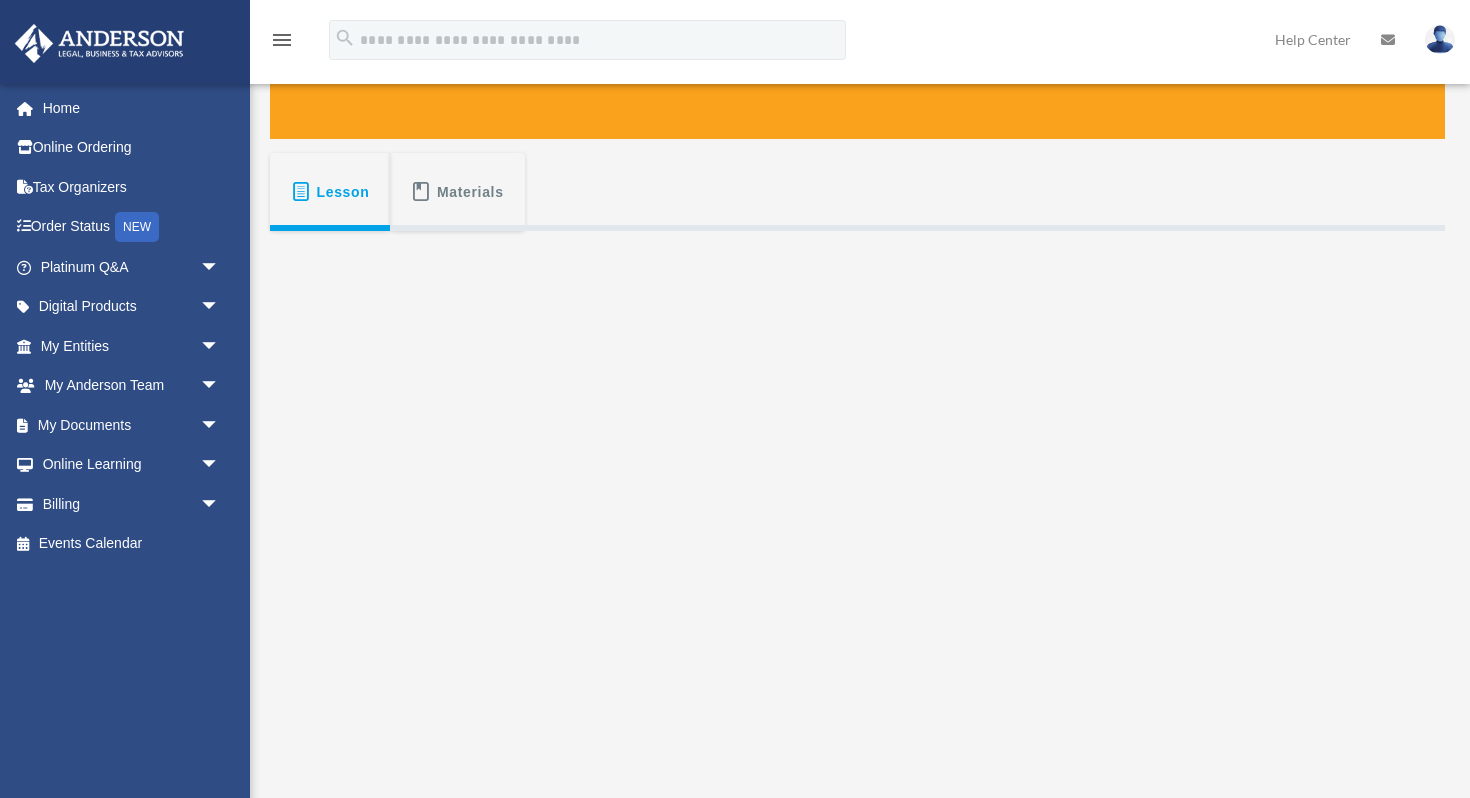 scroll, scrollTop: 349, scrollLeft: 0, axis: vertical 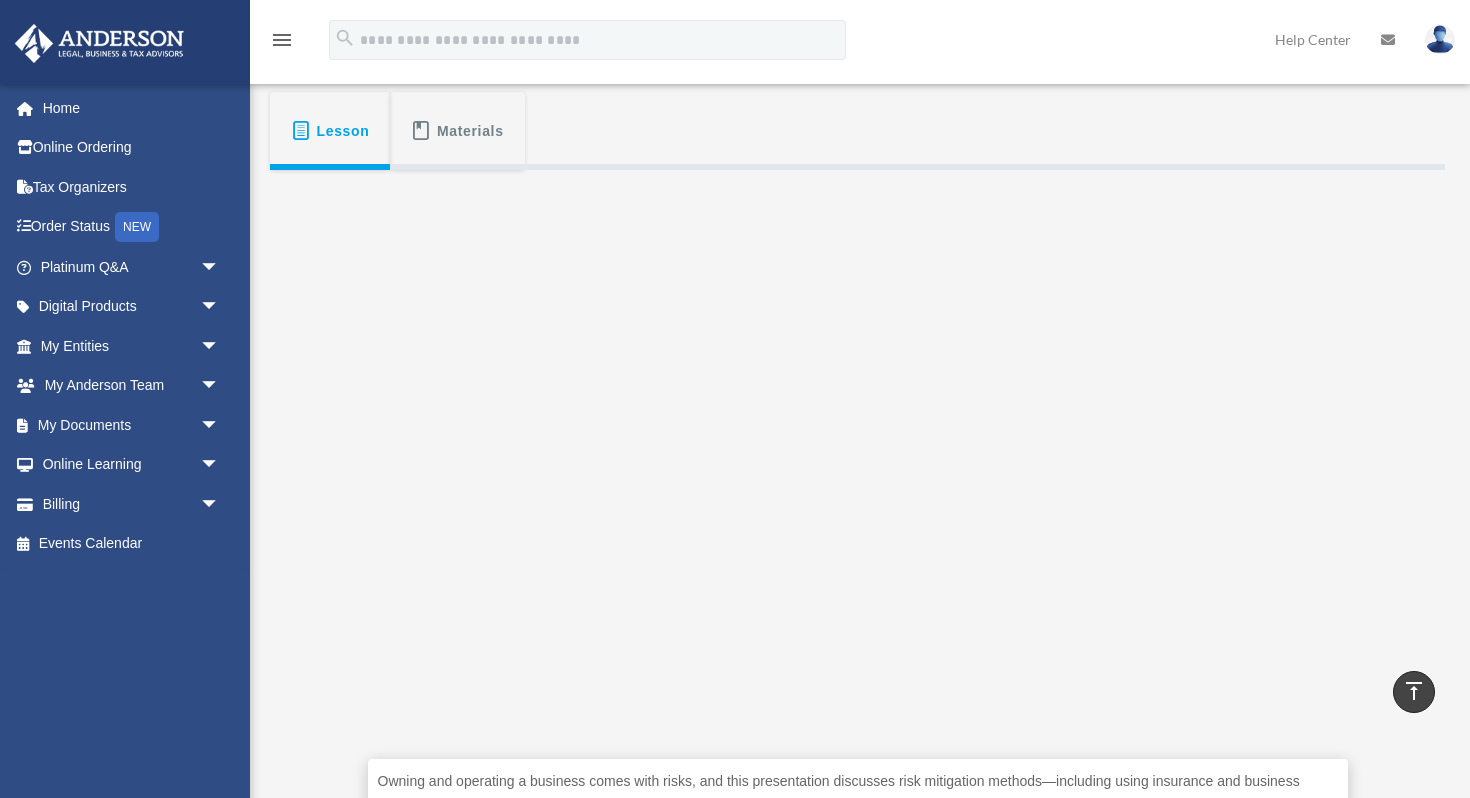 click on "Owning and operating a business comes with risks, and this presentation discusses risk mitigation methods—including using insurance and business entities to protect your investment. We also discuss the pros and cons of the various entity choices, including some favorable provisions for C-Corporations associated with stock sales and losses.
Length: 52:16
FORMS & PUBLICATIONS" at bounding box center (857, 562) 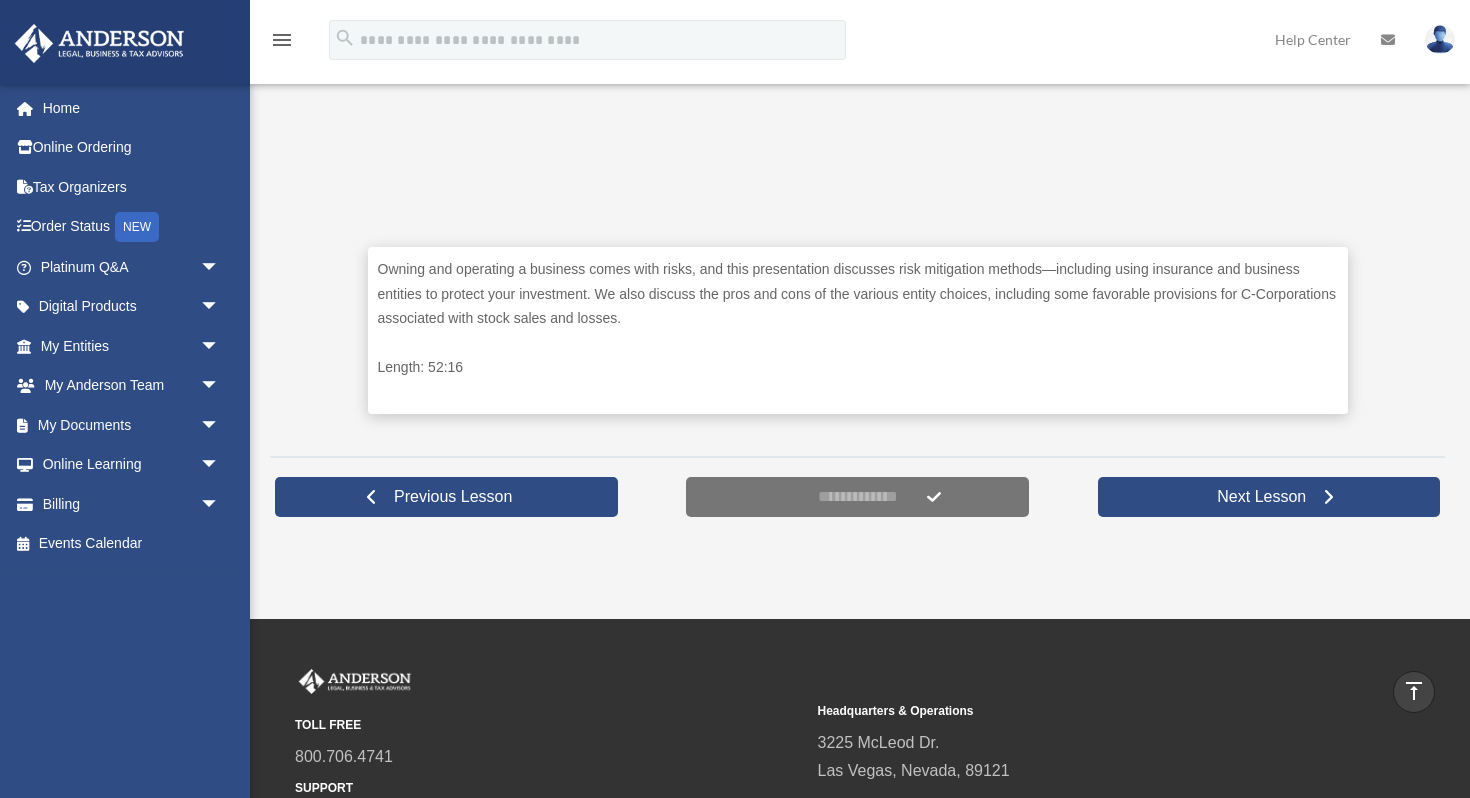 scroll, scrollTop: 869, scrollLeft: 0, axis: vertical 